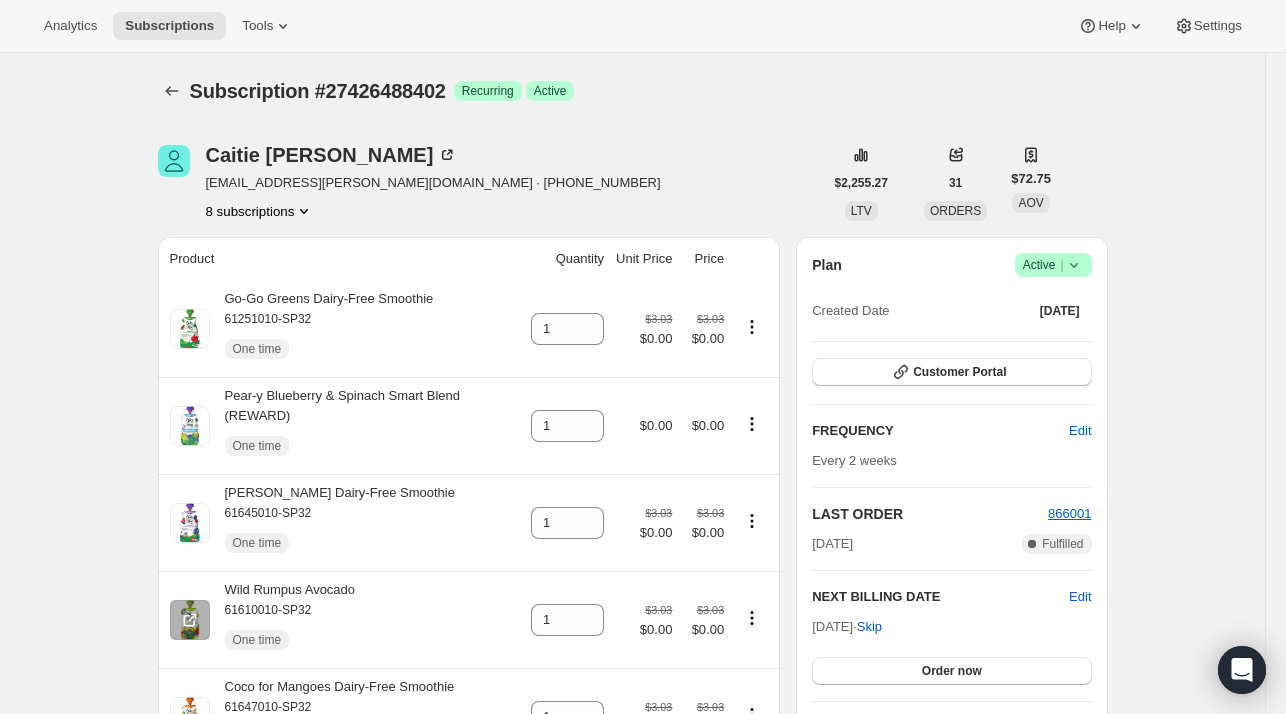 scroll, scrollTop: 0, scrollLeft: 0, axis: both 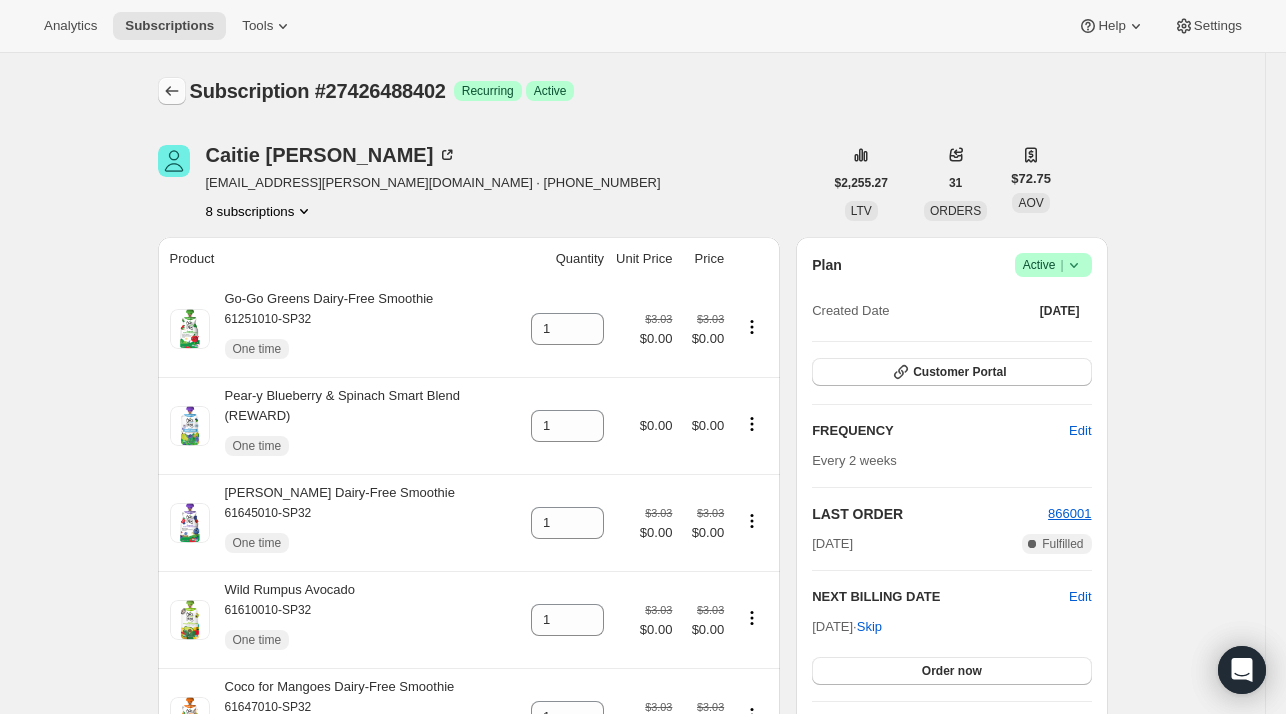 click at bounding box center (172, 91) 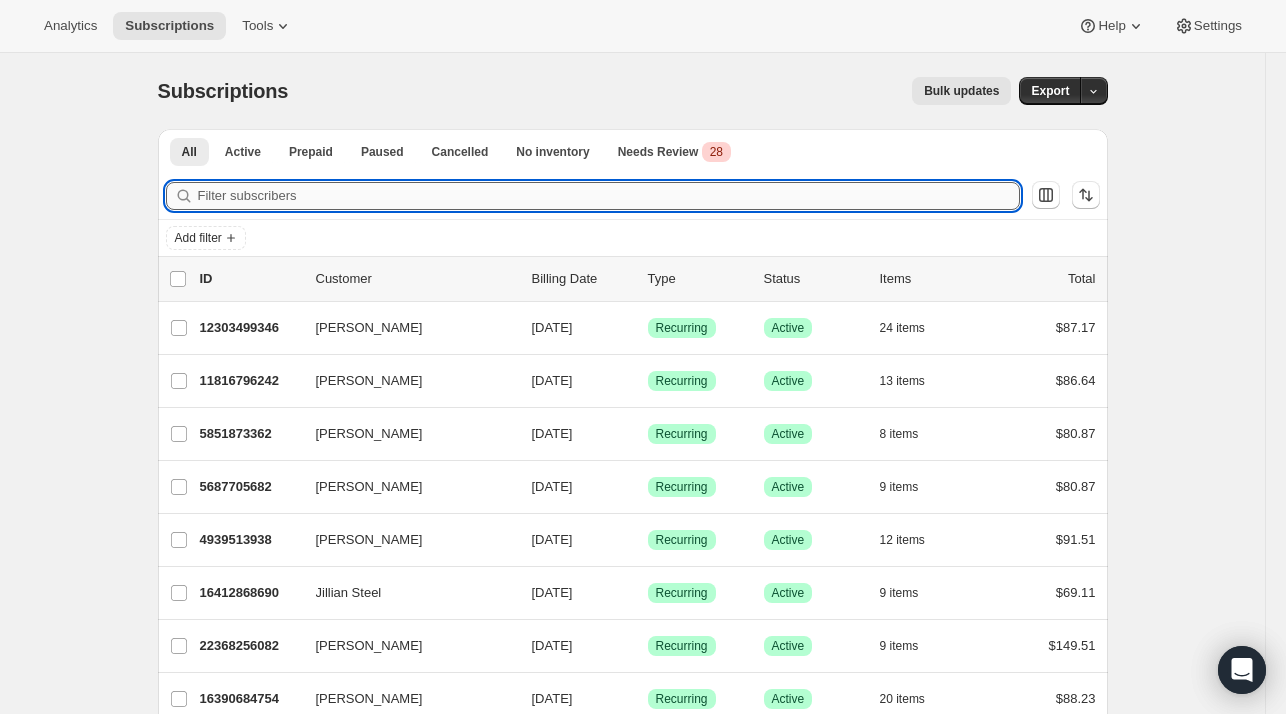 click on "Filter subscribers" at bounding box center (609, 196) 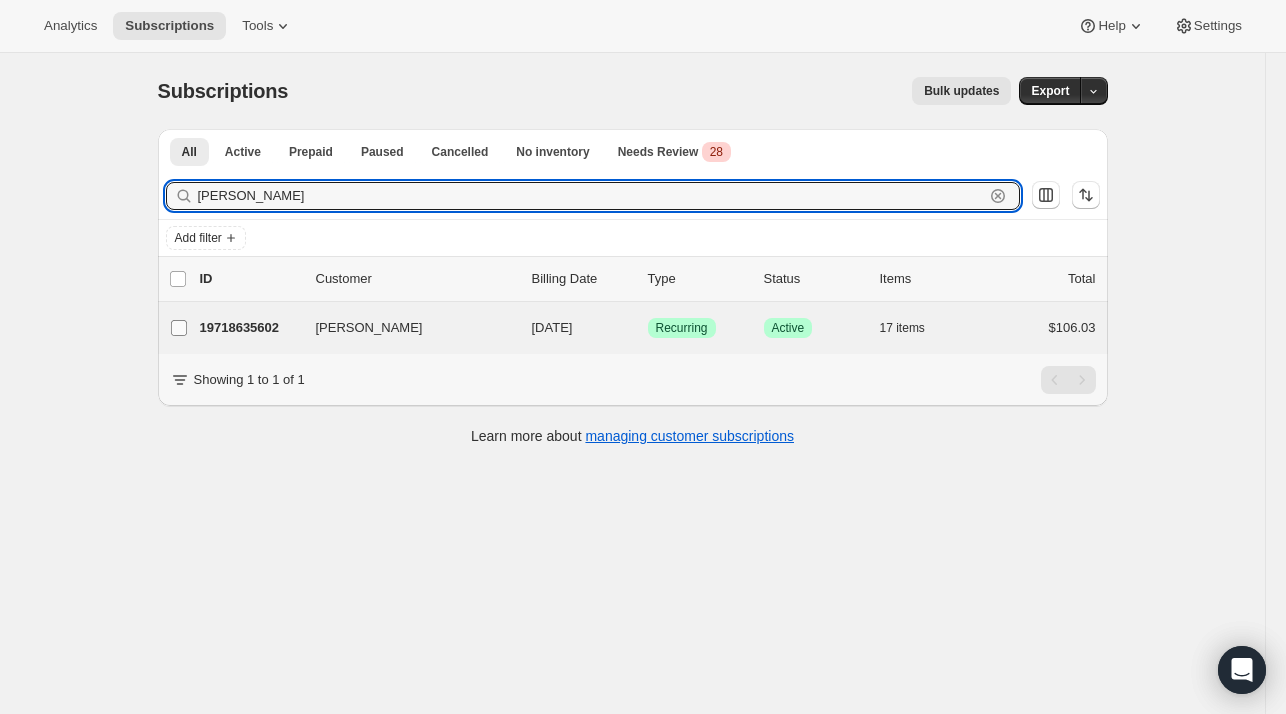 type on "Stacy Briones" 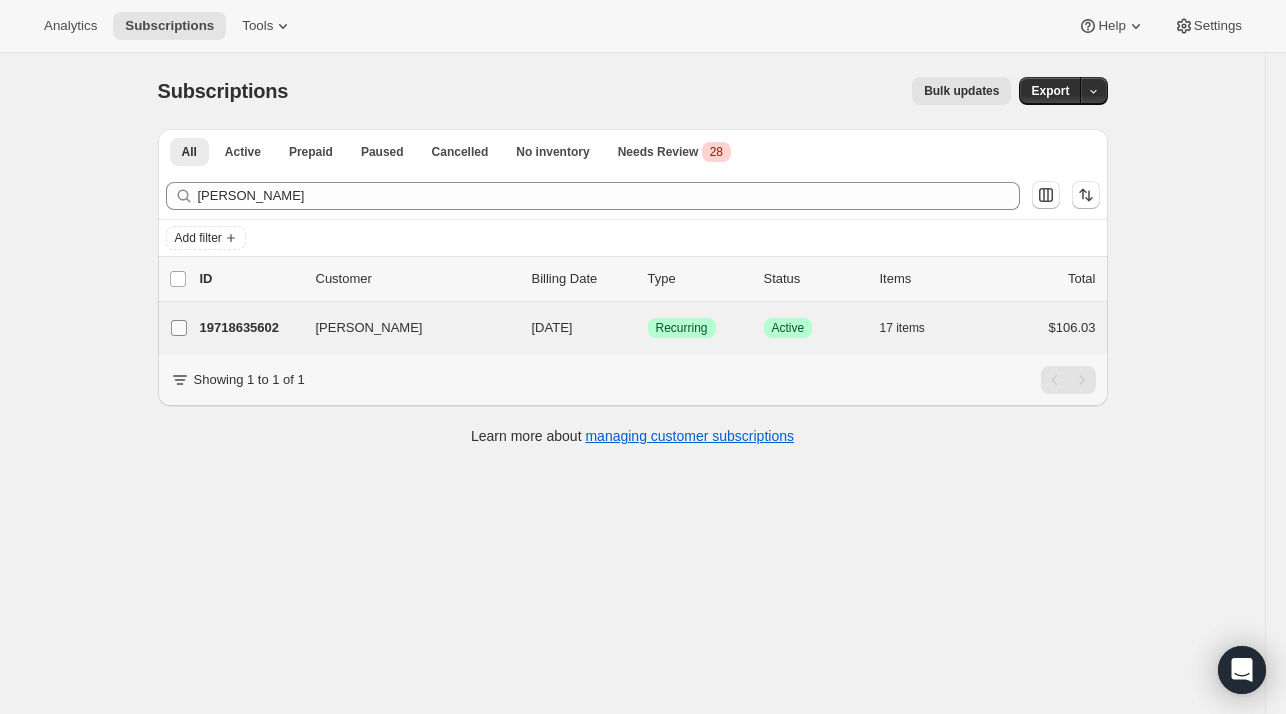 click on "Stacy Briones" at bounding box center (179, 328) 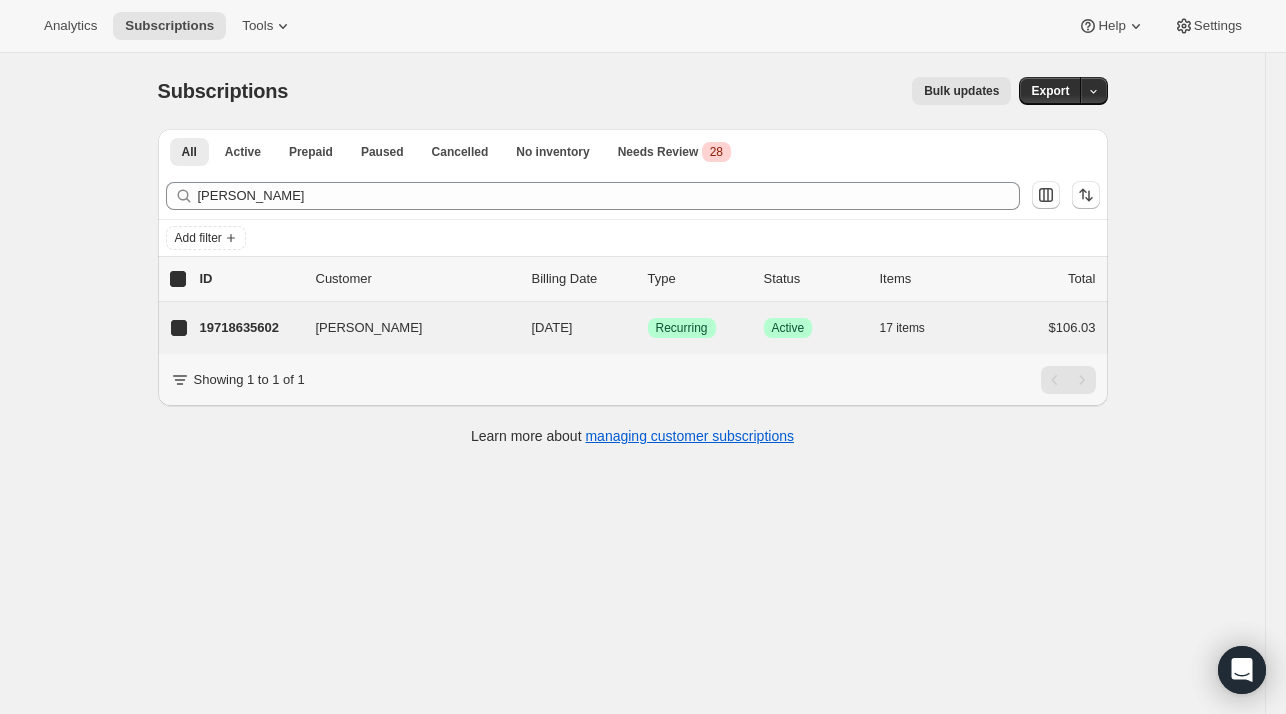 checkbox on "true" 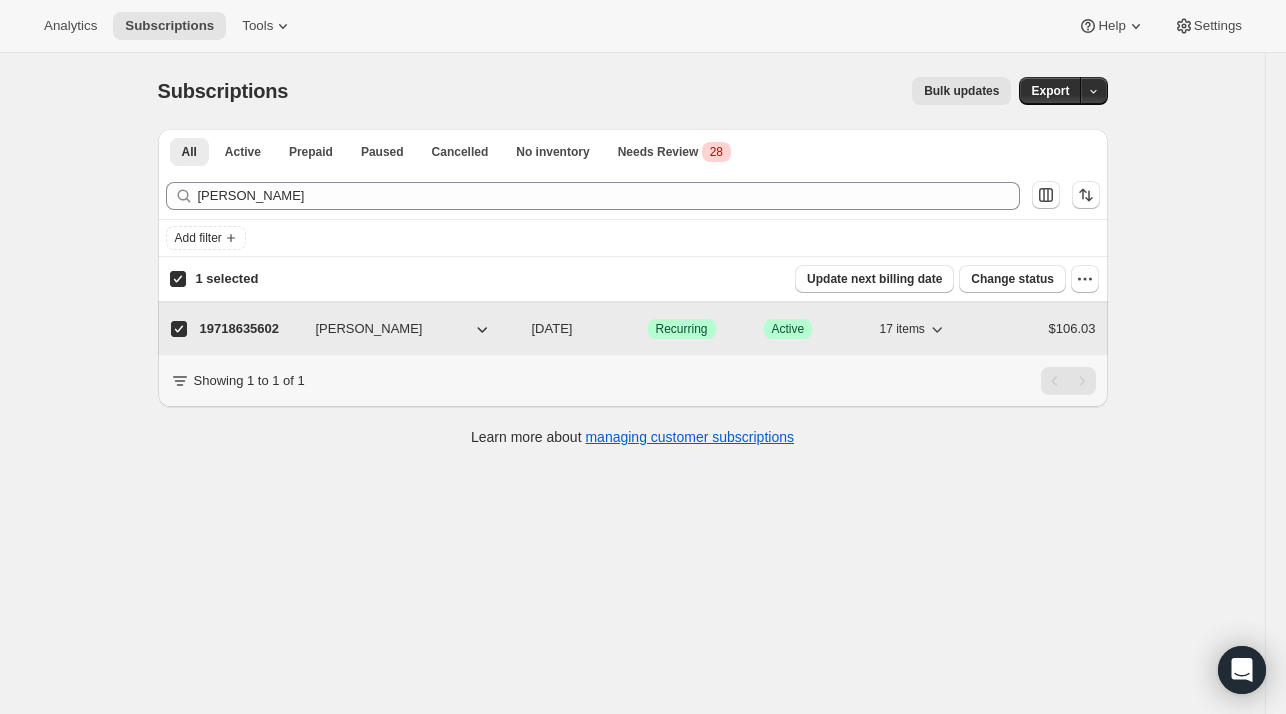click on "19718635602" at bounding box center [250, 329] 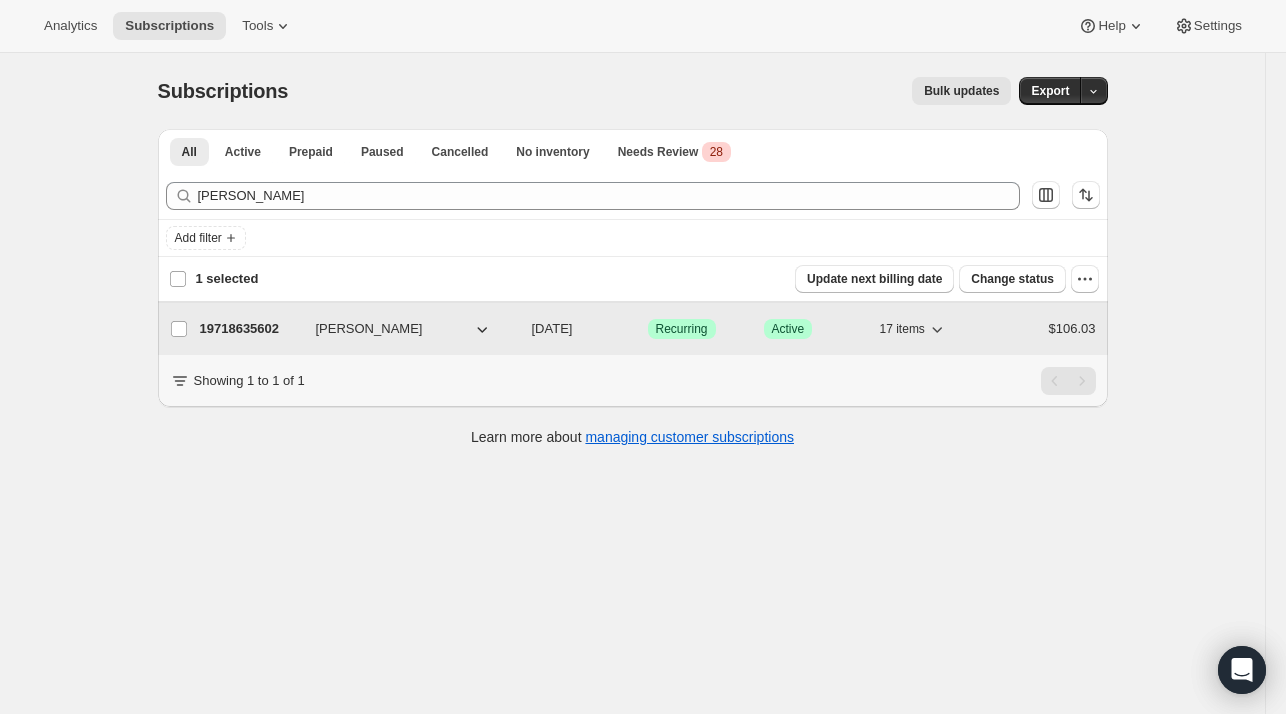 checkbox on "false" 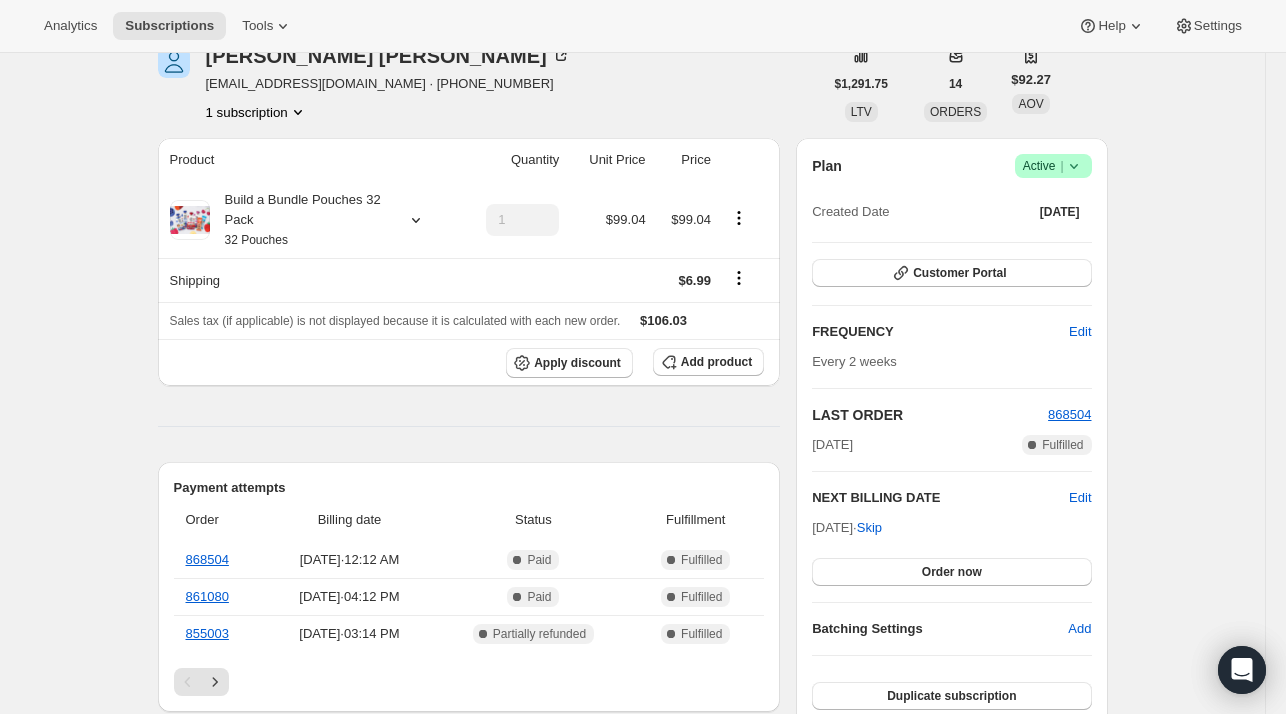 scroll, scrollTop: 0, scrollLeft: 0, axis: both 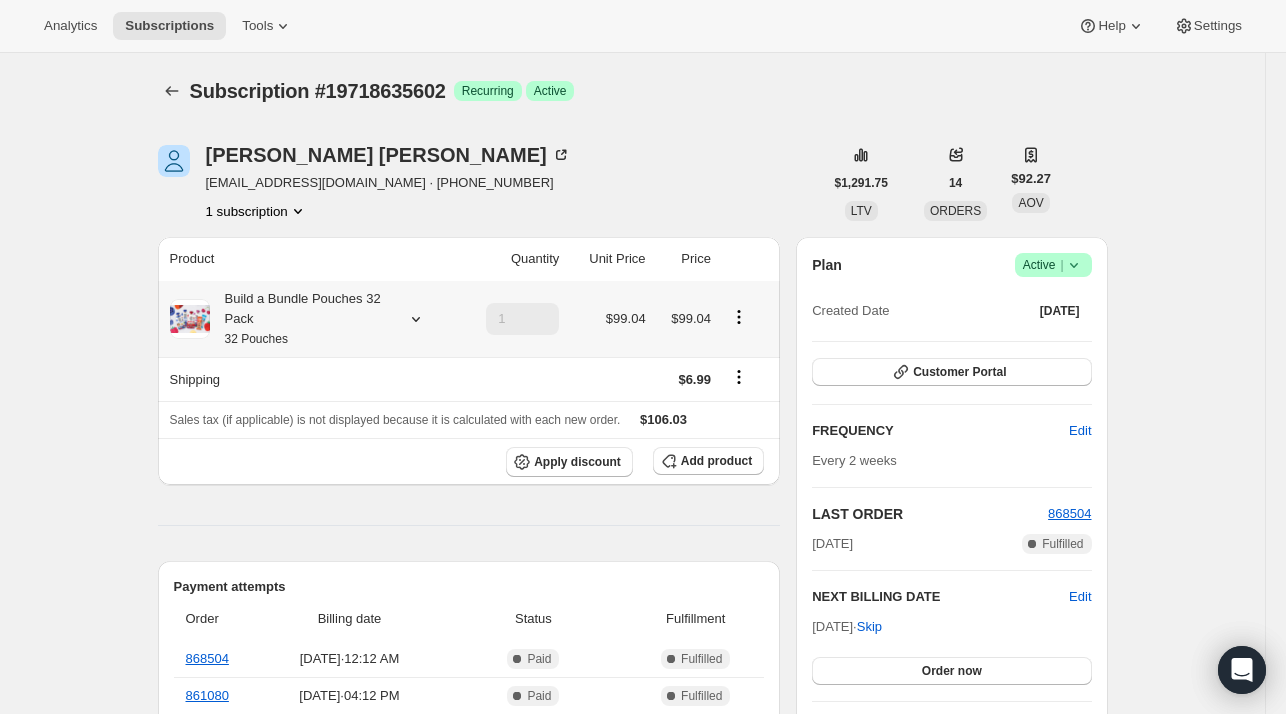 click on "Build a Bundle Pouches 32 Pack 32 Pouches" at bounding box center [300, 319] 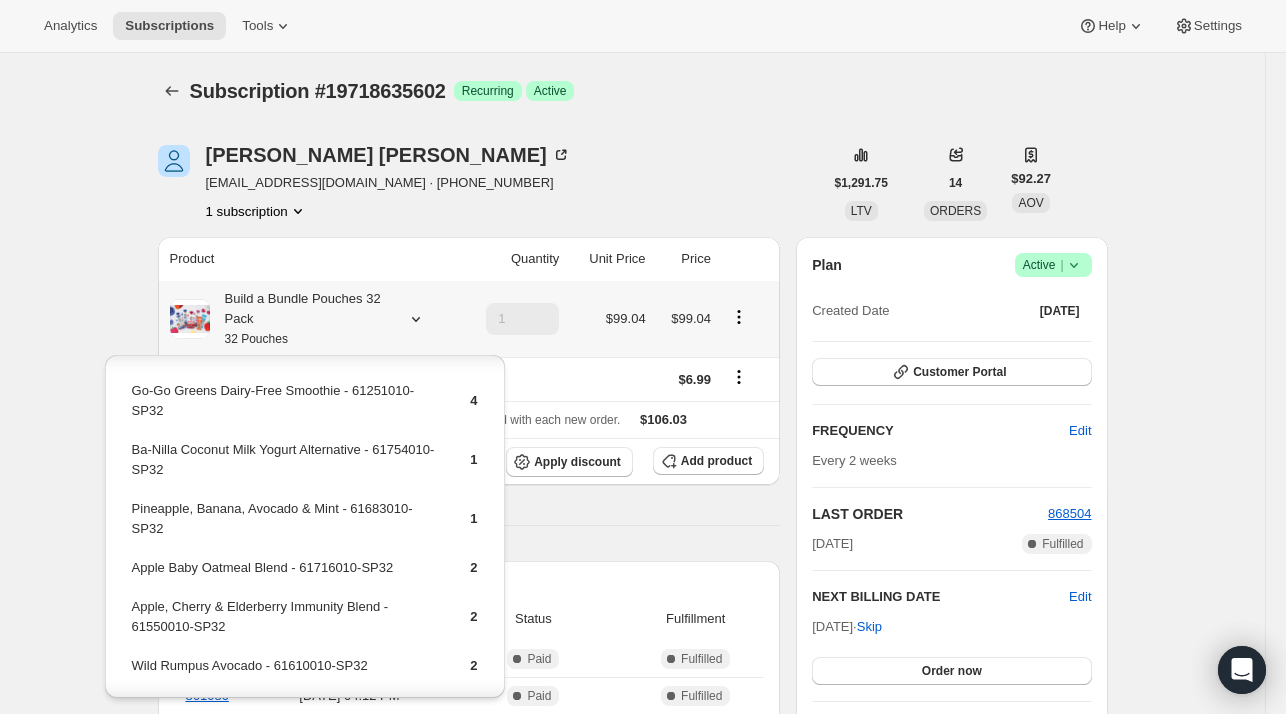 scroll, scrollTop: 0, scrollLeft: 0, axis: both 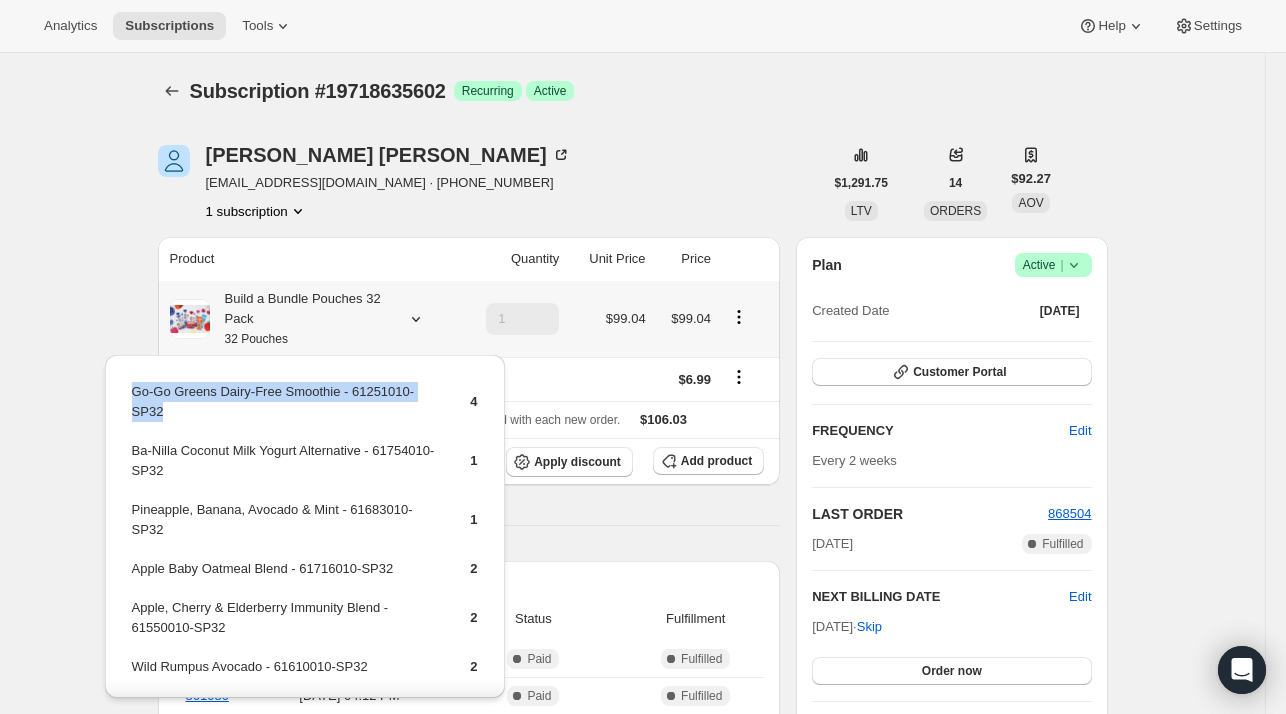 drag, startPoint x: 189, startPoint y: 421, endPoint x: 126, endPoint y: 405, distance: 65 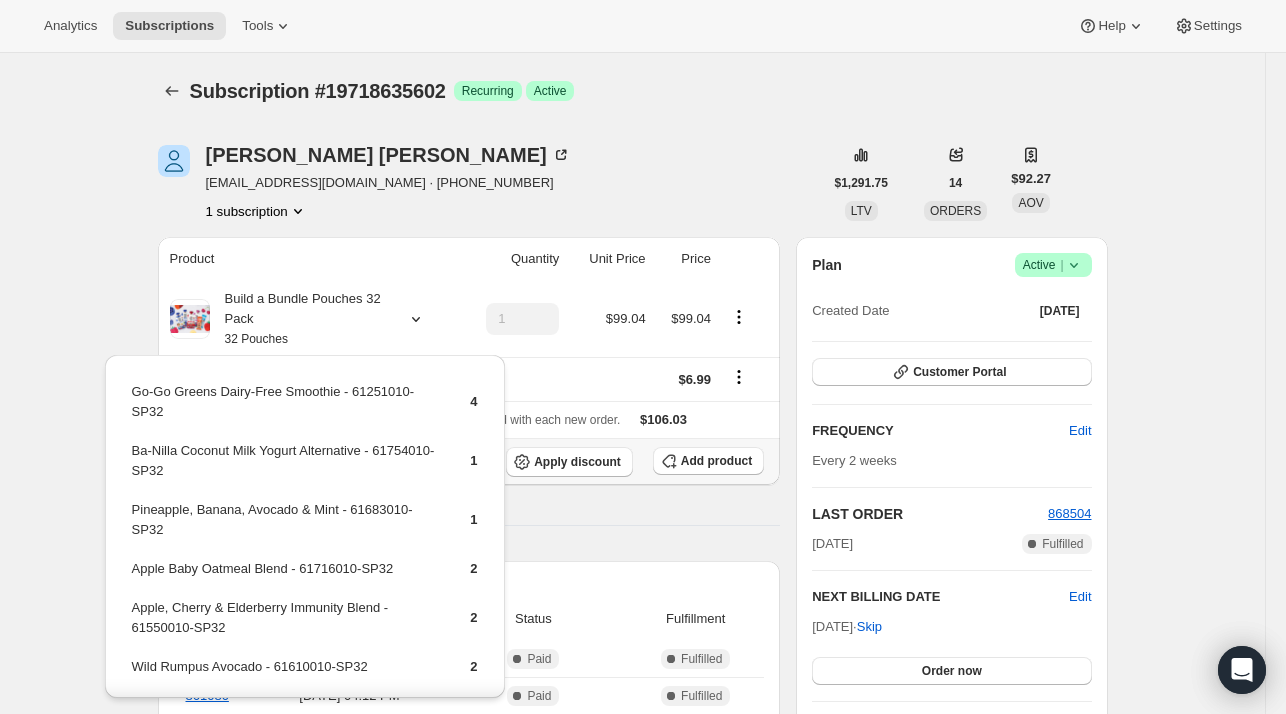 click on "Apply discount Add product" at bounding box center [469, 461] 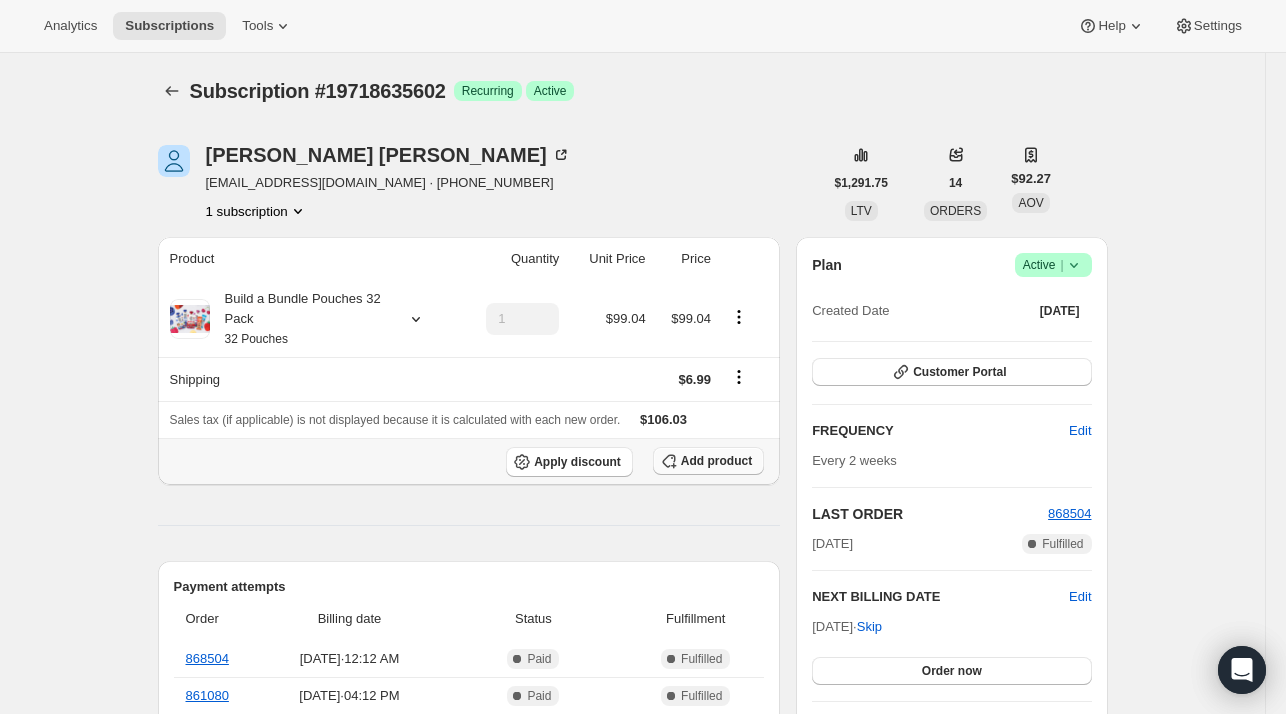 click on "Add product" at bounding box center (716, 461) 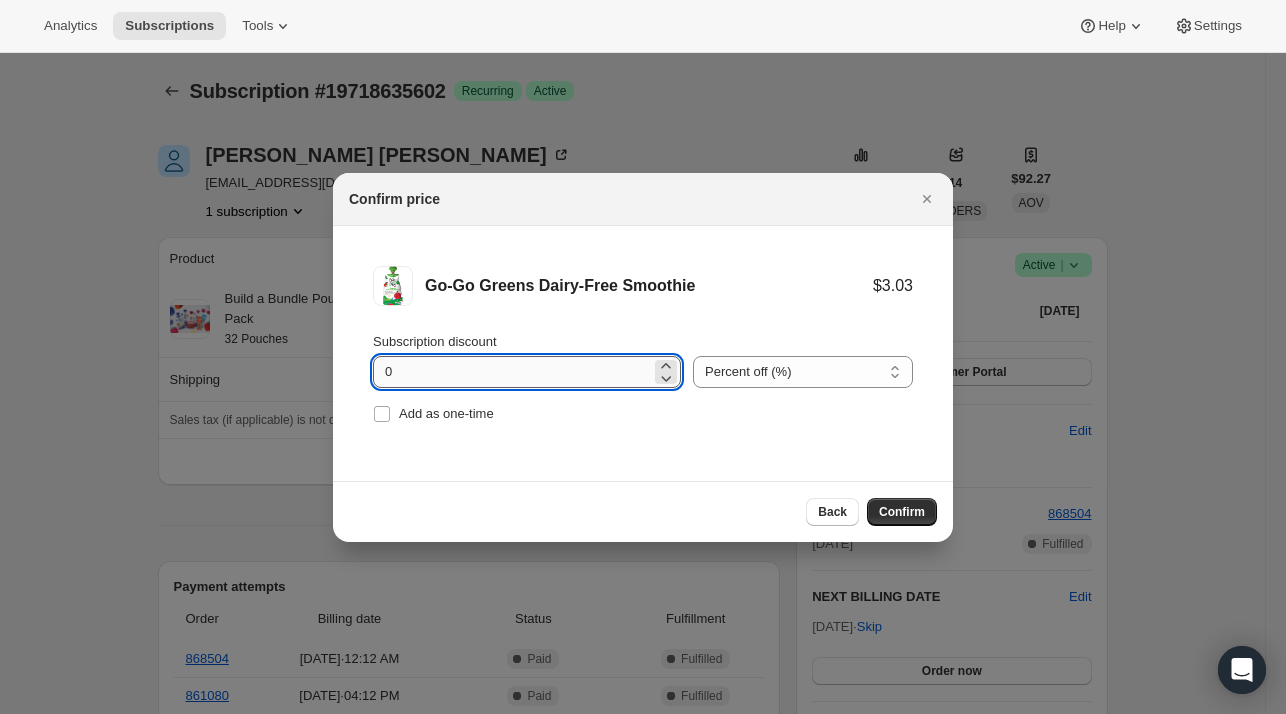 click on "0" at bounding box center (512, 372) 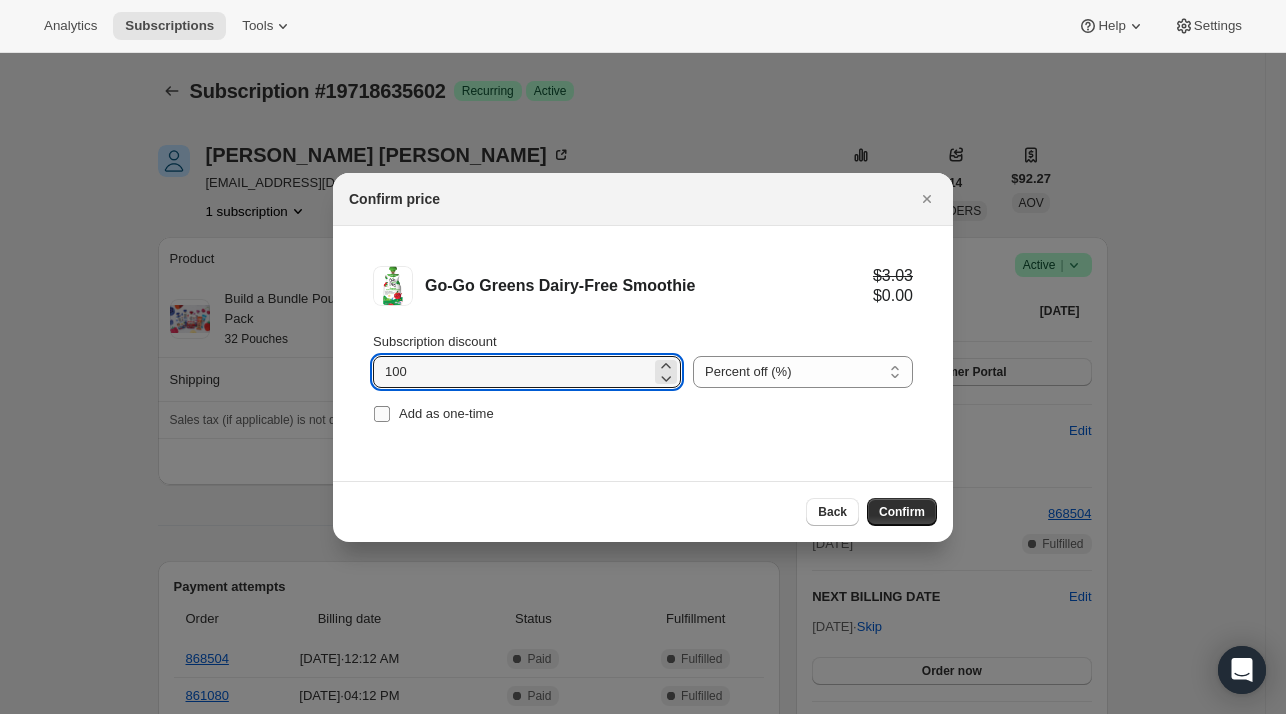 type on "100" 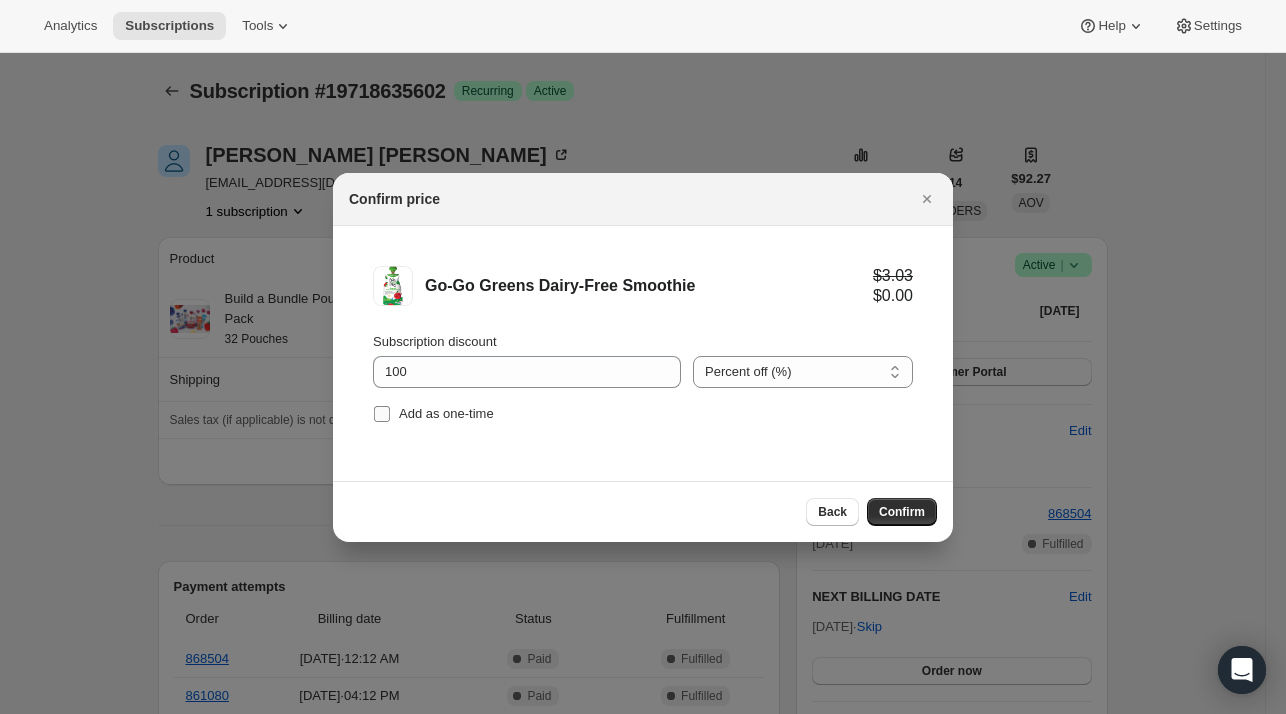 click on "Add as one-time" at bounding box center [446, 413] 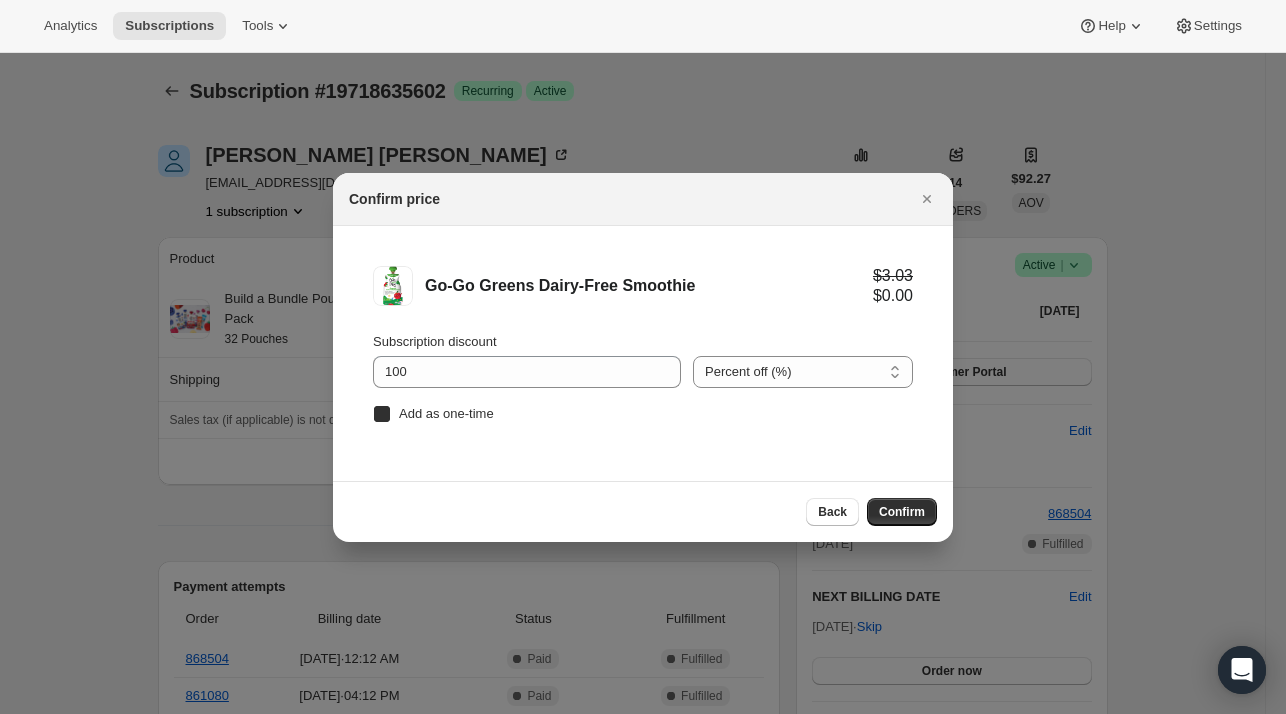 checkbox on "true" 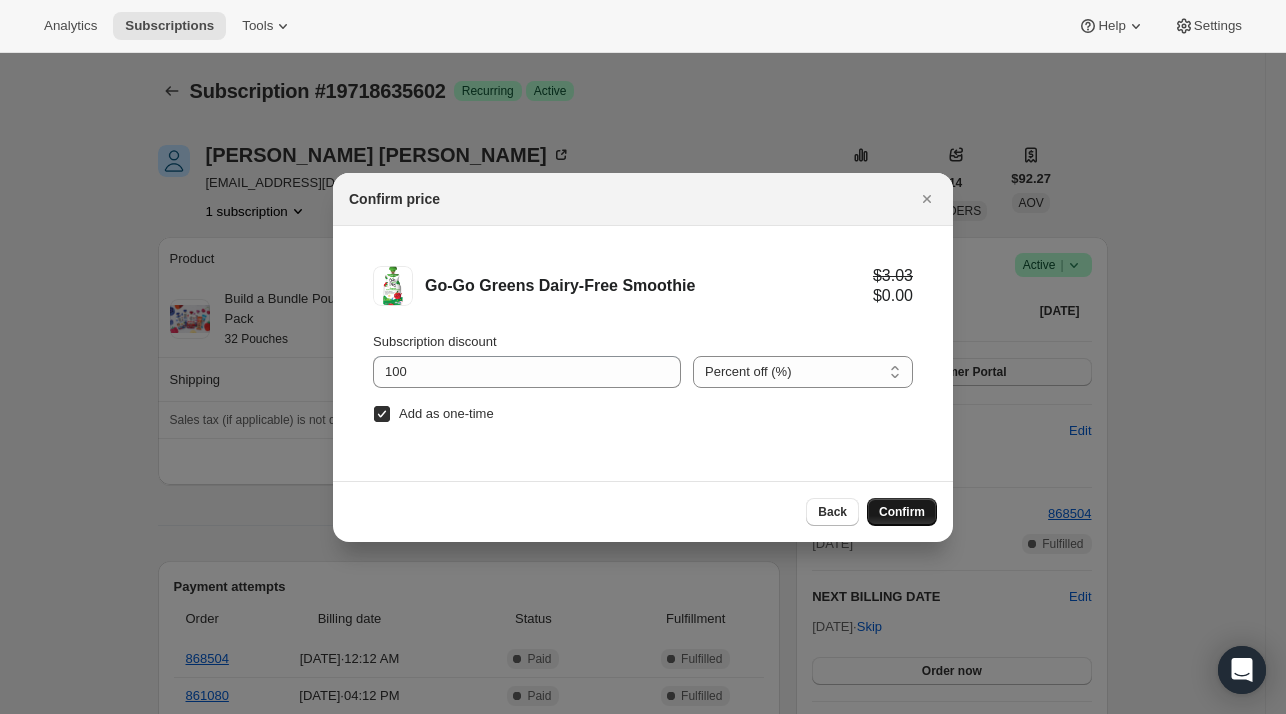 click on "Confirm" at bounding box center (902, 512) 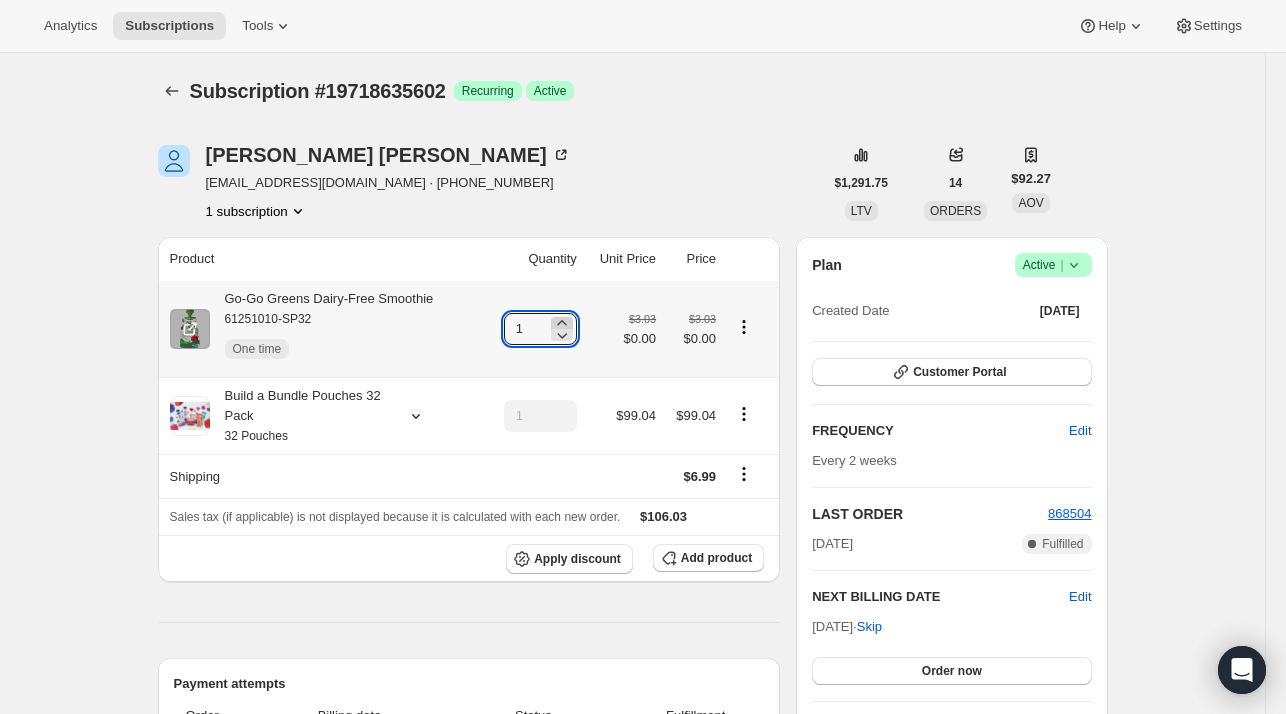 click 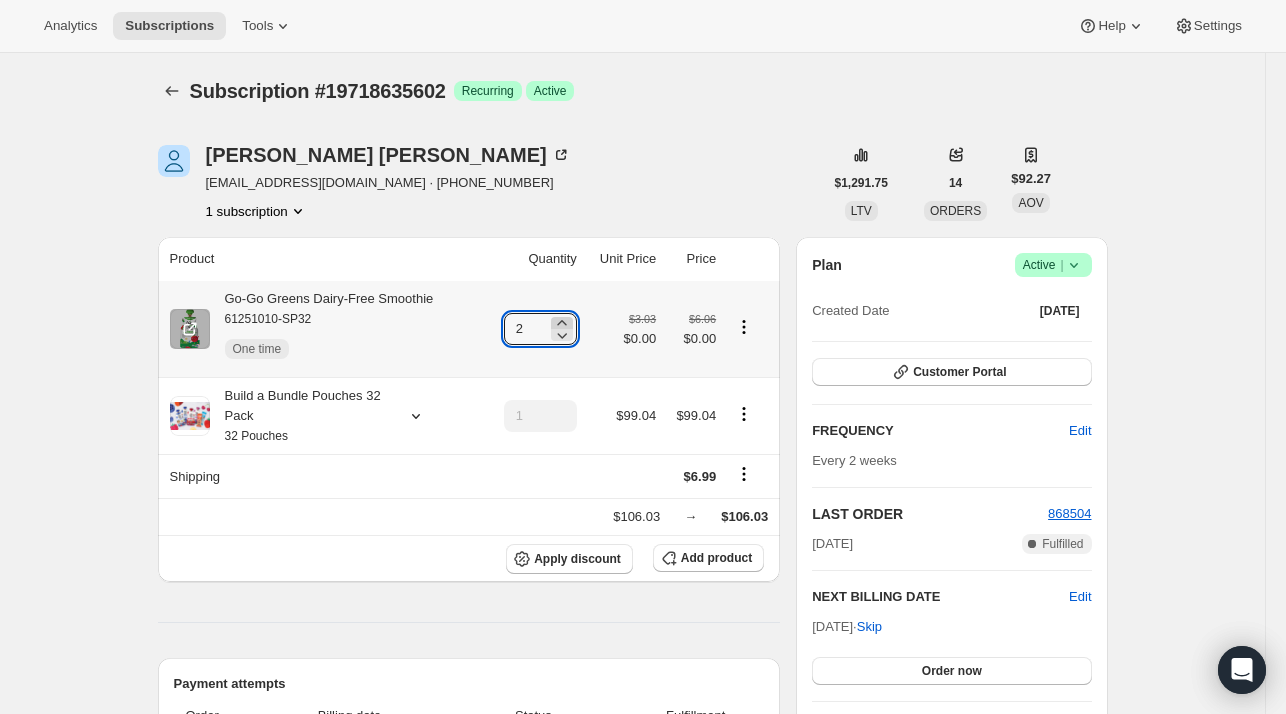 click 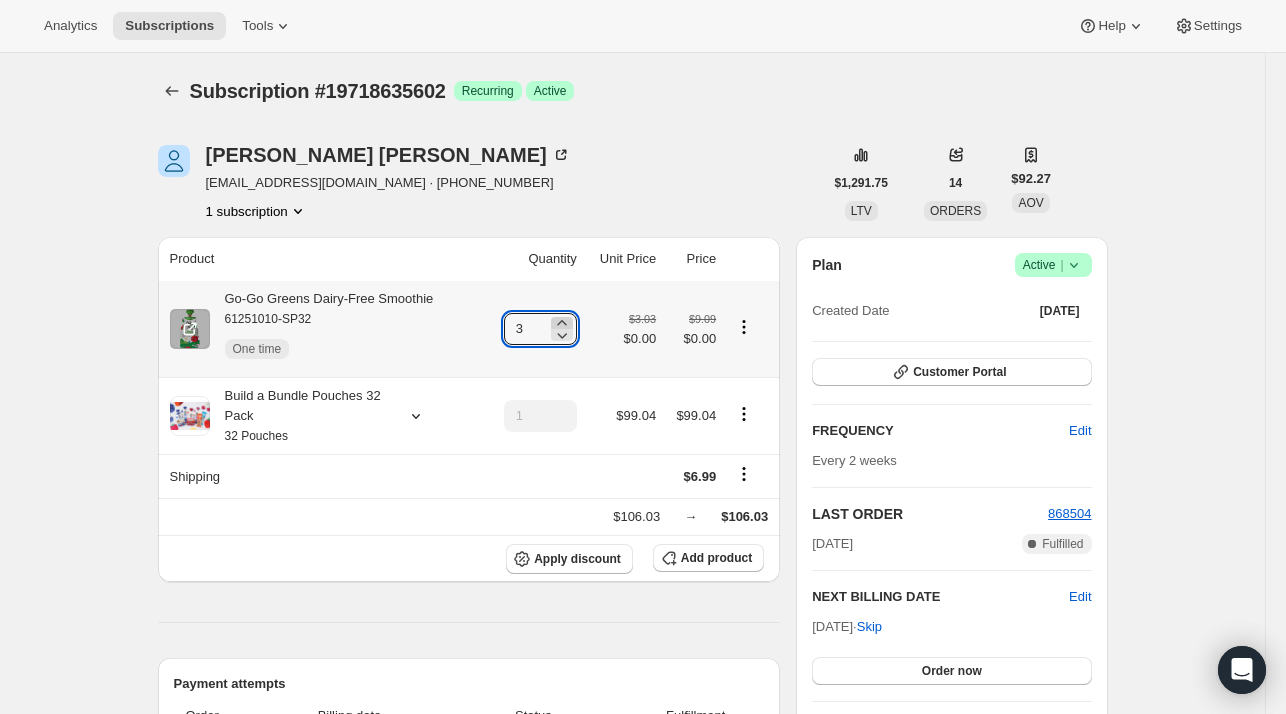 click 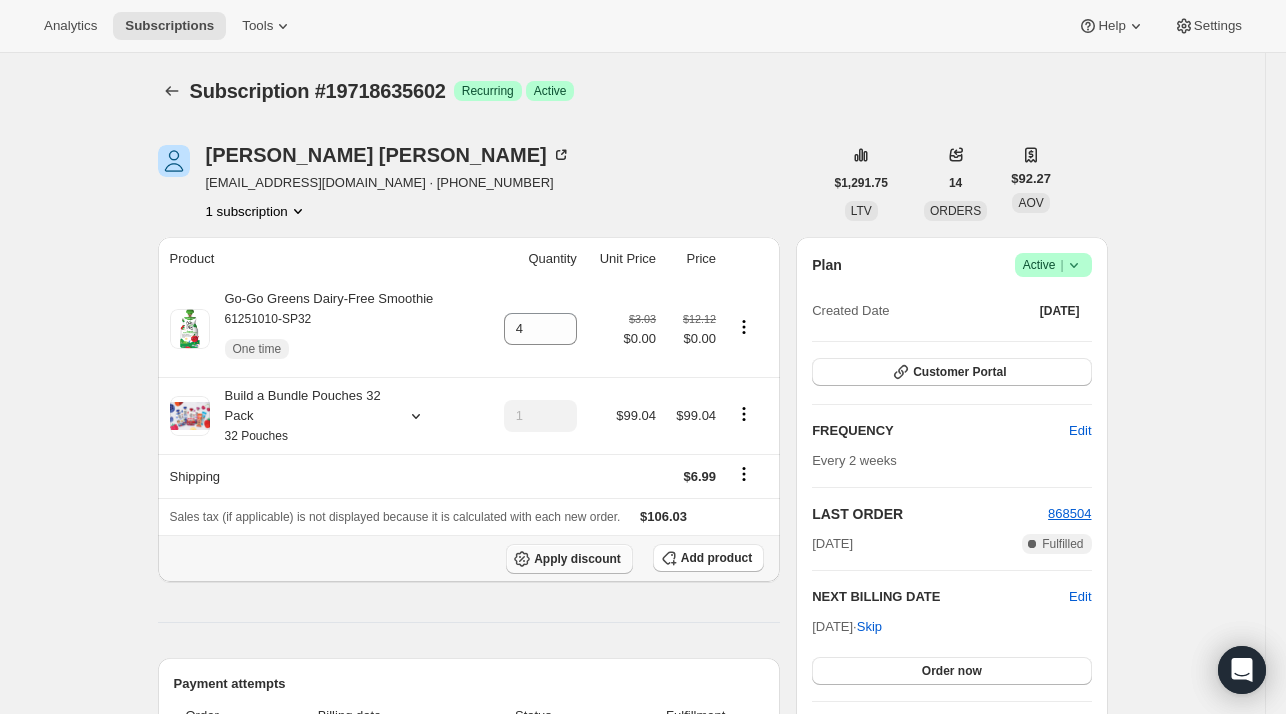 click on "Apply discount" at bounding box center [569, 559] 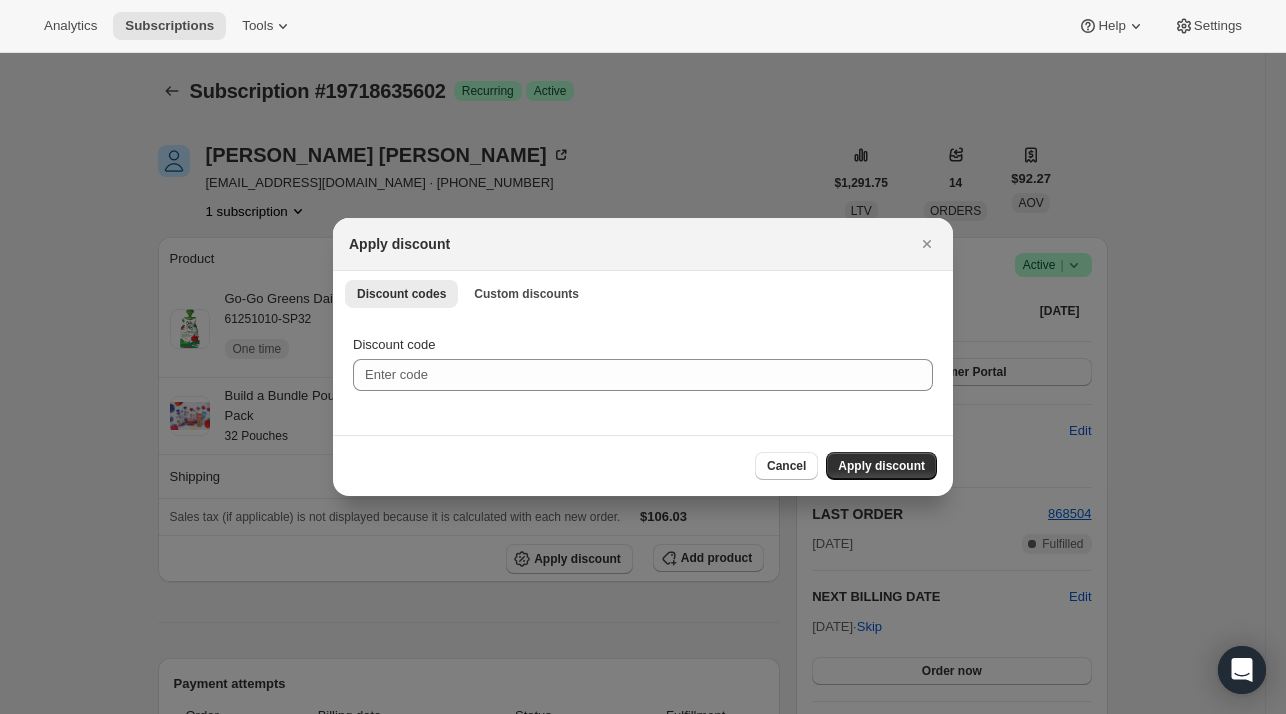 click on "Discount codes Custom discounts More views Discount codes Custom discounts More views" at bounding box center [643, 293] 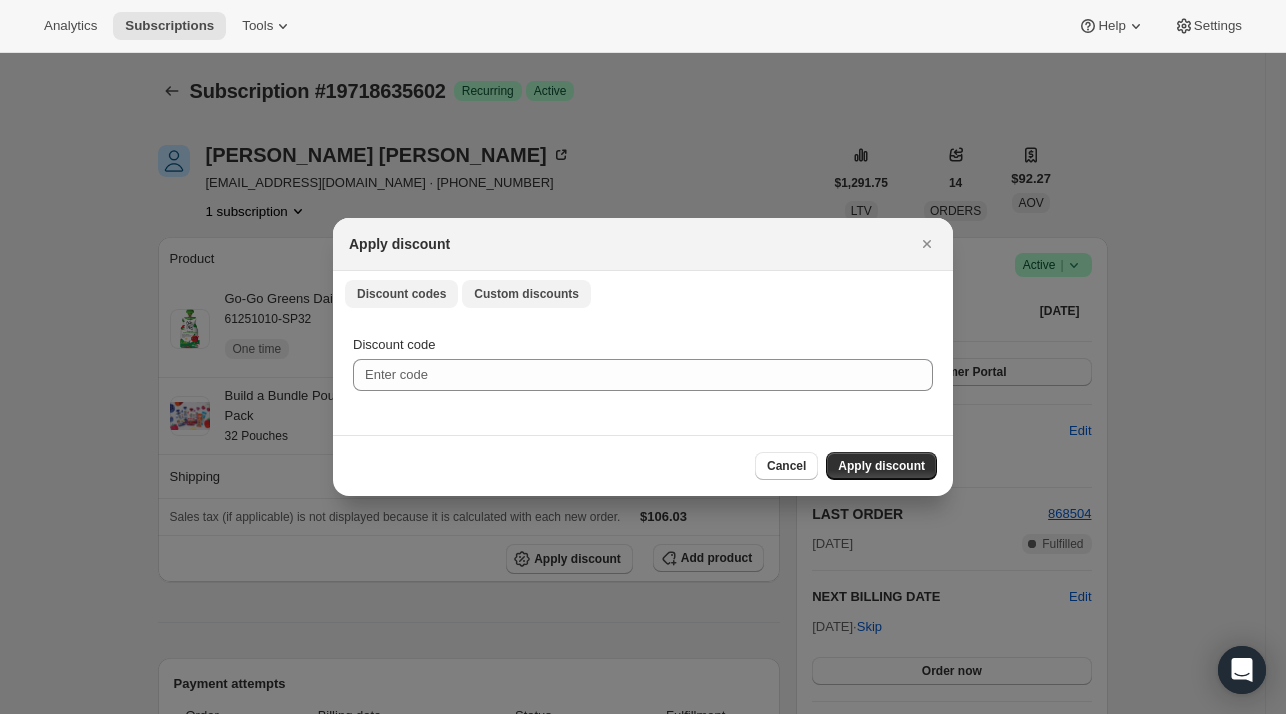 click on "Custom discounts" at bounding box center [526, 294] 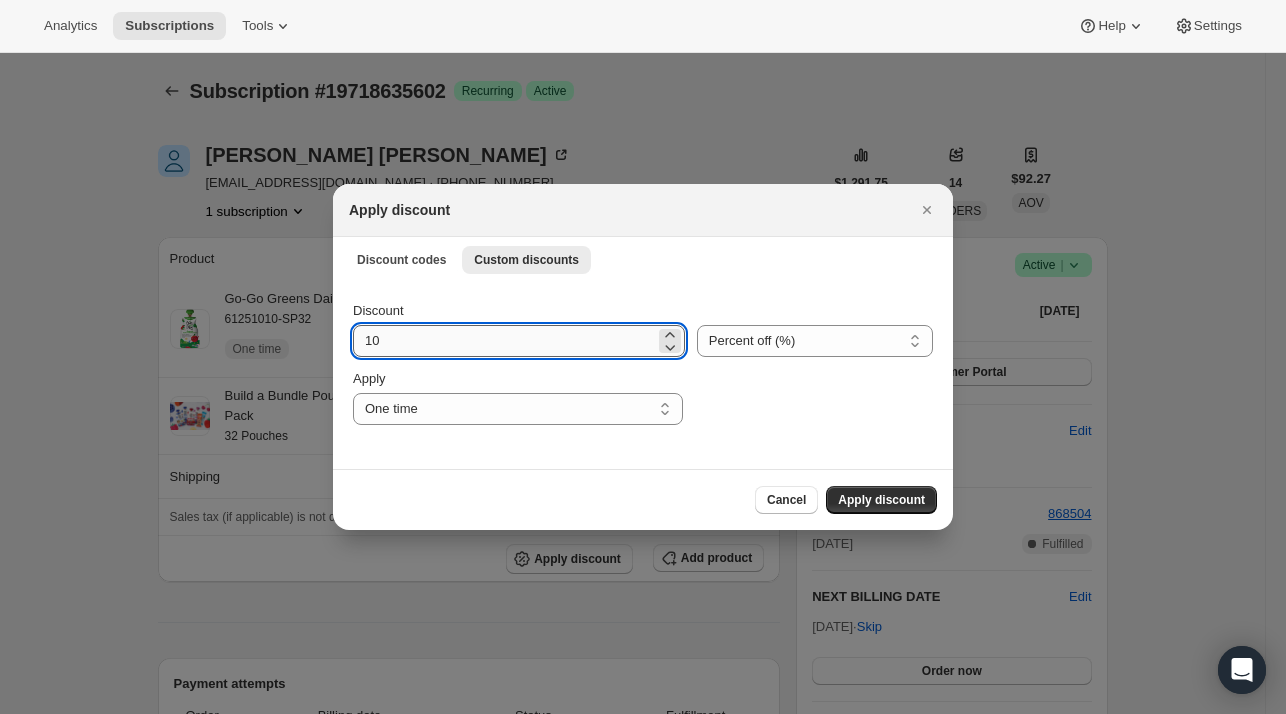 click on "10" at bounding box center (504, 341) 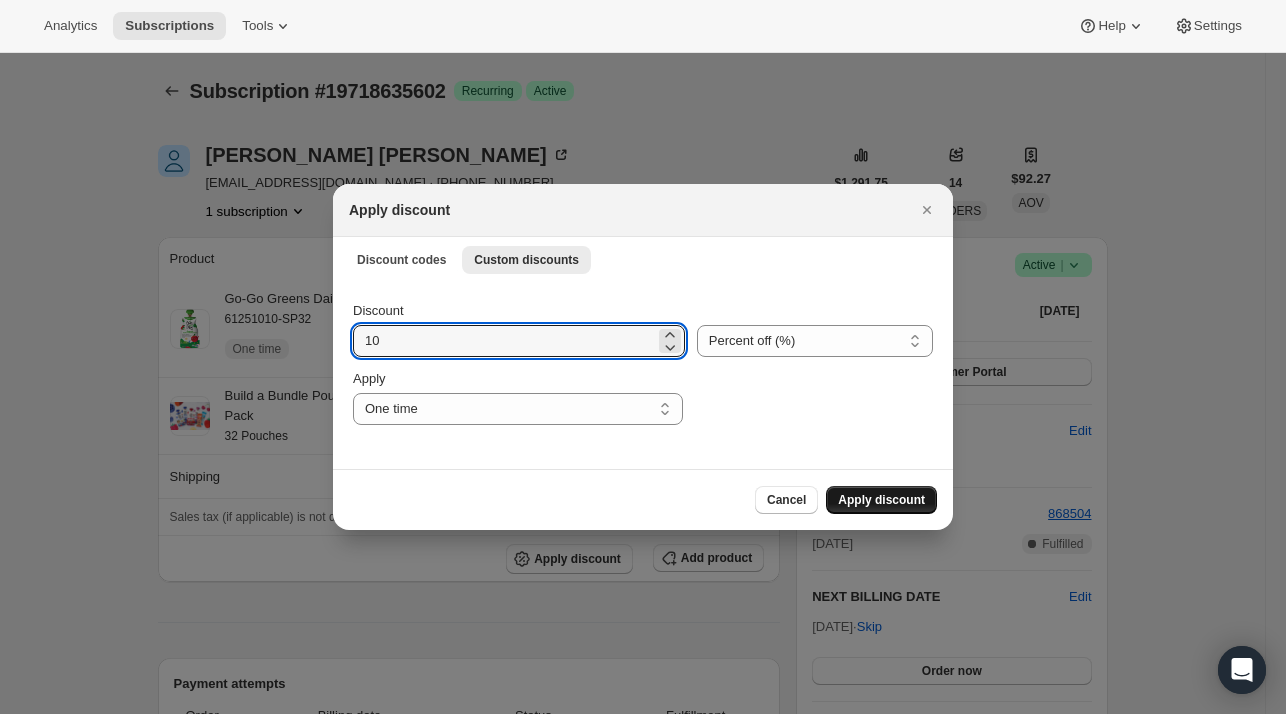 click on "Apply discount" at bounding box center (881, 500) 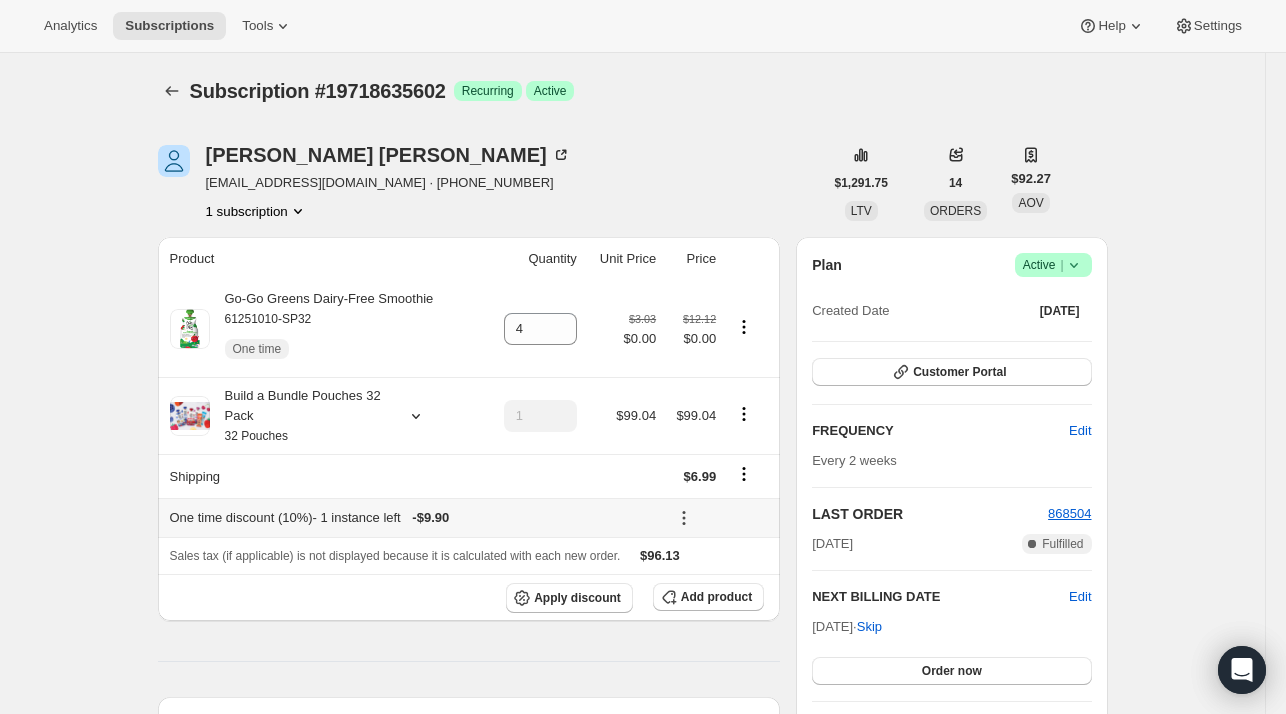 click 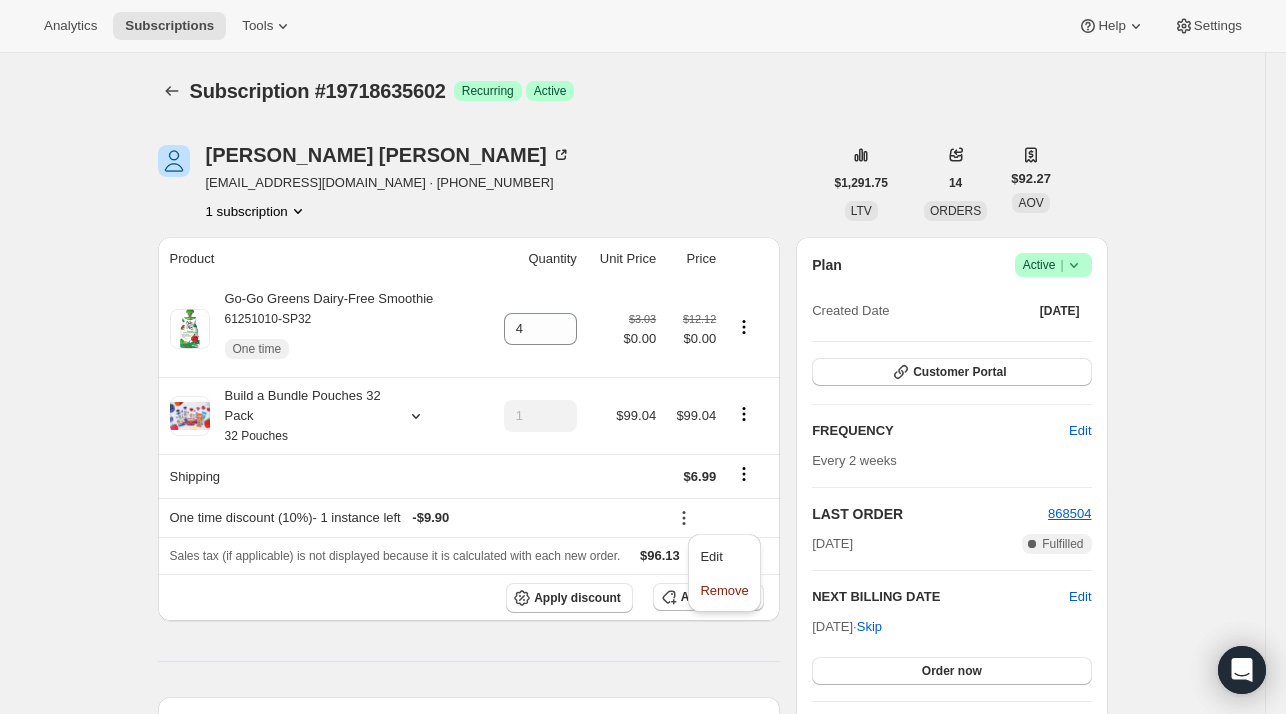 click on "Subscription #19718635602. This page is ready Subscription #19718635602 Success Recurring Success Active Stacy   Briones sjbriones77@gmail.com · +12039315956 1 subscription $1,291.75 LTV 14 ORDERS $92.27 AOV Product Quantity Unit Price Price Go-Go Greens Dairy-Free Smoothie 61251010-SP32 One time 4 $3.03 $0.00 $12.12 $0.00 Build a Bundle Pouches 32 Pack 32 Pouches 1 $99.04 $99.04 Shipping $6.99 One time discount (10%)  - 1 instance left   - $9.90 Sales tax (if applicable) is not displayed because it is calculated with each new order.   $96.13 Apply discount Add product Payment attempts Order Billing date Status Fulfillment 868504 Jul 7, 2025  ·  12:12 AM  Complete Paid  Complete Fulfilled 861080 Jun 23, 2025  ·  04:12 PM  Complete Paid  Complete Fulfilled 855003 Jun 13, 2025  ·  03:14 PM  Complete Partially refunded  Complete Fulfilled Timeline Jul 11, 2025 Dalavanh Khaoone added 10% discount via Admin, which will apply to the next order.  08:13 AM 08:13 AM 08:12 AM Shipping rate updated from  5.99 USD" at bounding box center (632, 1113) 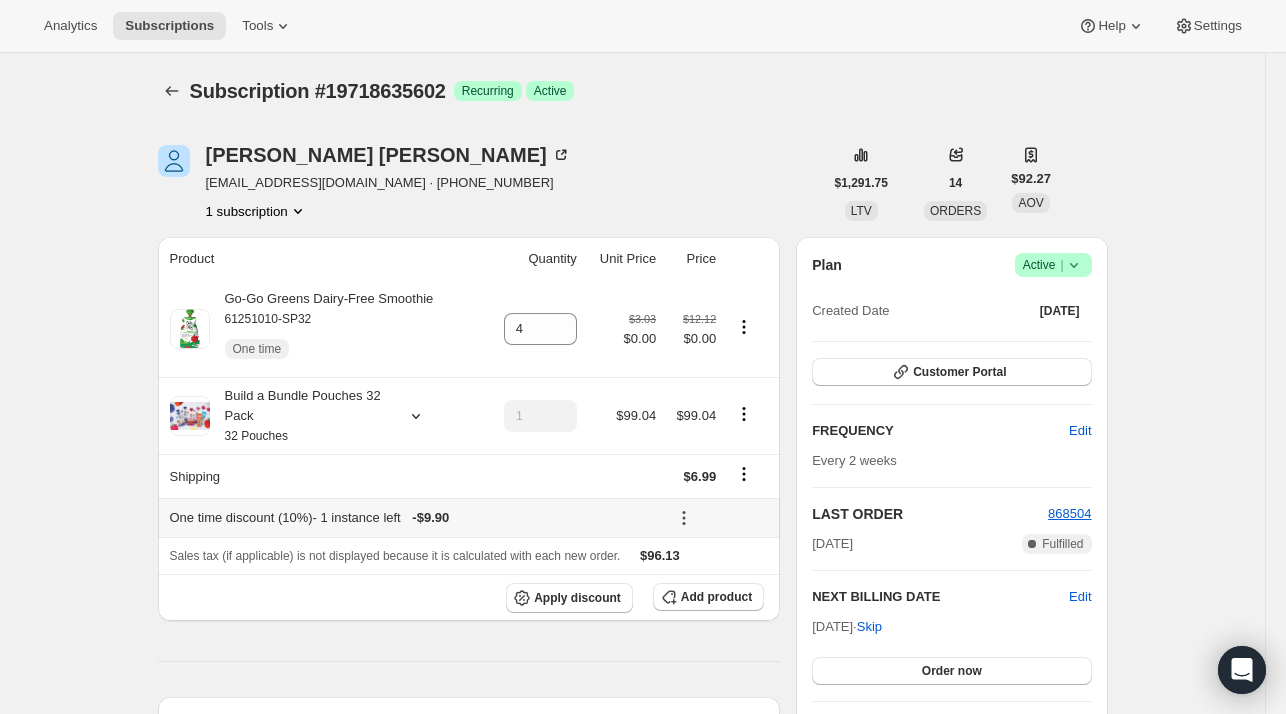 click 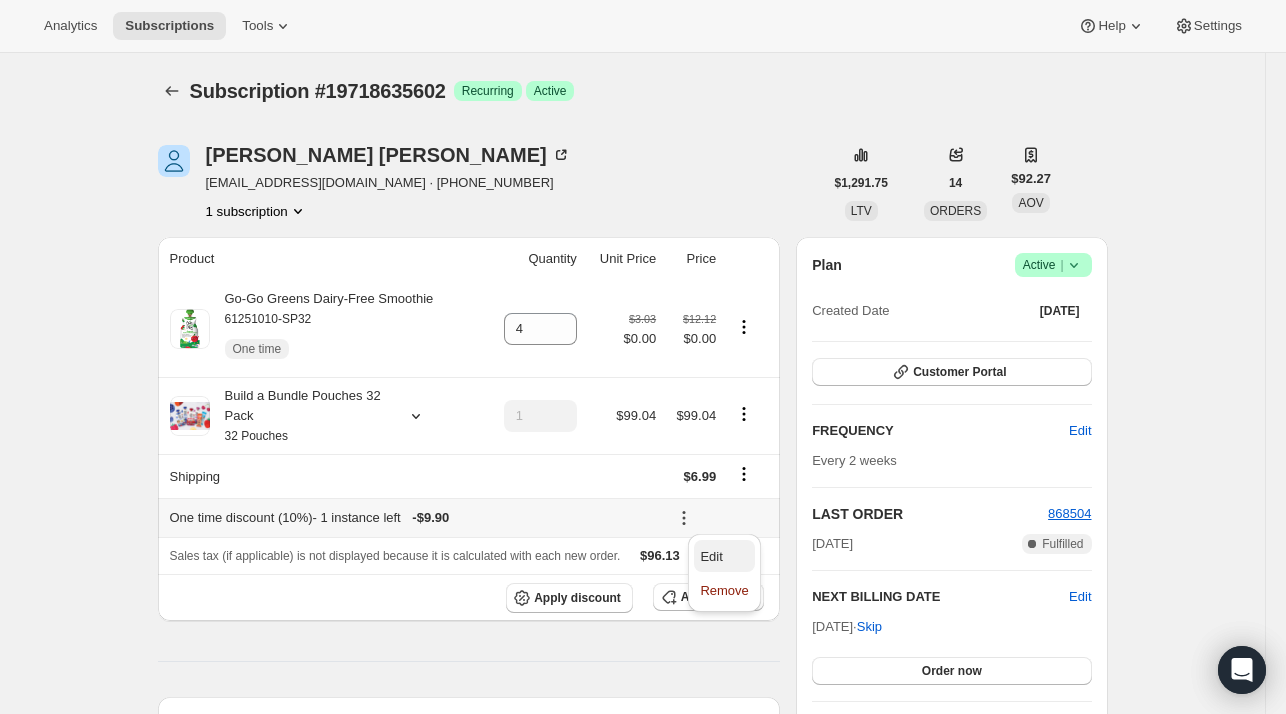 click on "Edit" at bounding box center (724, 556) 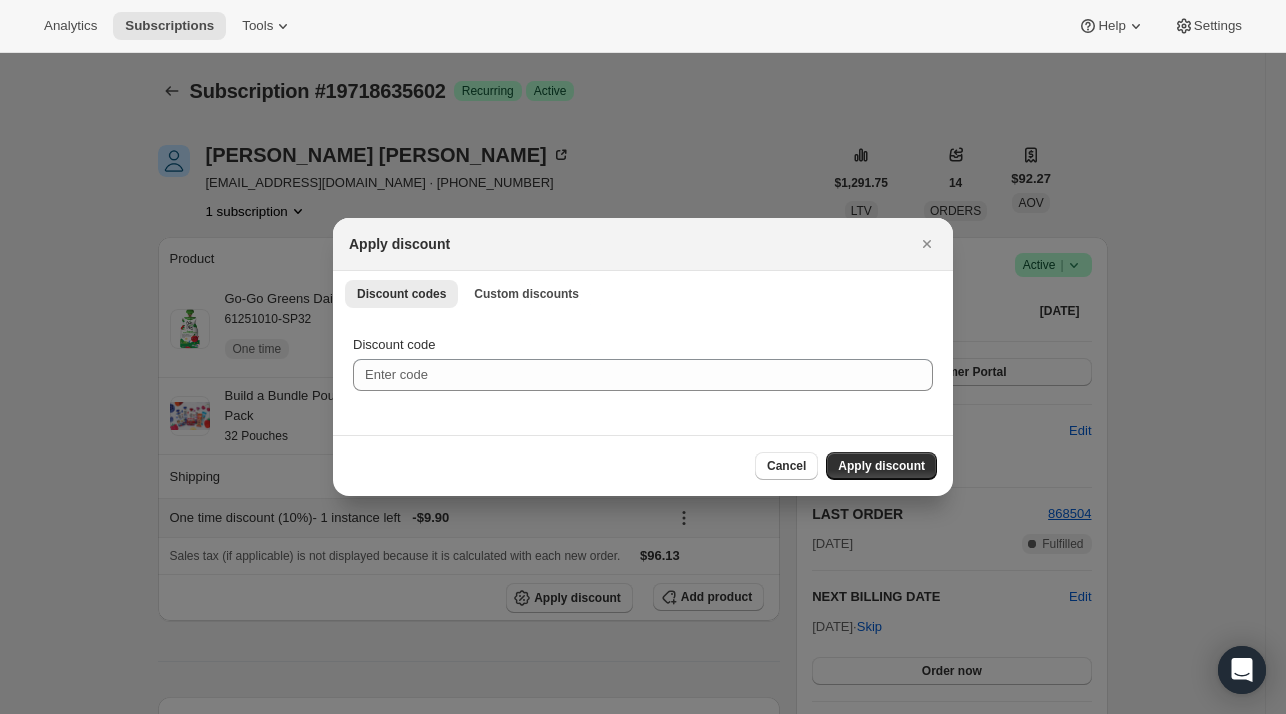 click on "Discount code" at bounding box center (643, 375) 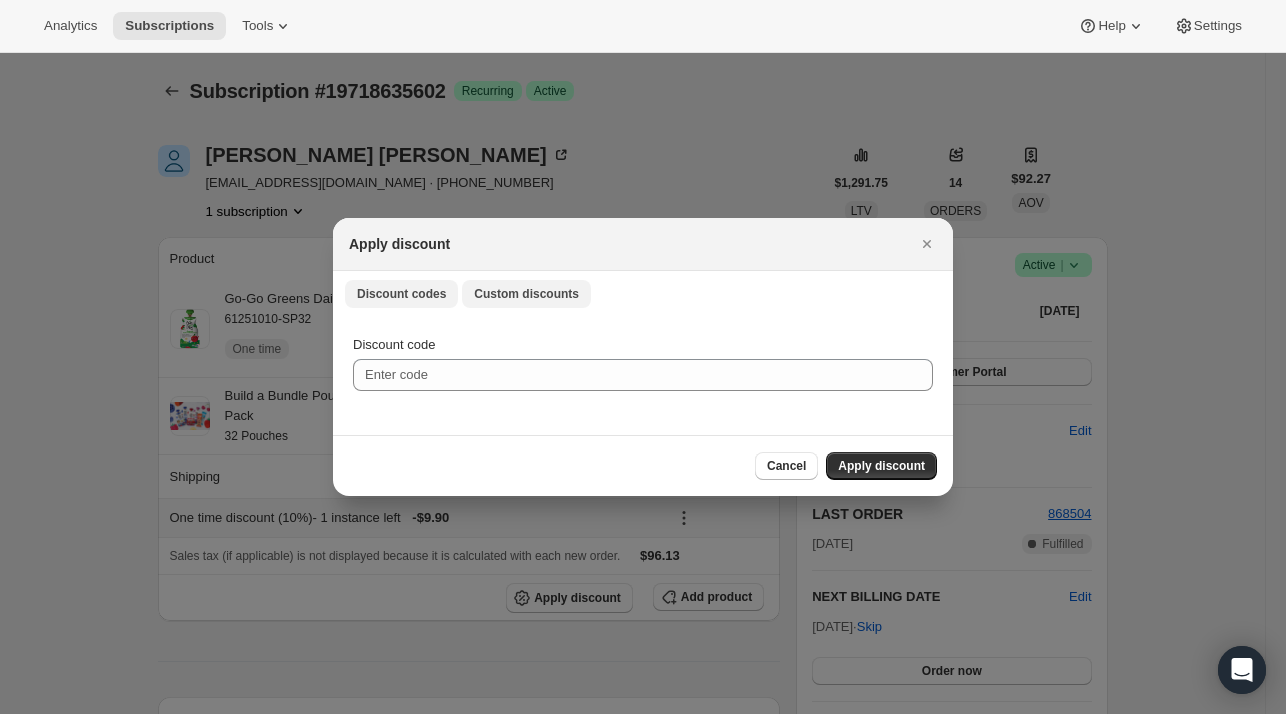 click on "Custom discounts" at bounding box center (526, 294) 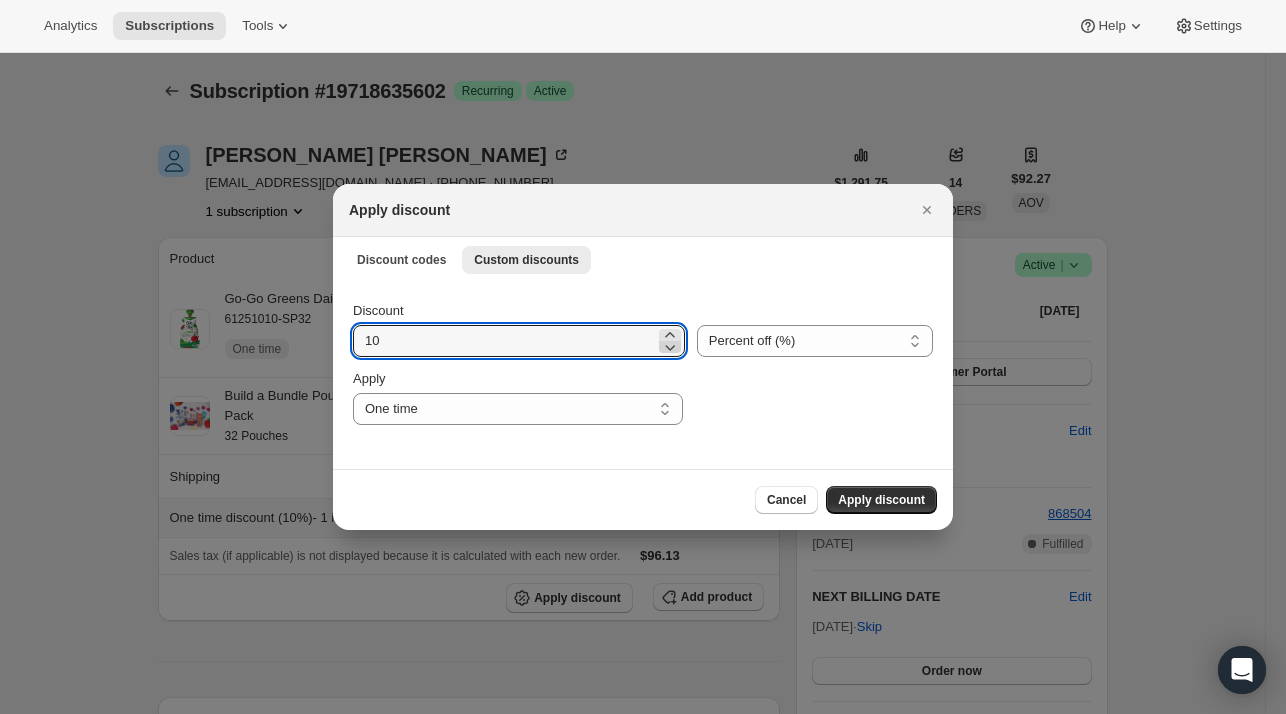 click 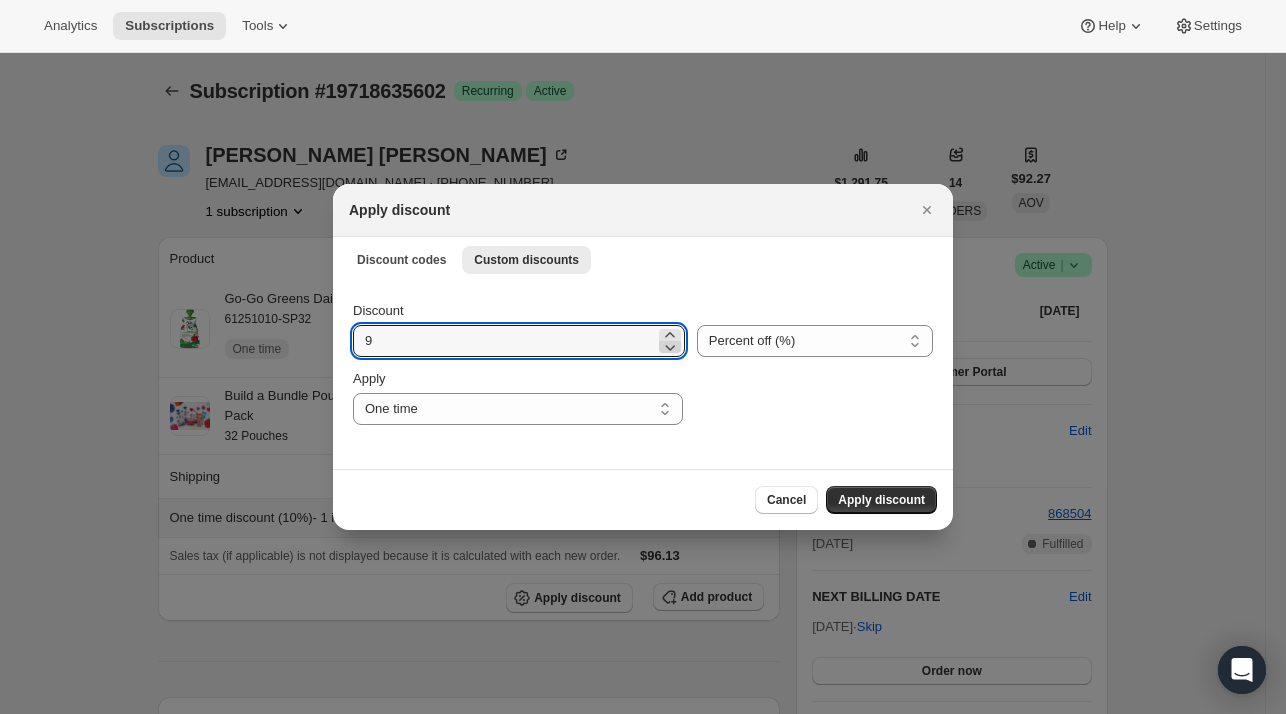 click 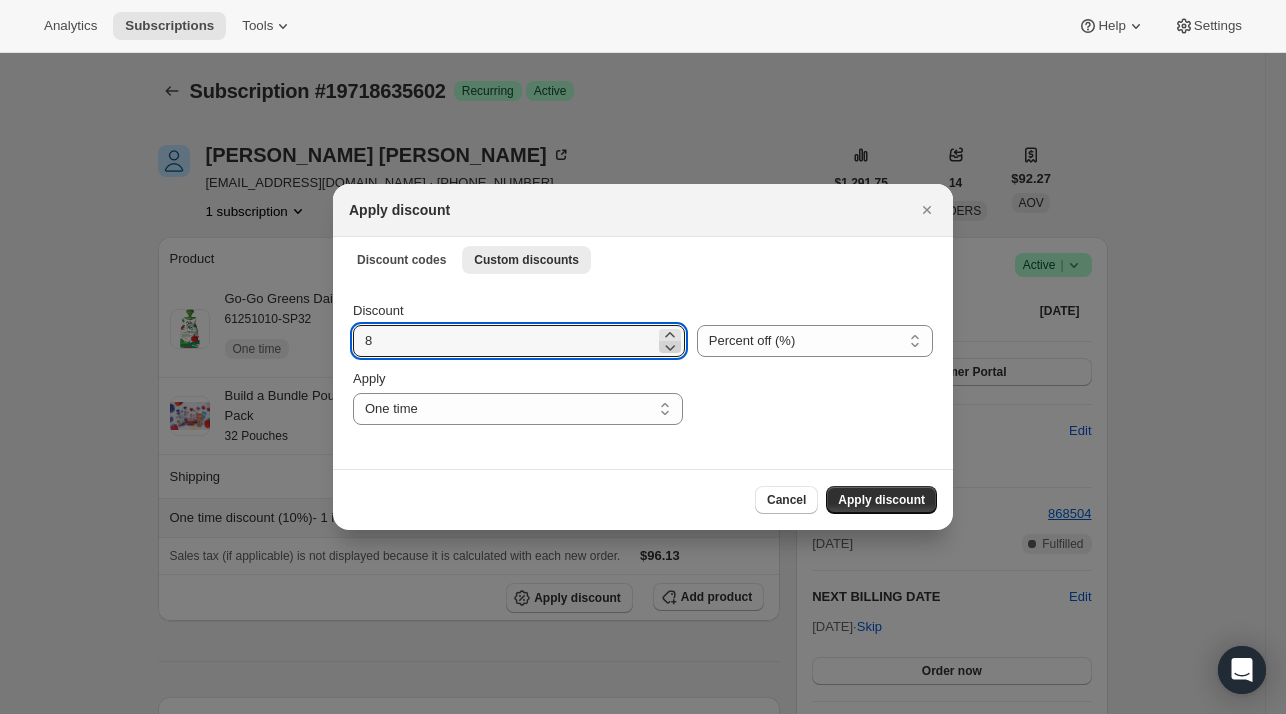 click 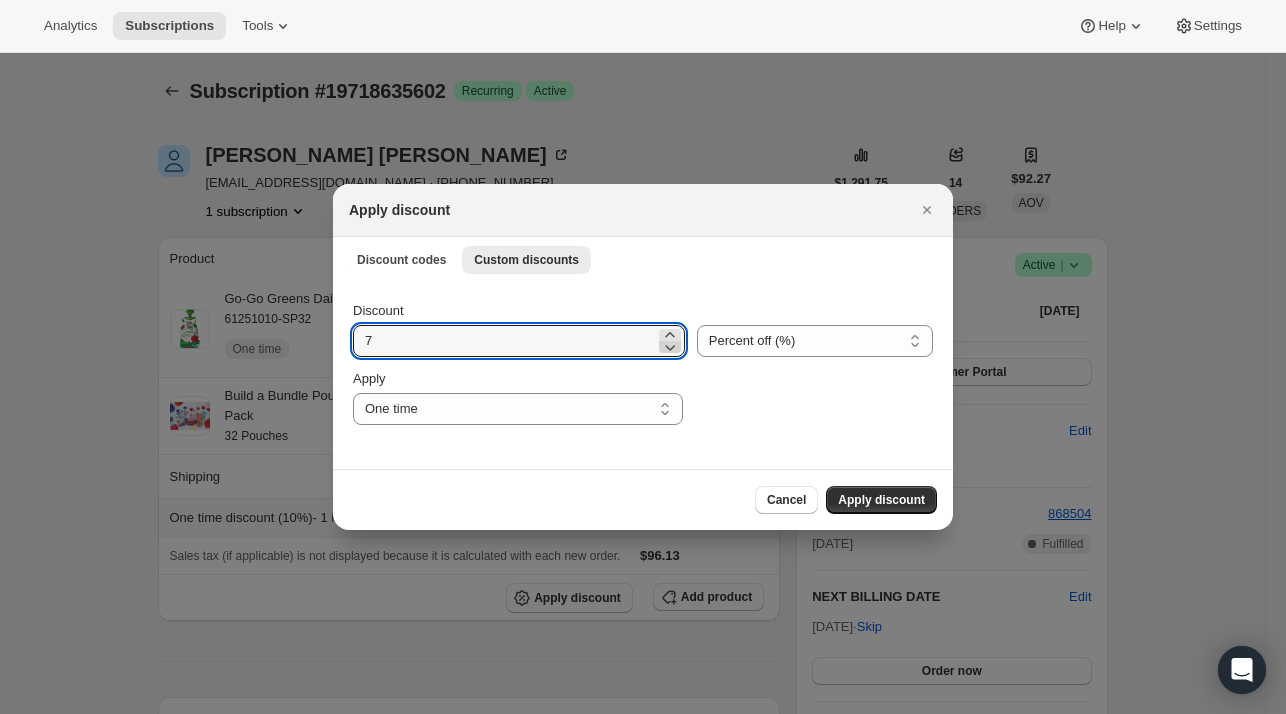 click 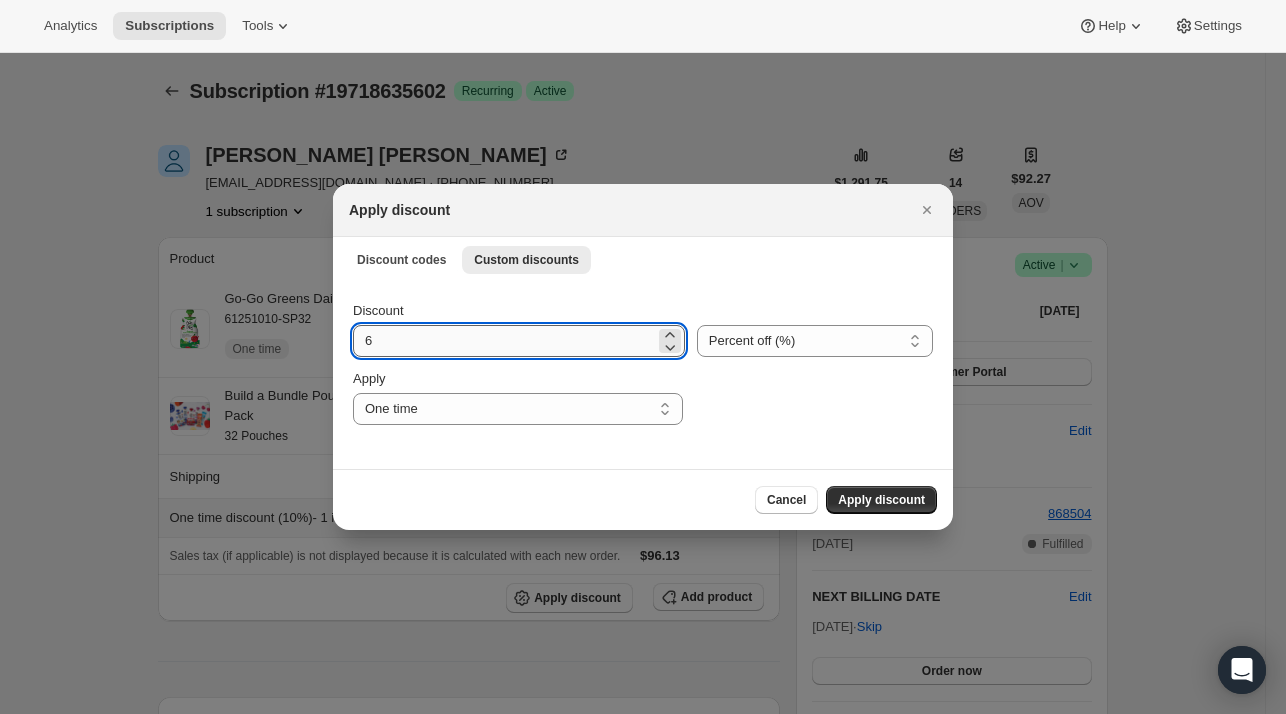 drag, startPoint x: 657, startPoint y: 336, endPoint x: 617, endPoint y: 335, distance: 40.012497 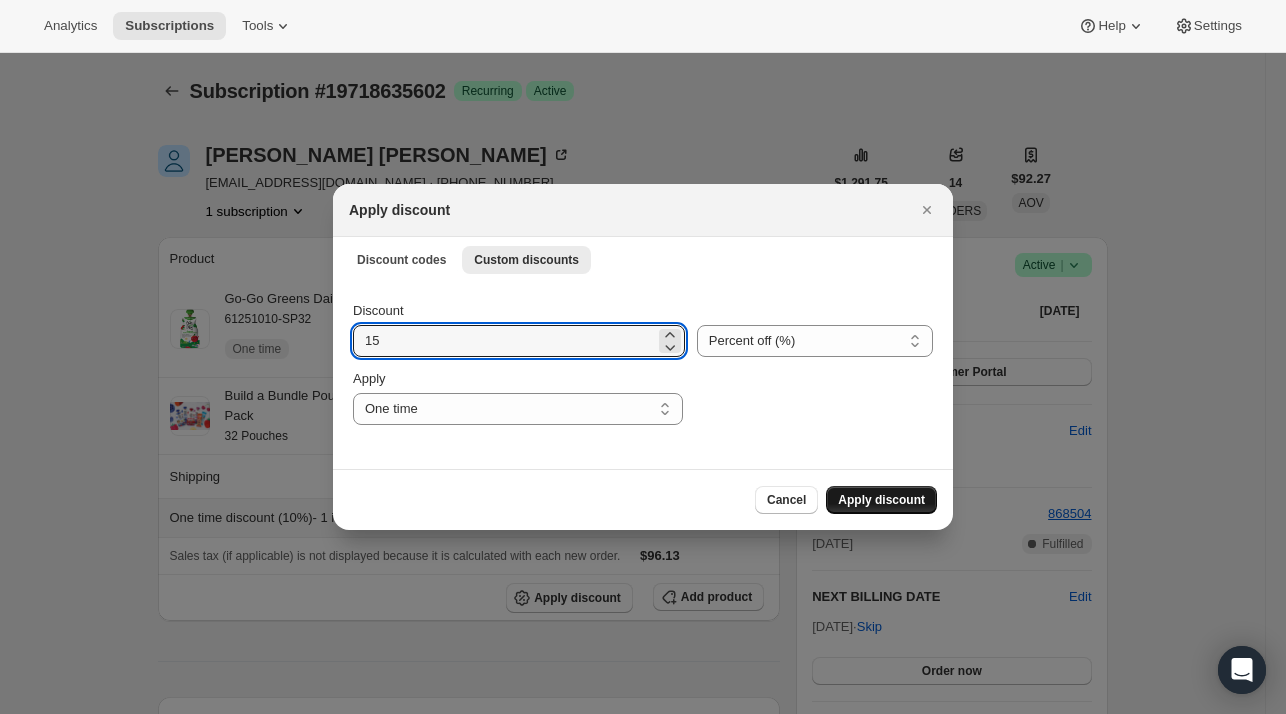 type on "15" 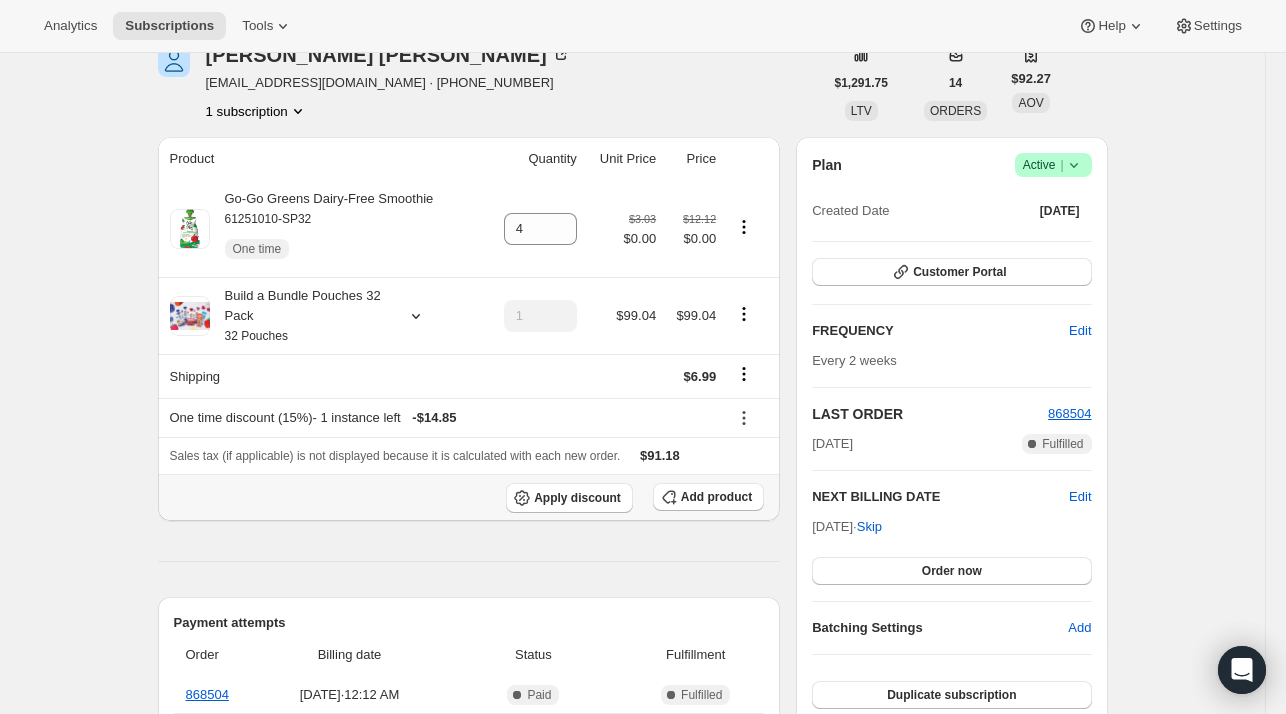 scroll, scrollTop: 300, scrollLeft: 0, axis: vertical 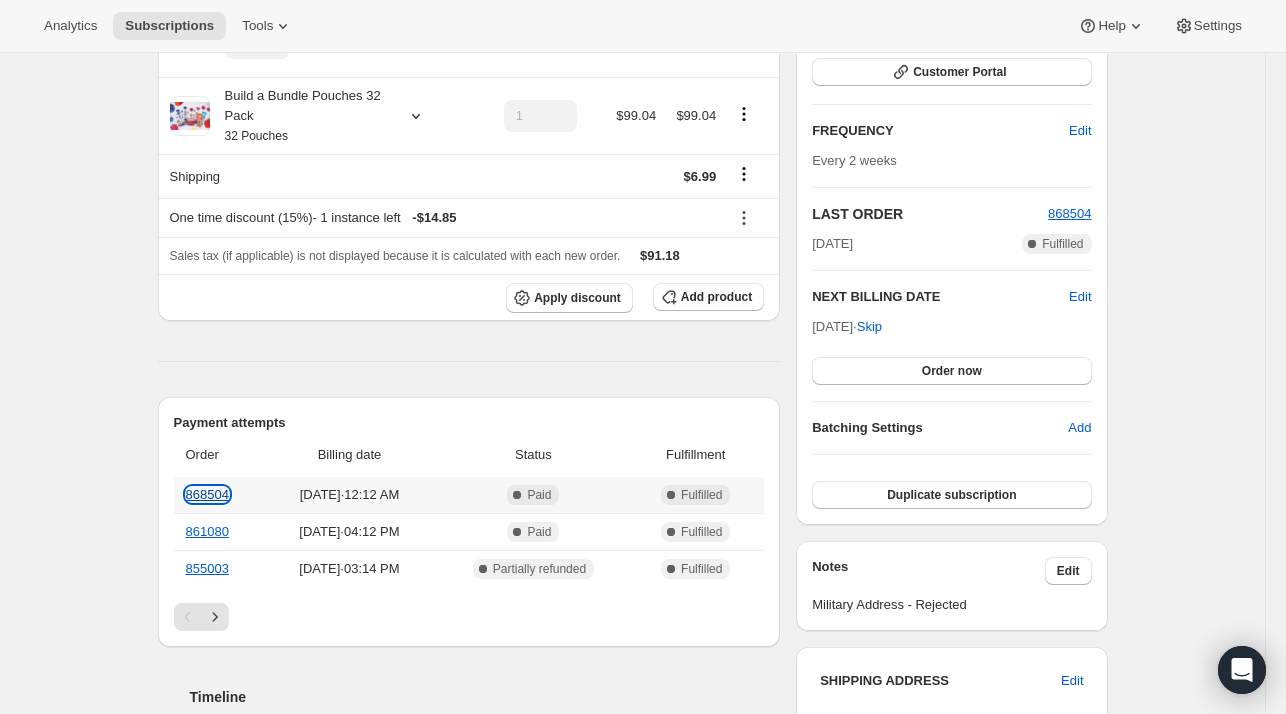 click on "868504" at bounding box center (207, 494) 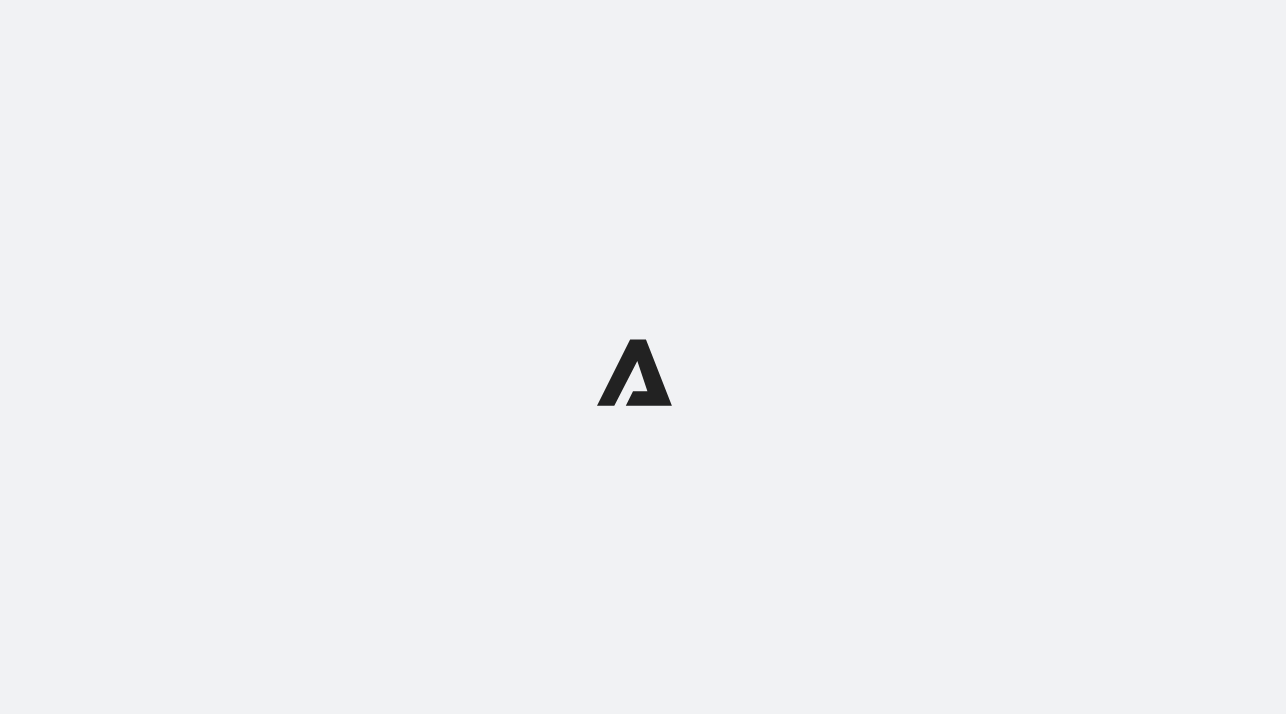 scroll, scrollTop: 0, scrollLeft: 0, axis: both 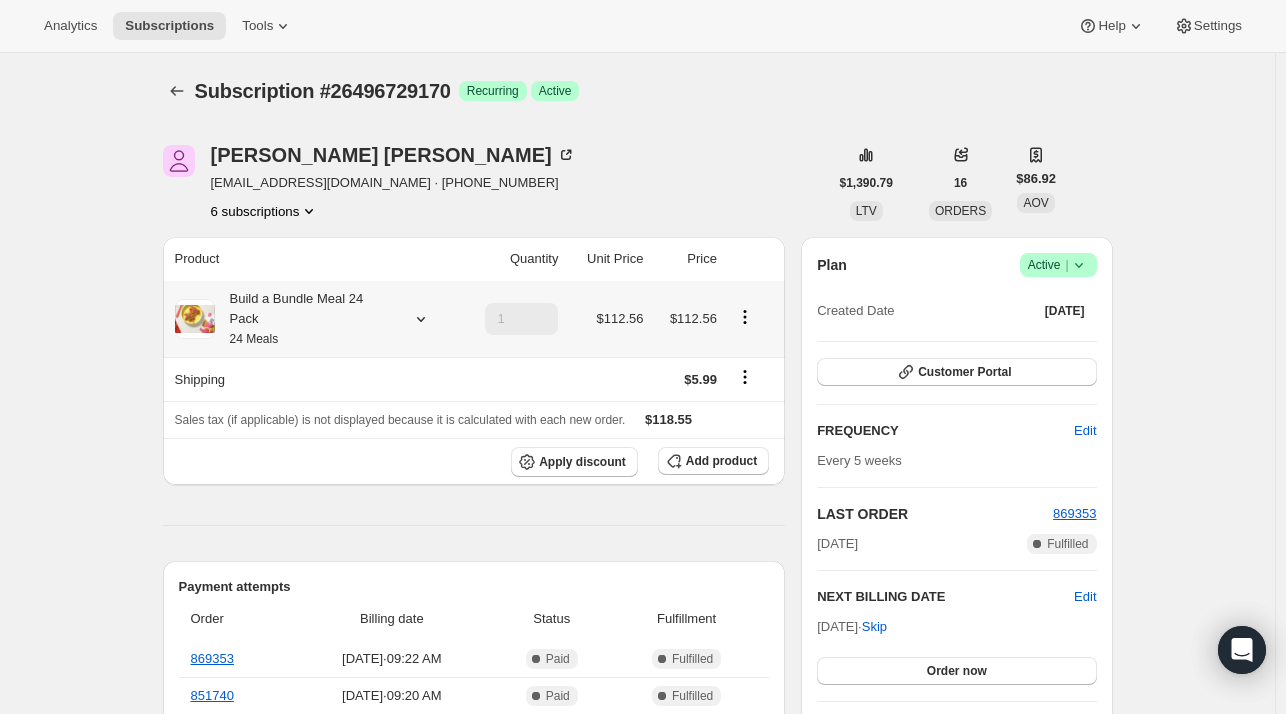 click 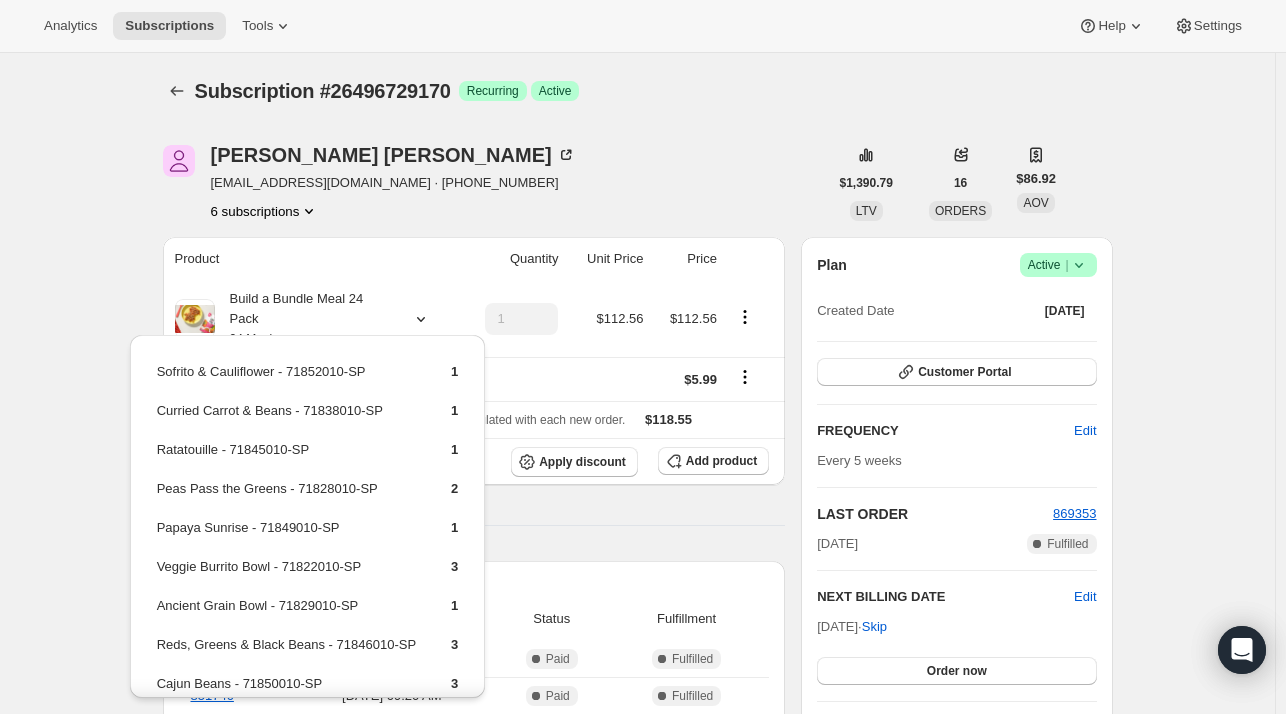 click on "Karen   Lawrence kpluskat22@gmail.com · +19202543354 6 subscriptions" at bounding box center [495, 183] 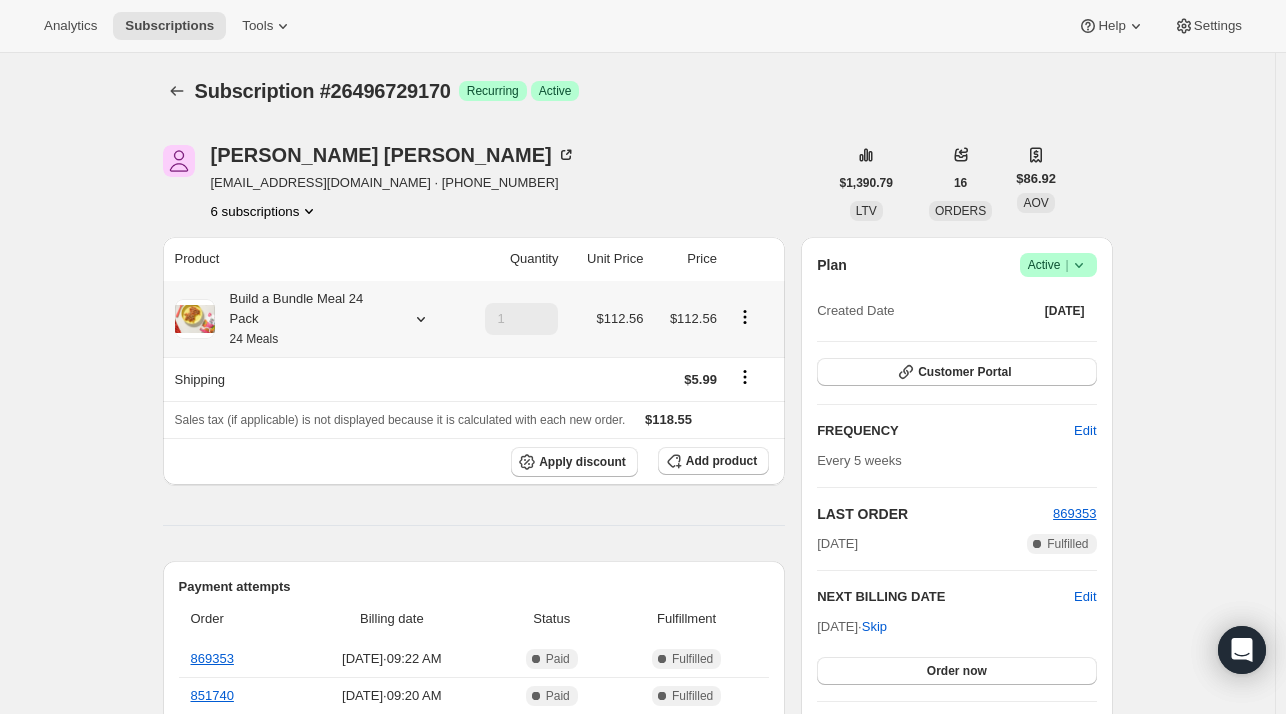 click 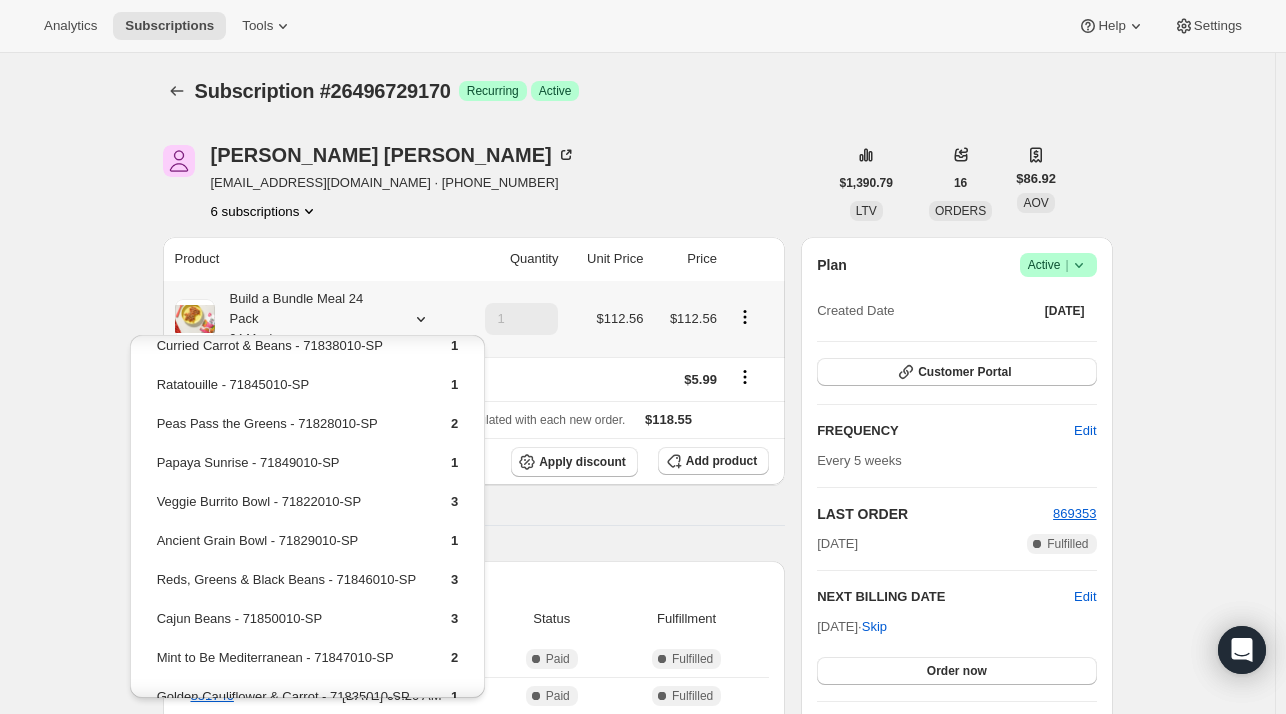 scroll, scrollTop: 100, scrollLeft: 0, axis: vertical 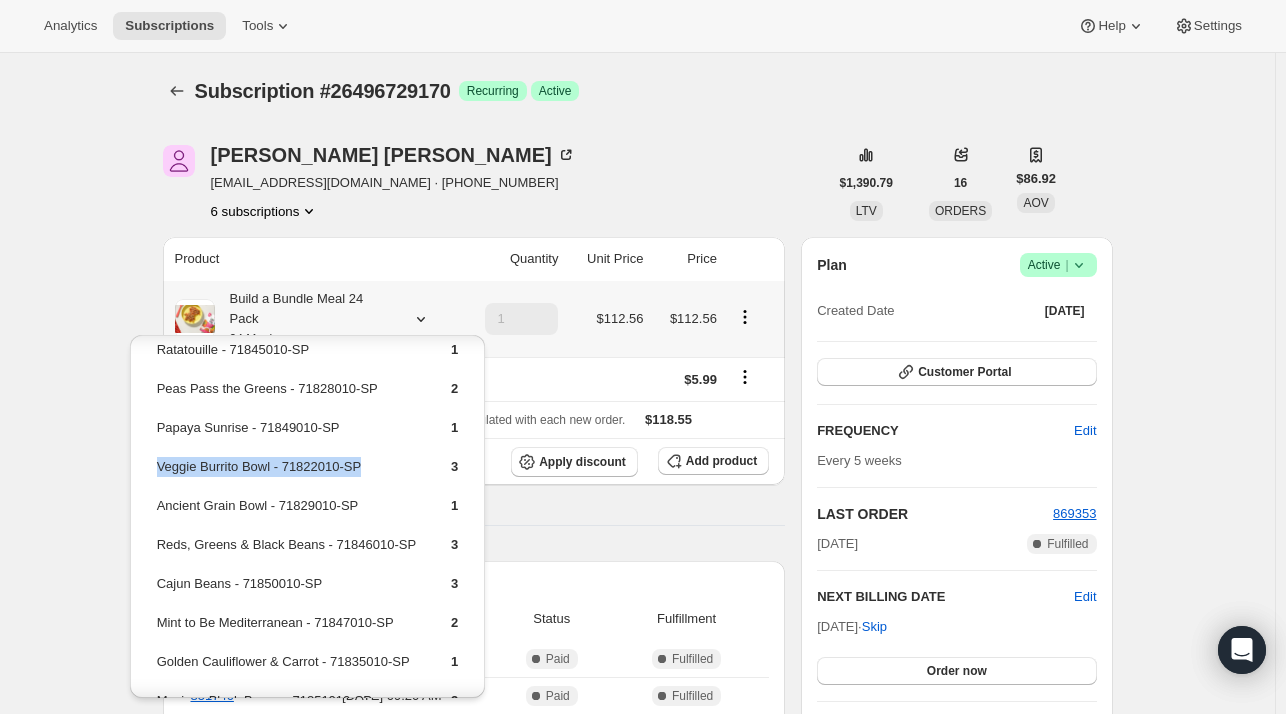 drag, startPoint x: 387, startPoint y: 481, endPoint x: 154, endPoint y: 472, distance: 233.17375 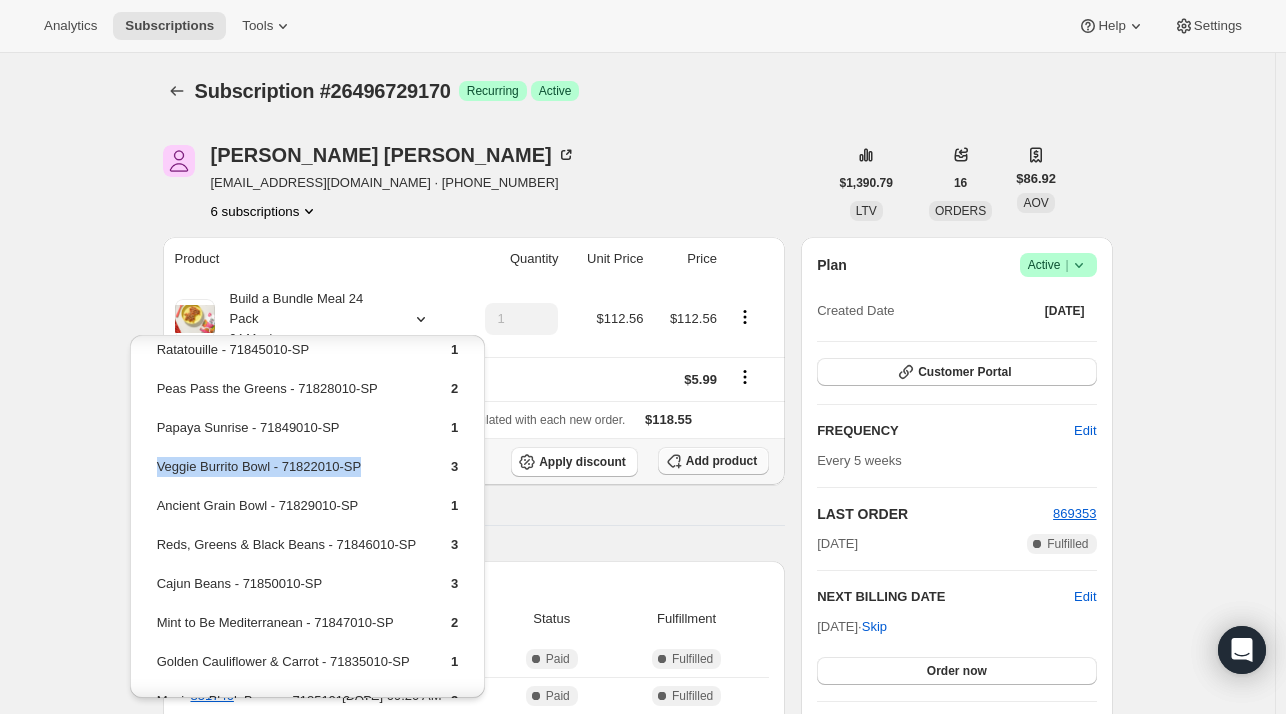 click on "Add product" at bounding box center (721, 461) 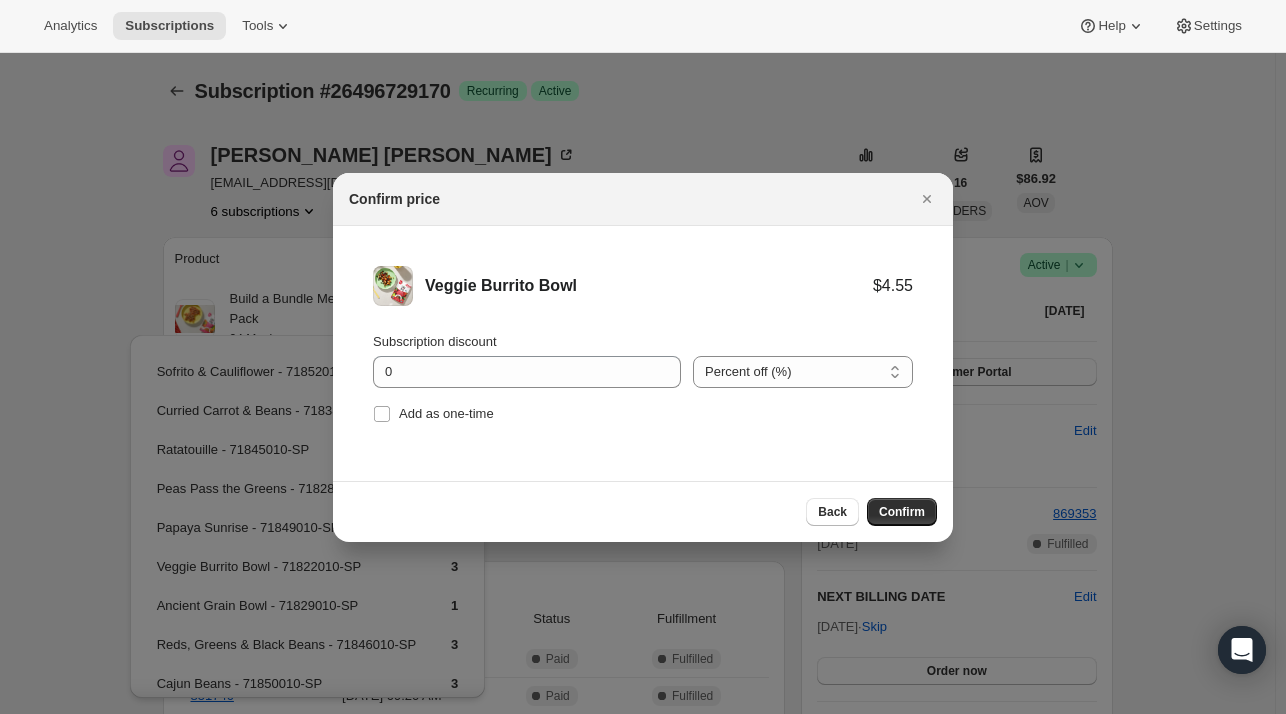 click on "Subscription discount 0" at bounding box center (527, 360) 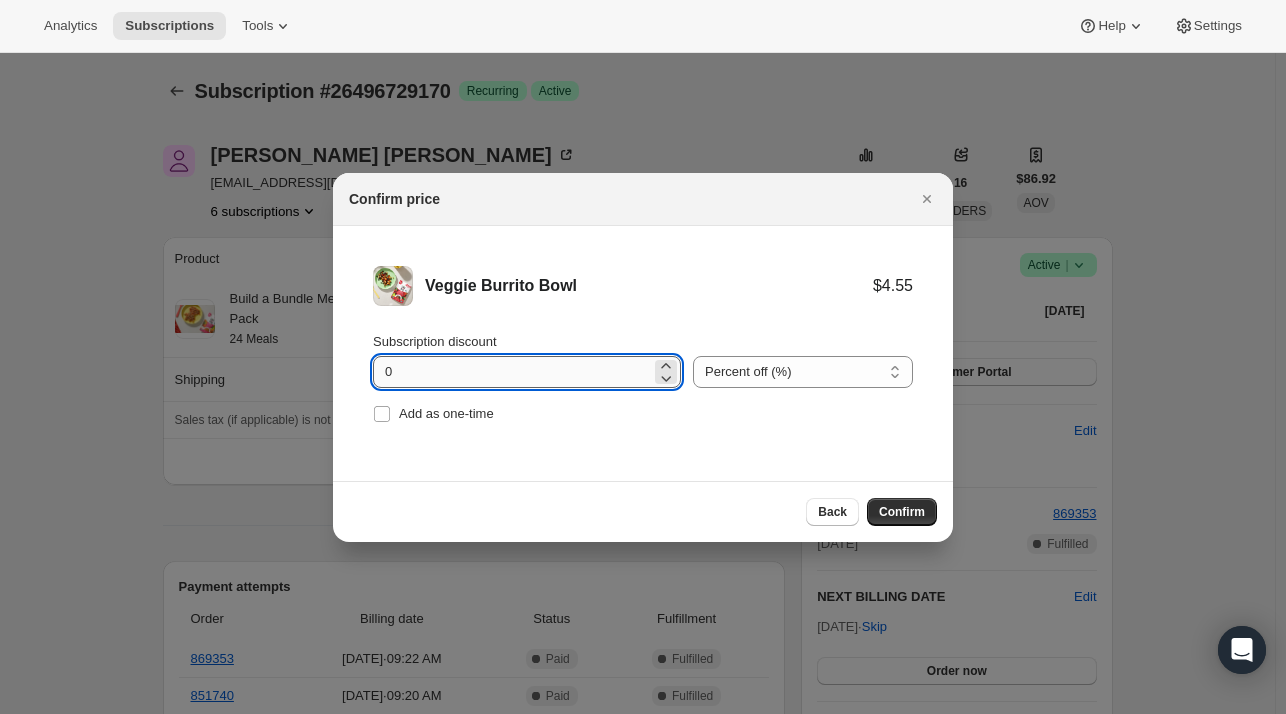 click on "0" at bounding box center (512, 372) 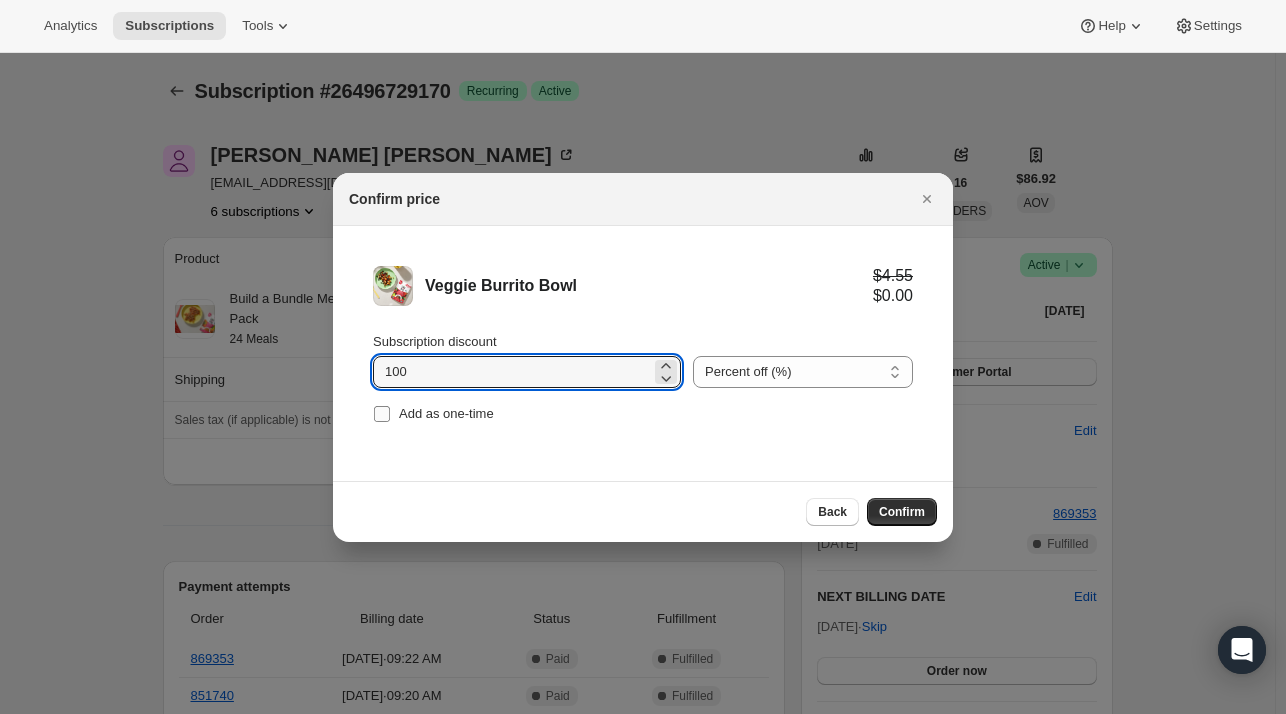 type on "100" 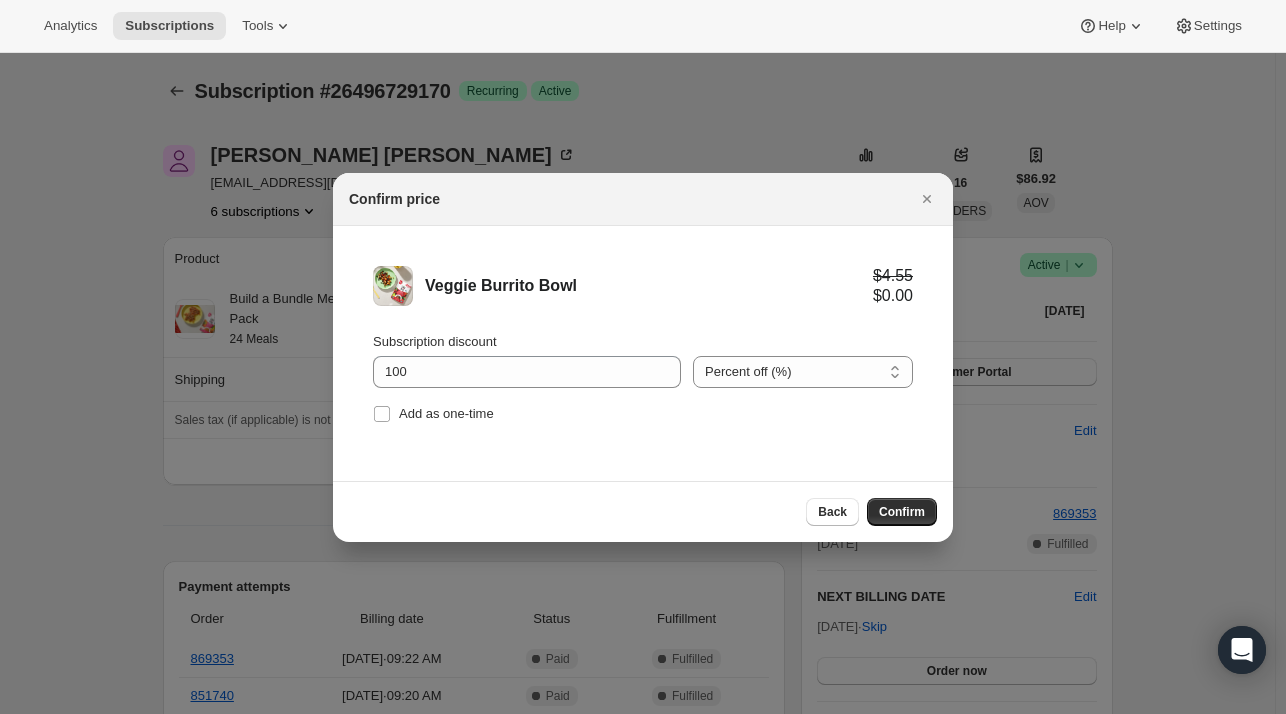 drag, startPoint x: 433, startPoint y: 406, endPoint x: 718, endPoint y: 457, distance: 289.5272 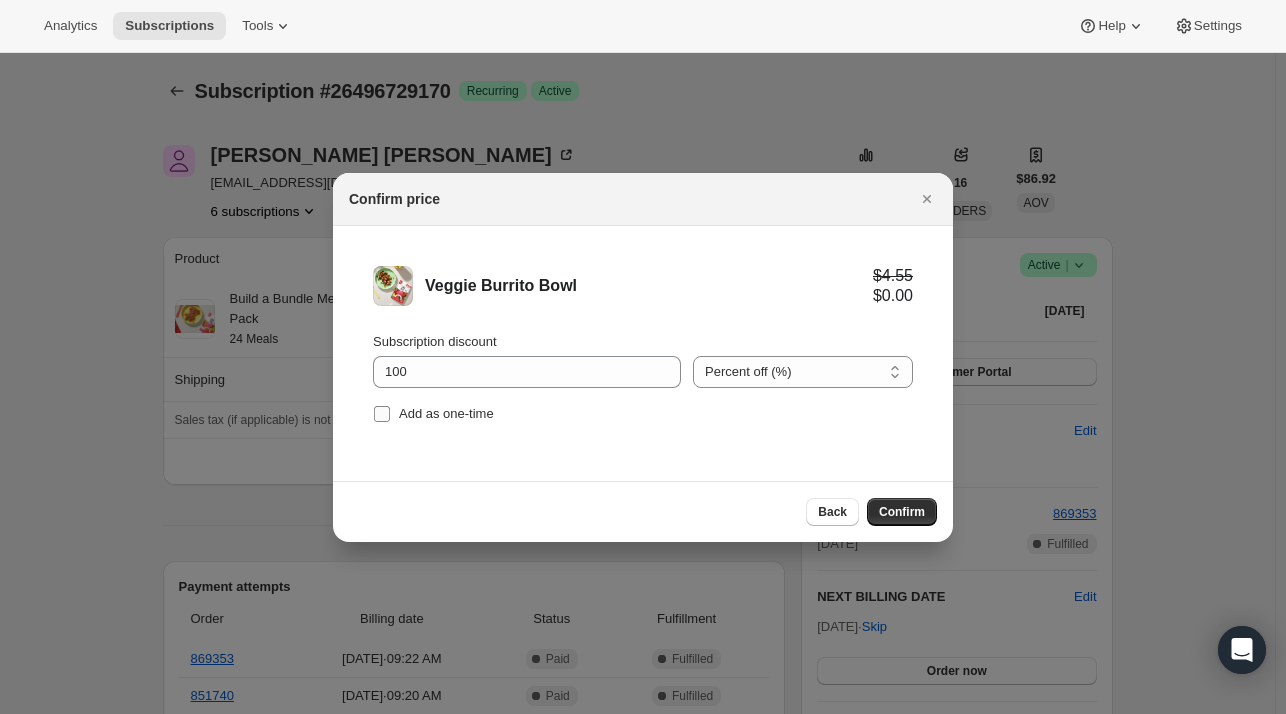 drag, startPoint x: 388, startPoint y: 424, endPoint x: 401, endPoint y: 423, distance: 13.038404 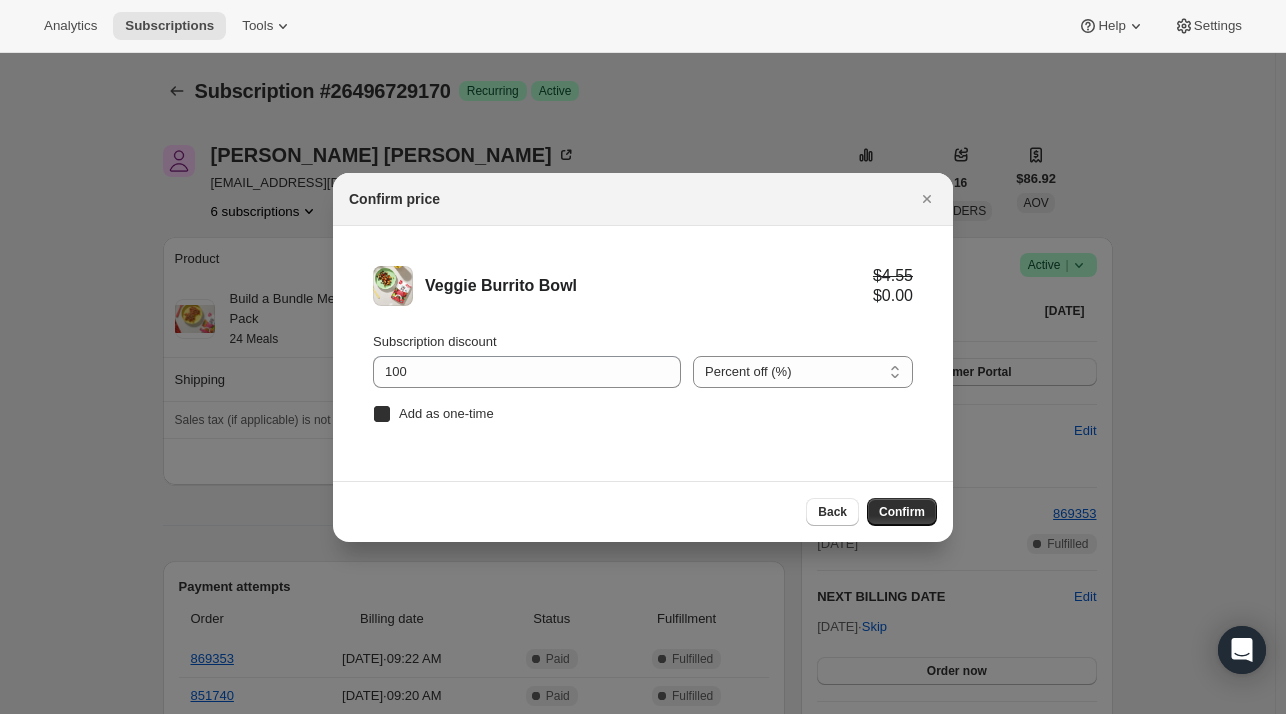 checkbox on "true" 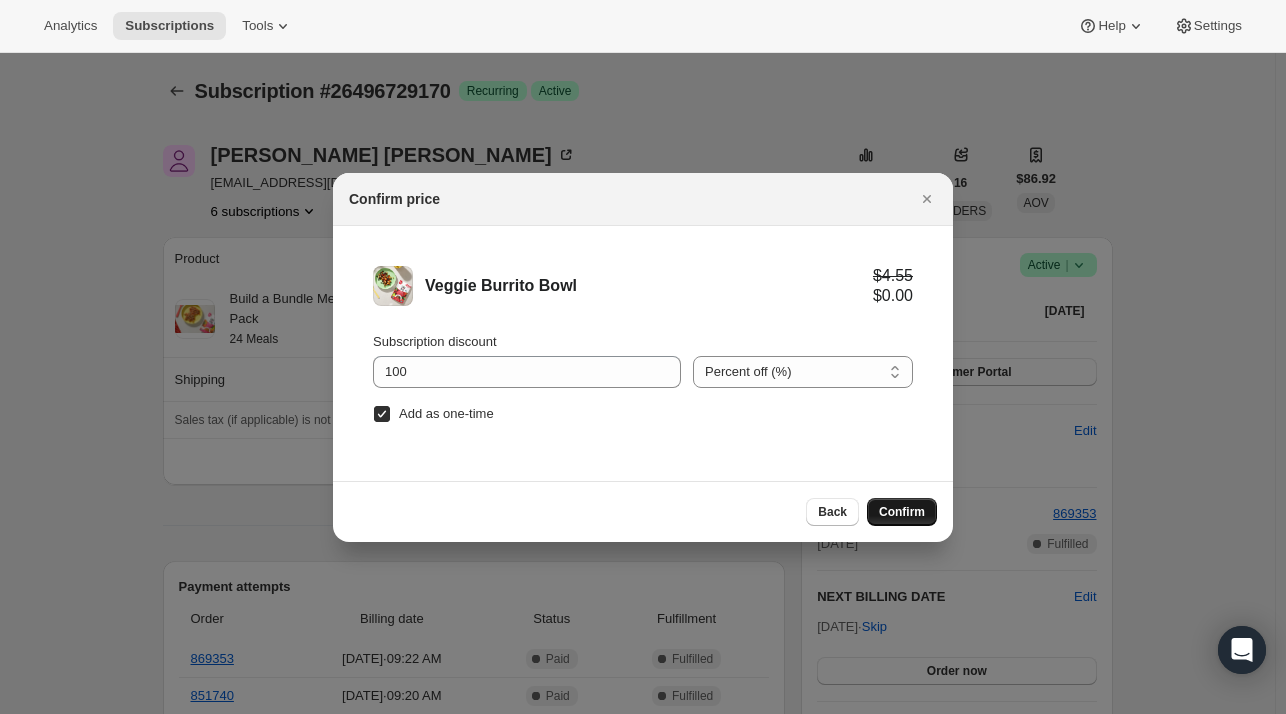click on "Confirm" at bounding box center (902, 512) 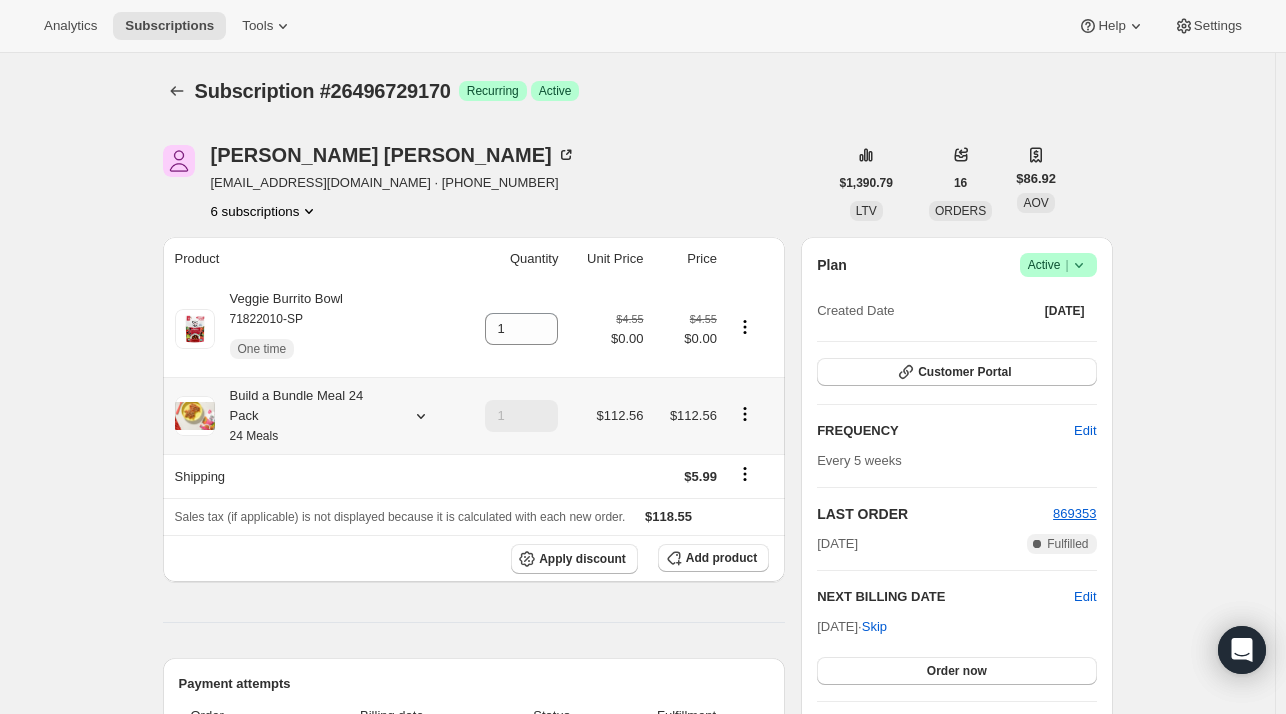 click 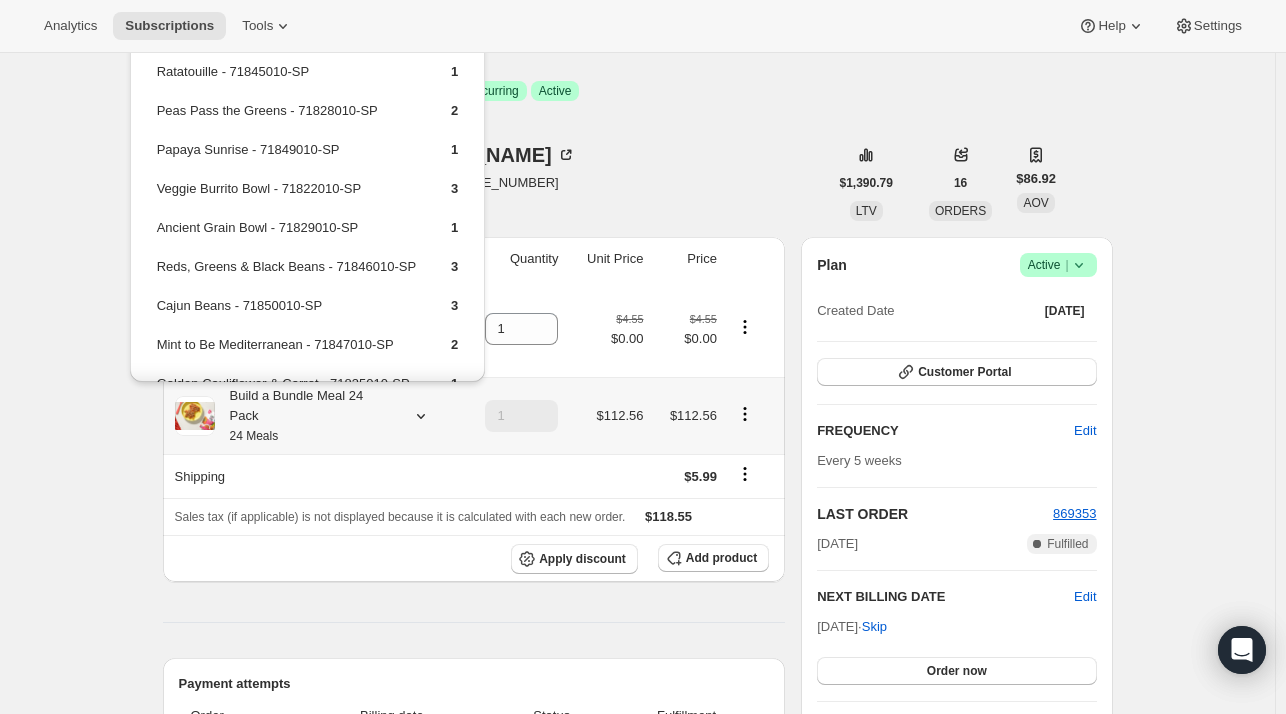 scroll, scrollTop: 24, scrollLeft: 0, axis: vertical 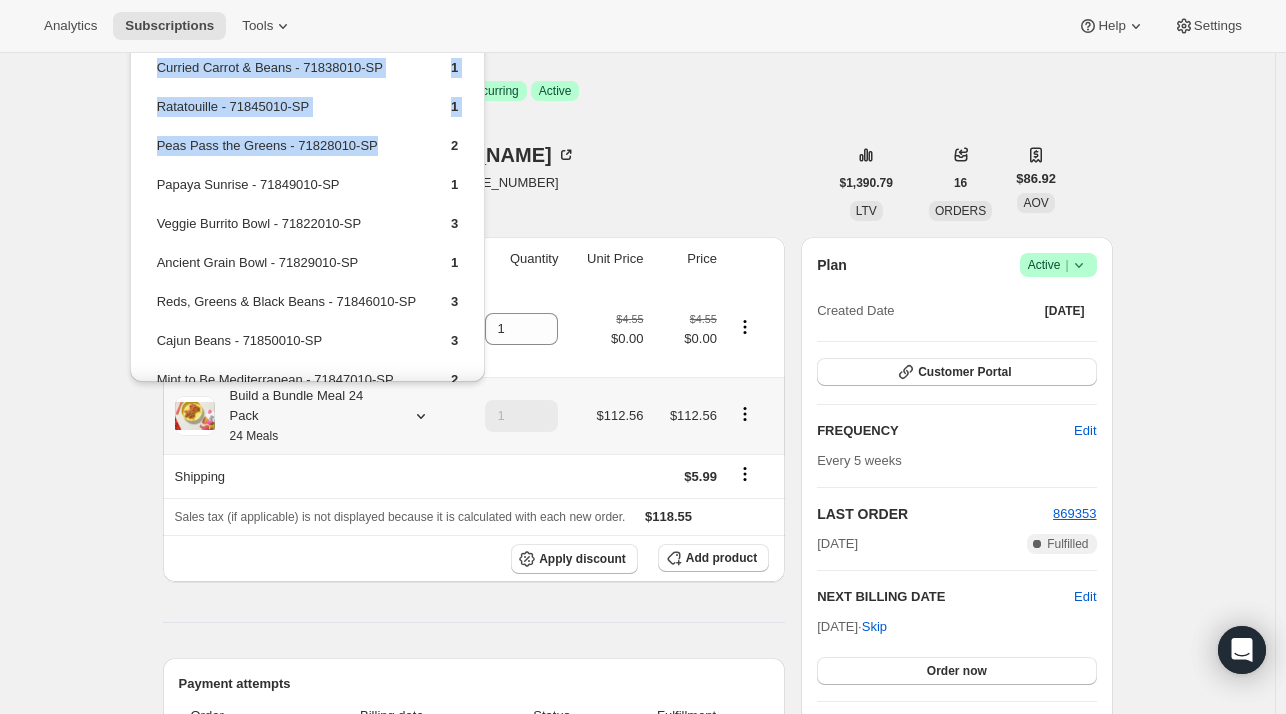 drag, startPoint x: 309, startPoint y: 138, endPoint x: 148, endPoint y: 145, distance: 161.1521 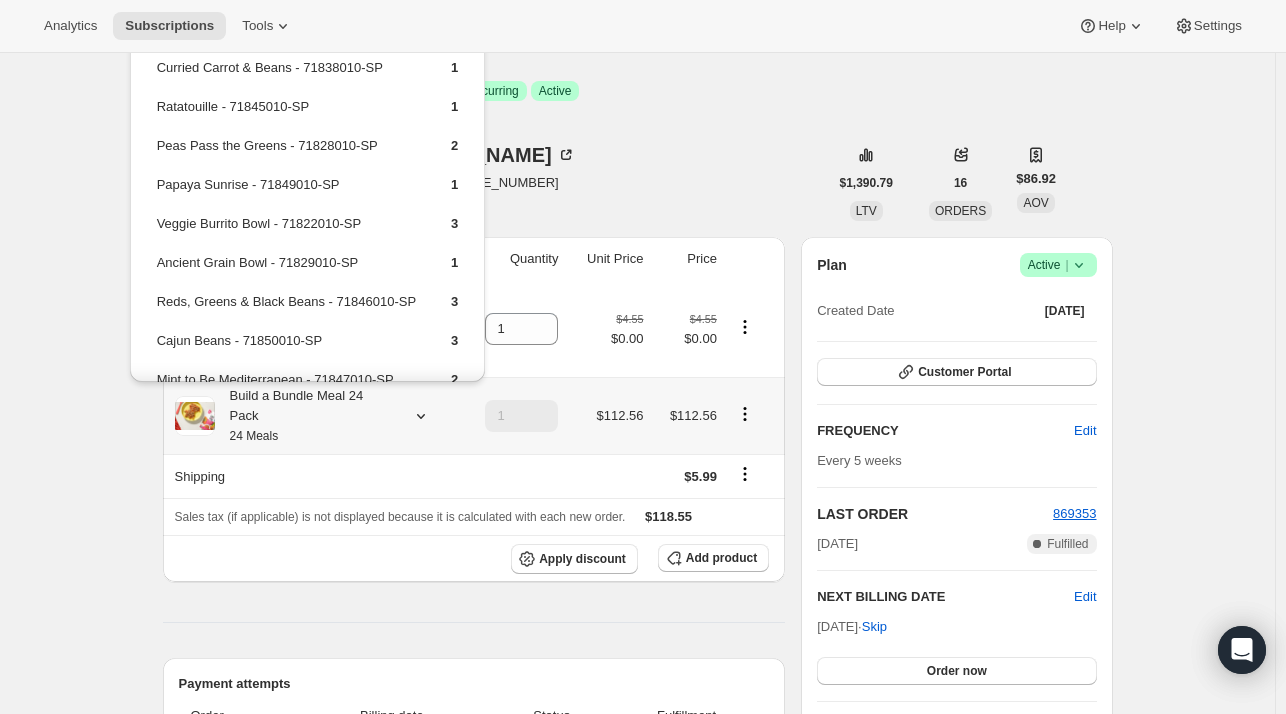 click on "Papaya Sunrise - 71849010-SP" at bounding box center [286, 192] 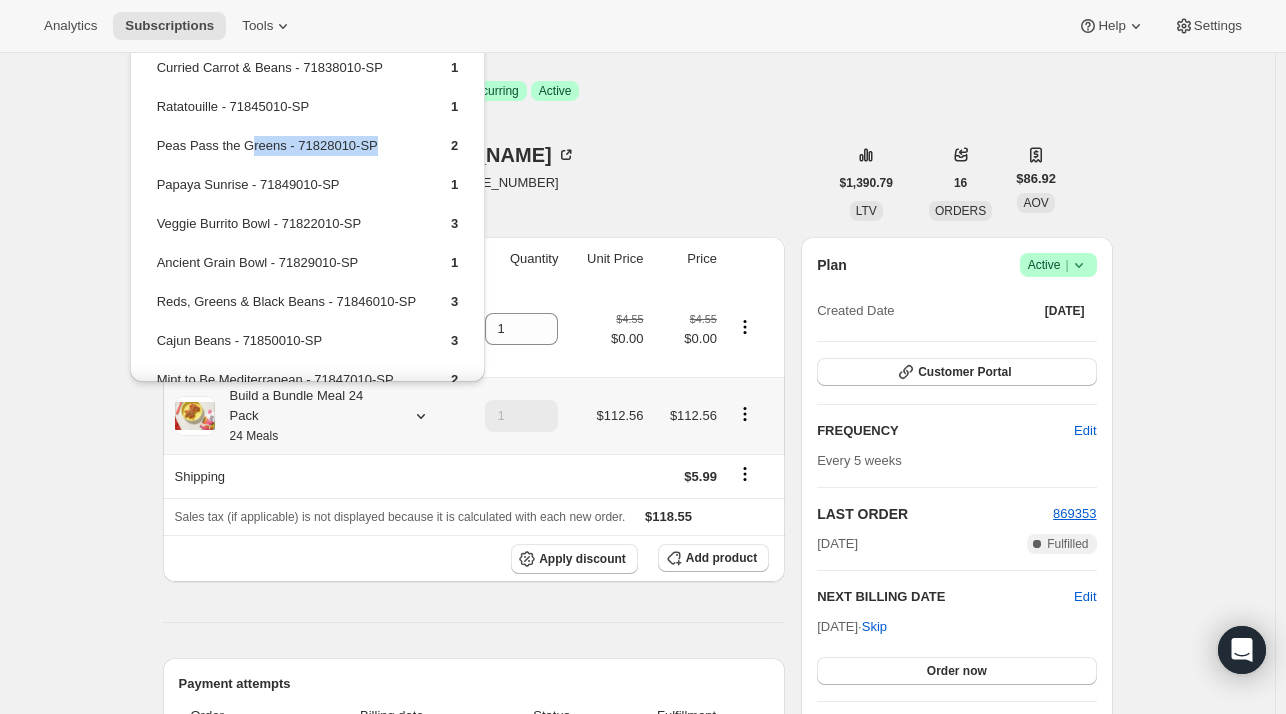 drag, startPoint x: 369, startPoint y: 139, endPoint x: 245, endPoint y: 168, distance: 127.345985 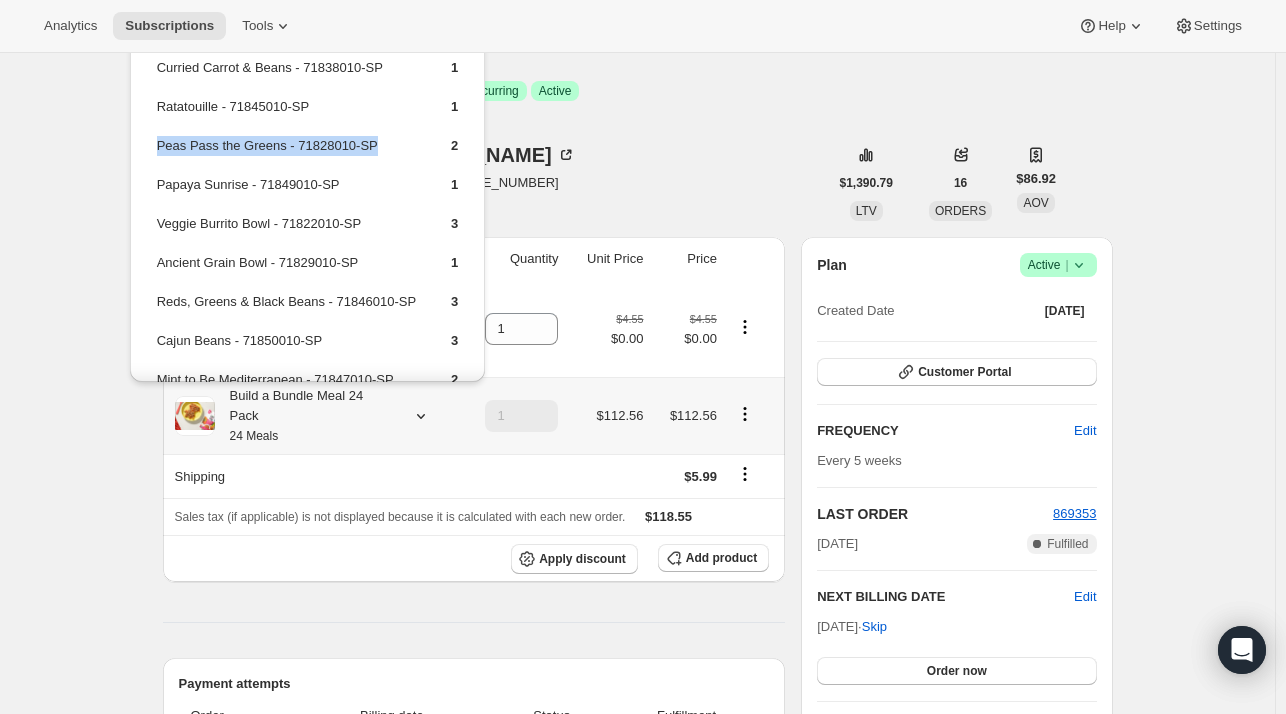 drag, startPoint x: 363, startPoint y: 143, endPoint x: 155, endPoint y: 149, distance: 208.08652 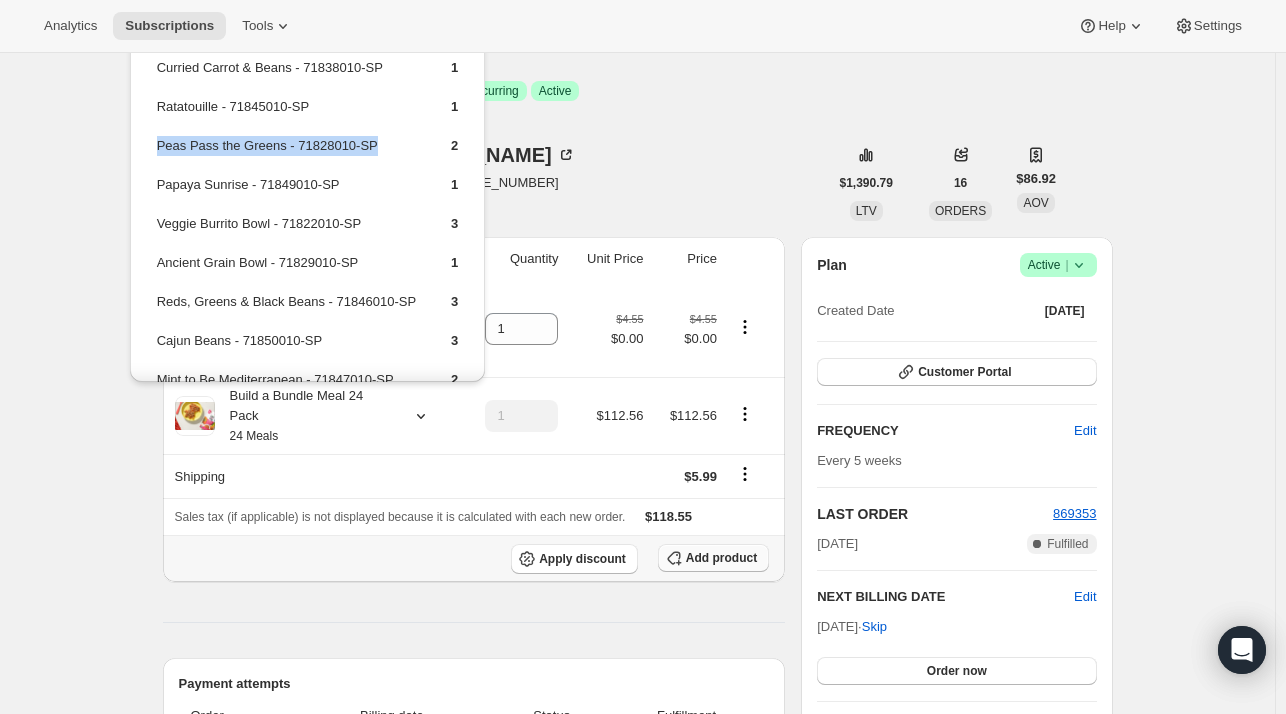 click on "Add product" at bounding box center (721, 558) 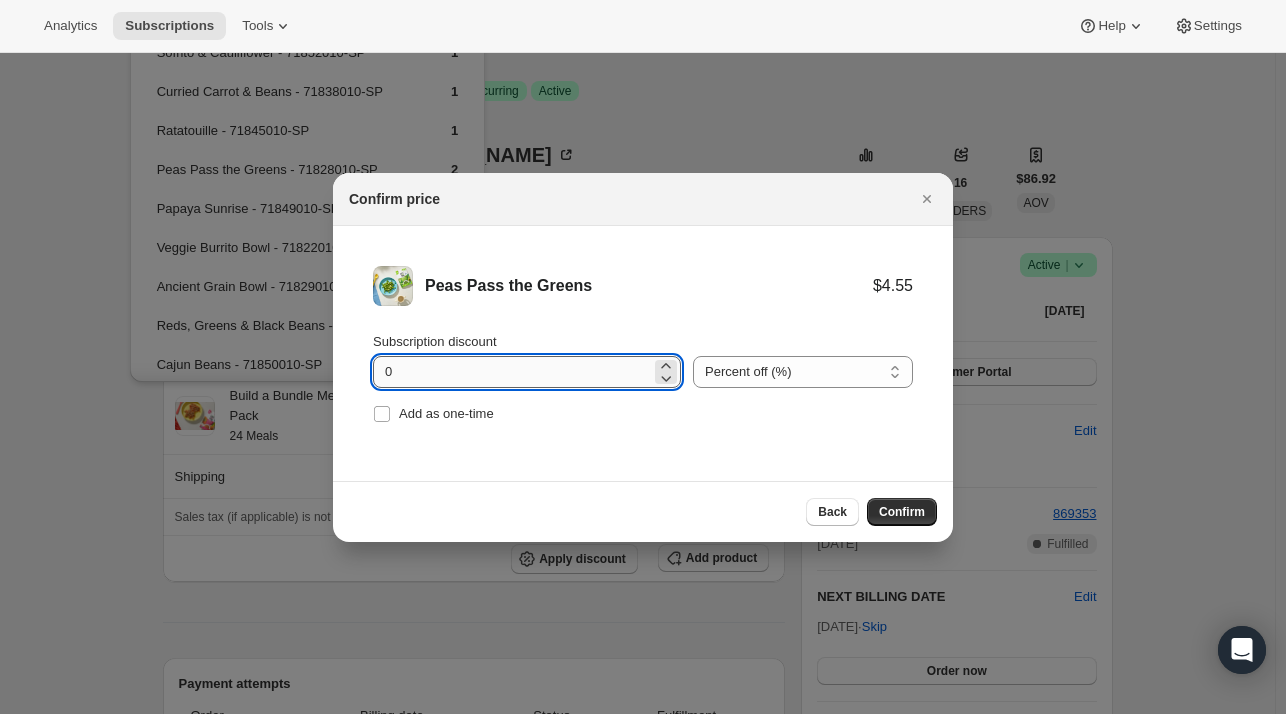 drag, startPoint x: 469, startPoint y: 357, endPoint x: 452, endPoint y: 361, distance: 17.464249 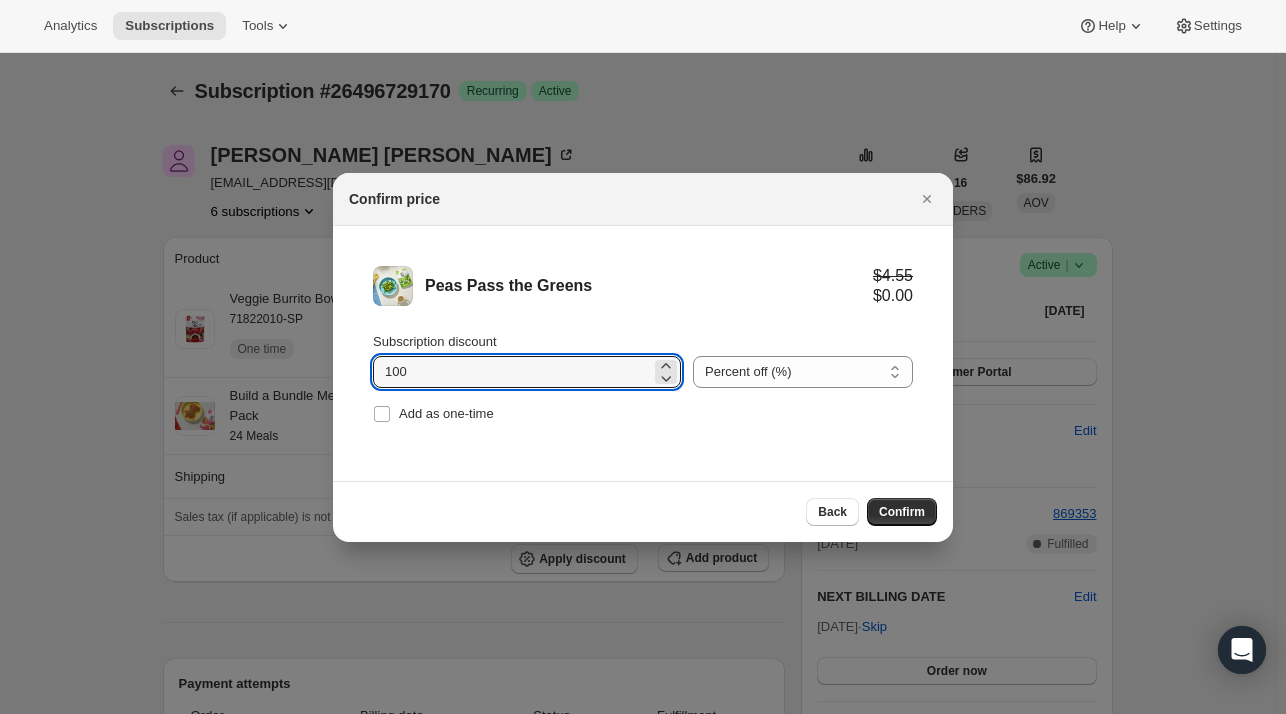 type on "100" 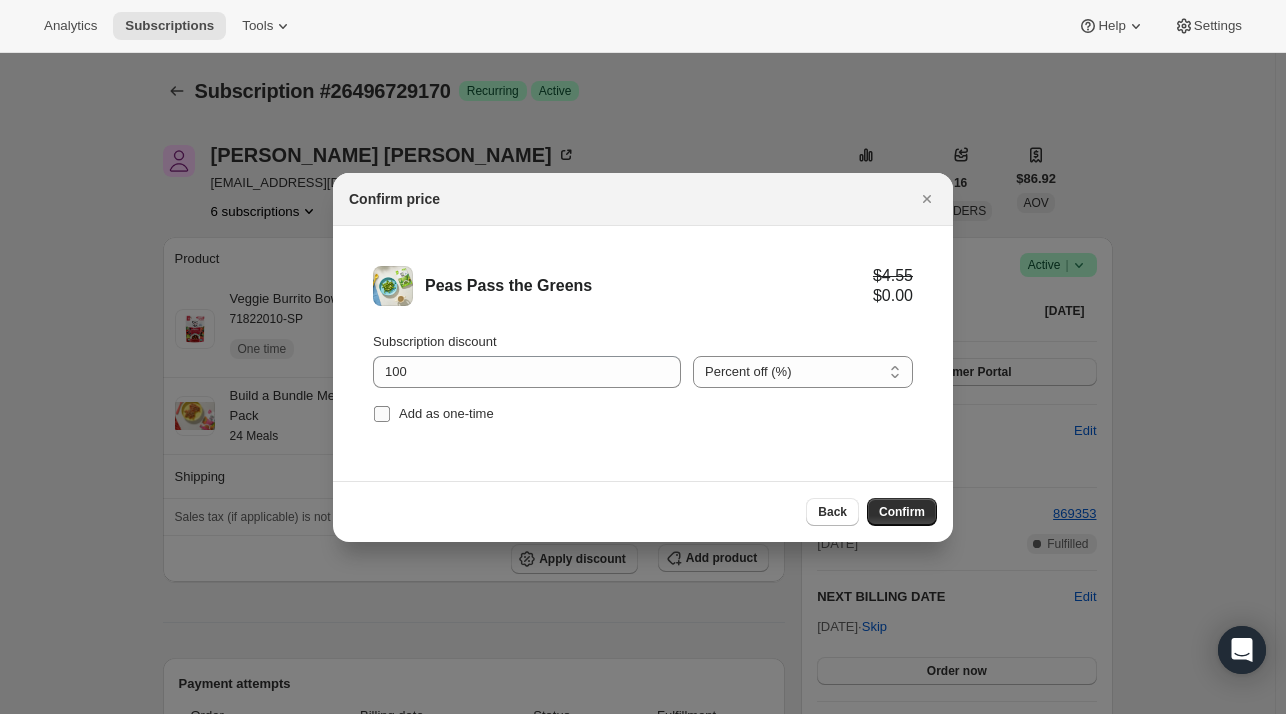 click on "Add as one-time" at bounding box center [446, 413] 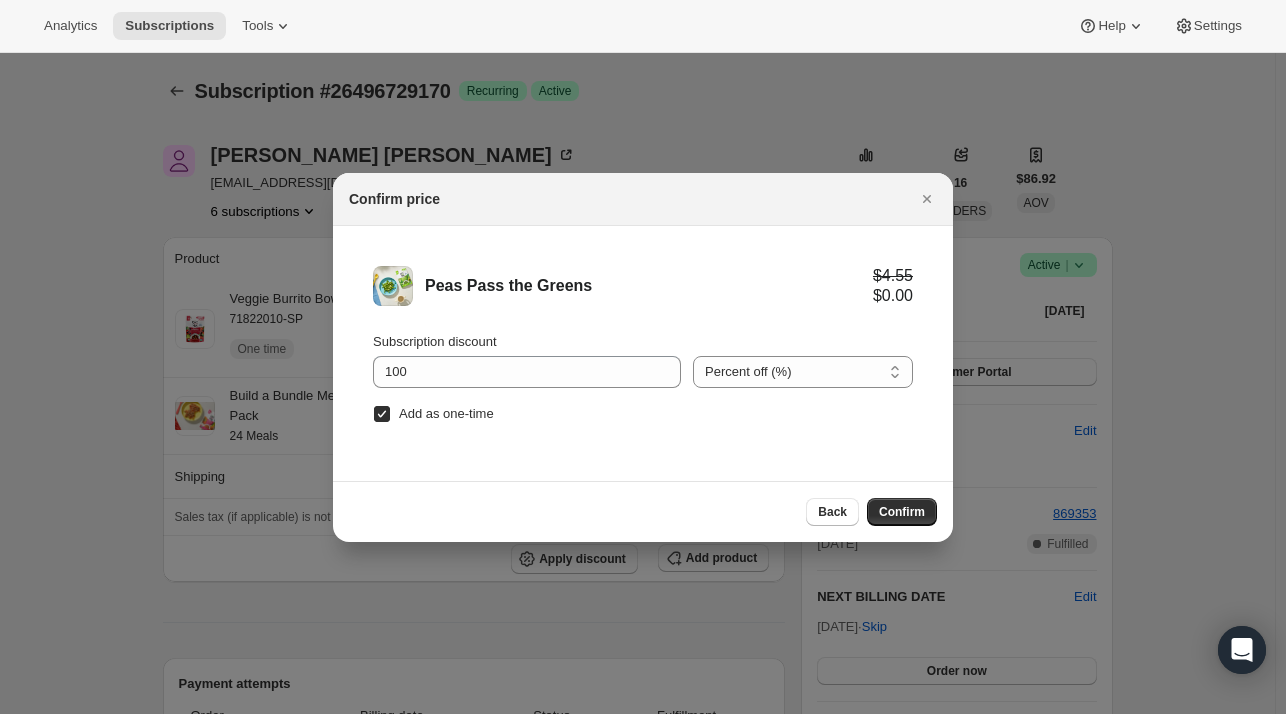 click on "Confirm" at bounding box center (902, 512) 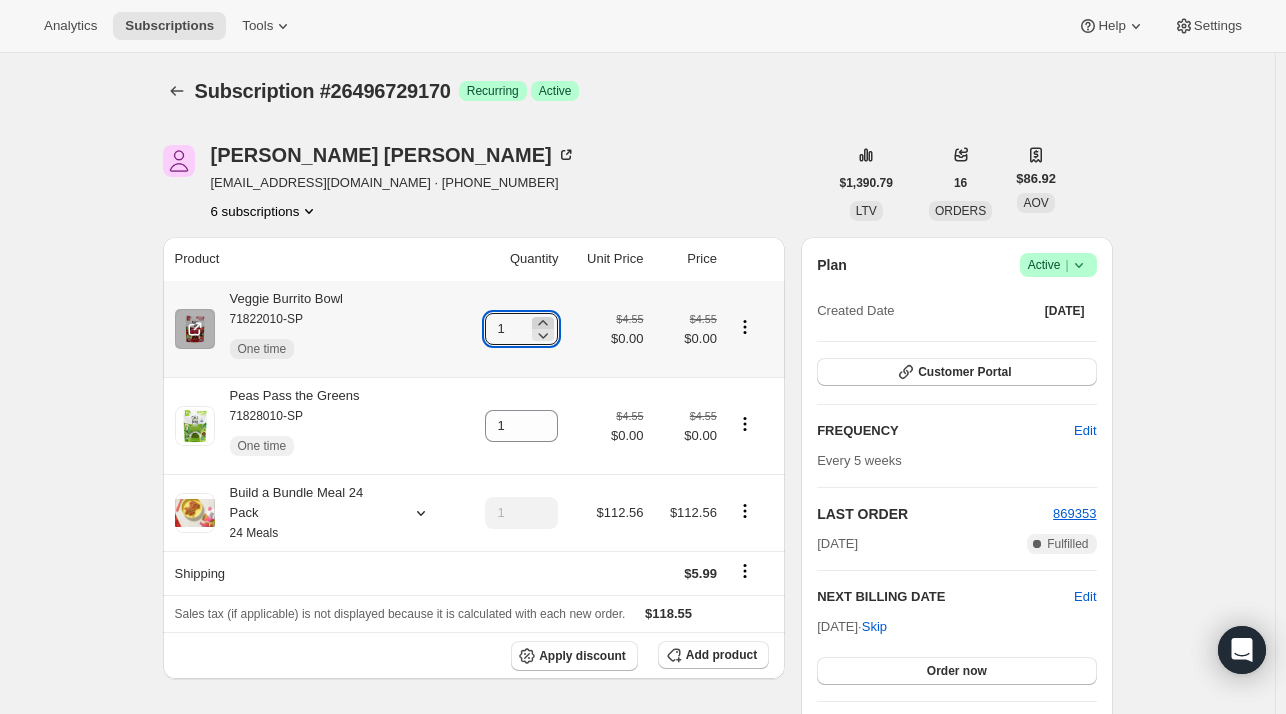 click 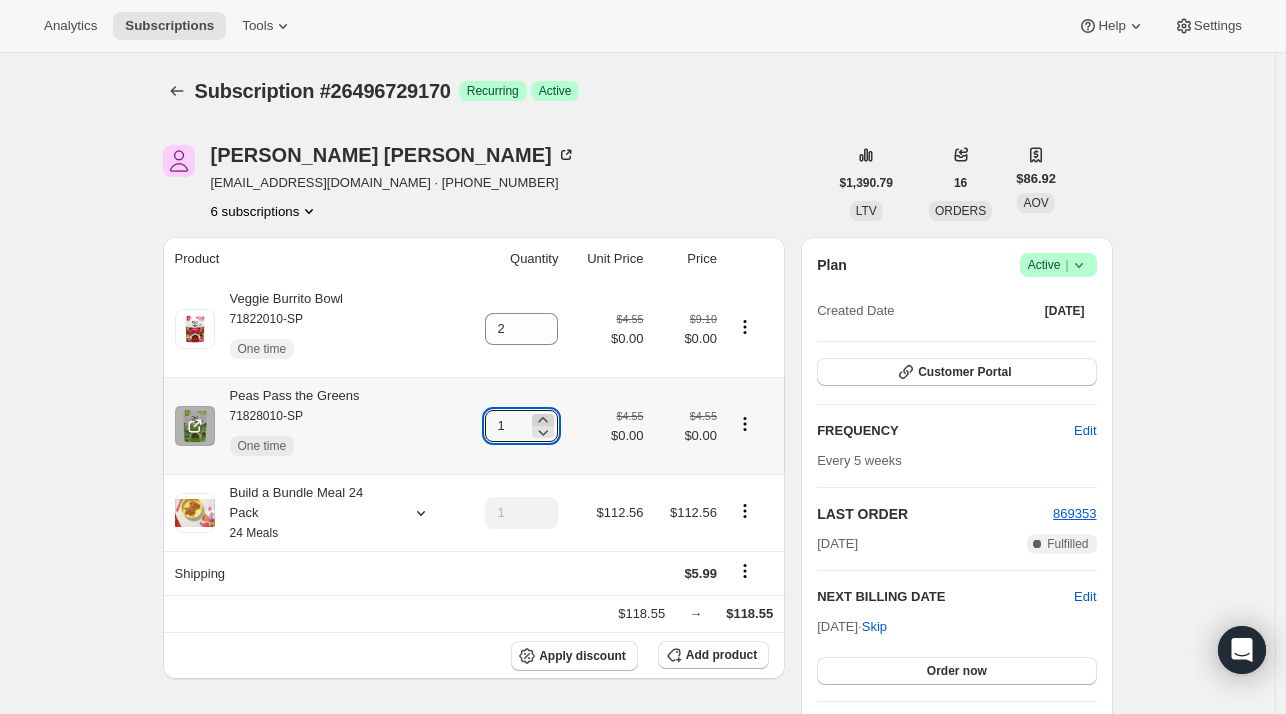 click 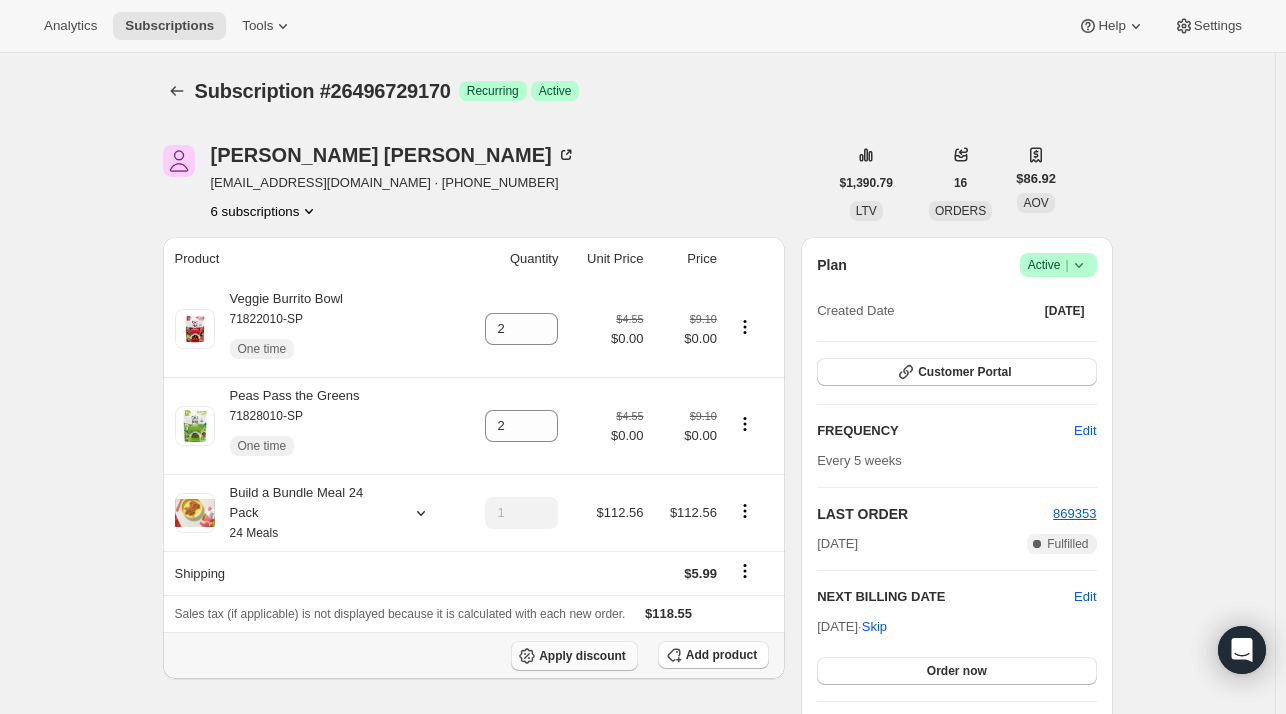 click on "Apply discount" at bounding box center [582, 656] 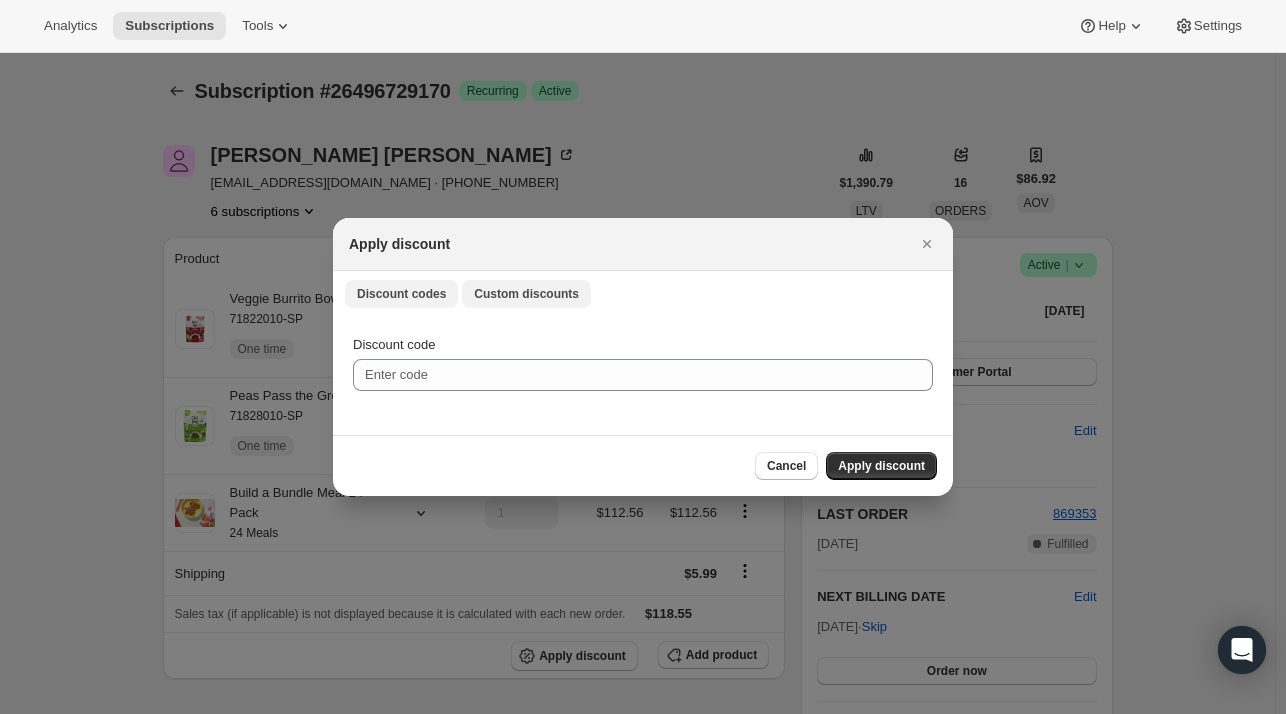click on "Custom discounts" at bounding box center (526, 294) 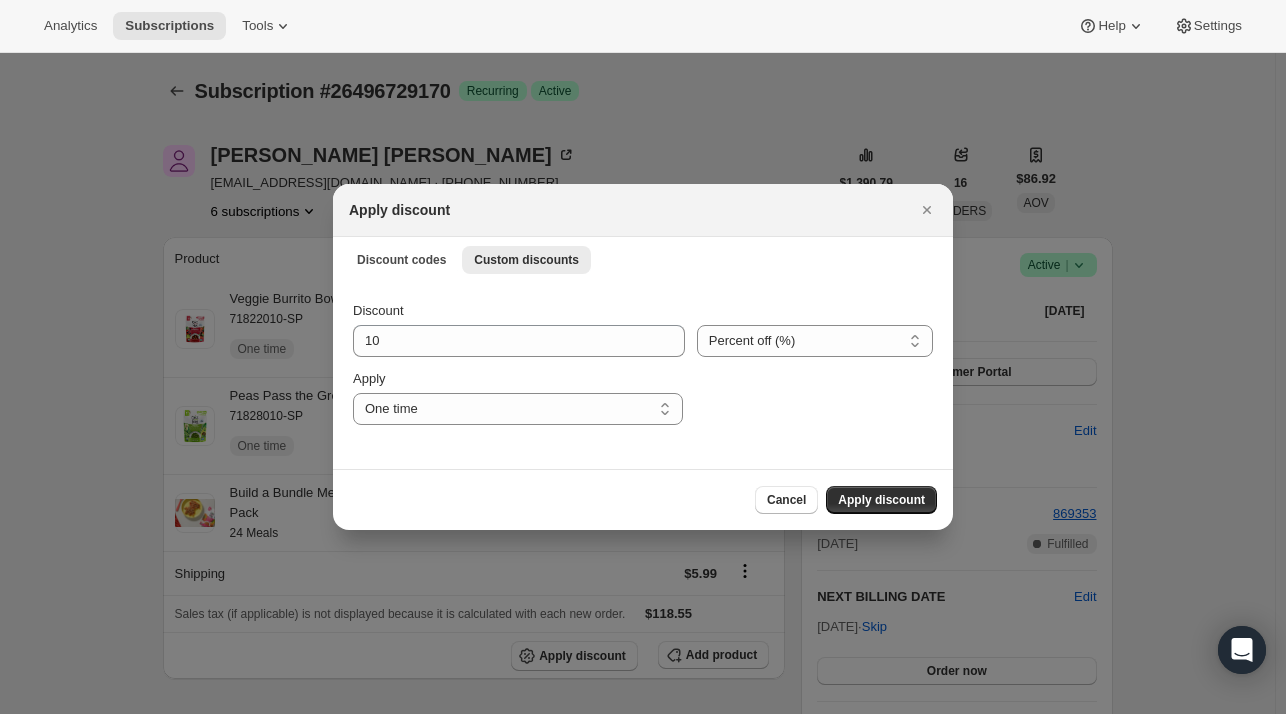 click on "Apply discount" at bounding box center (881, 500) 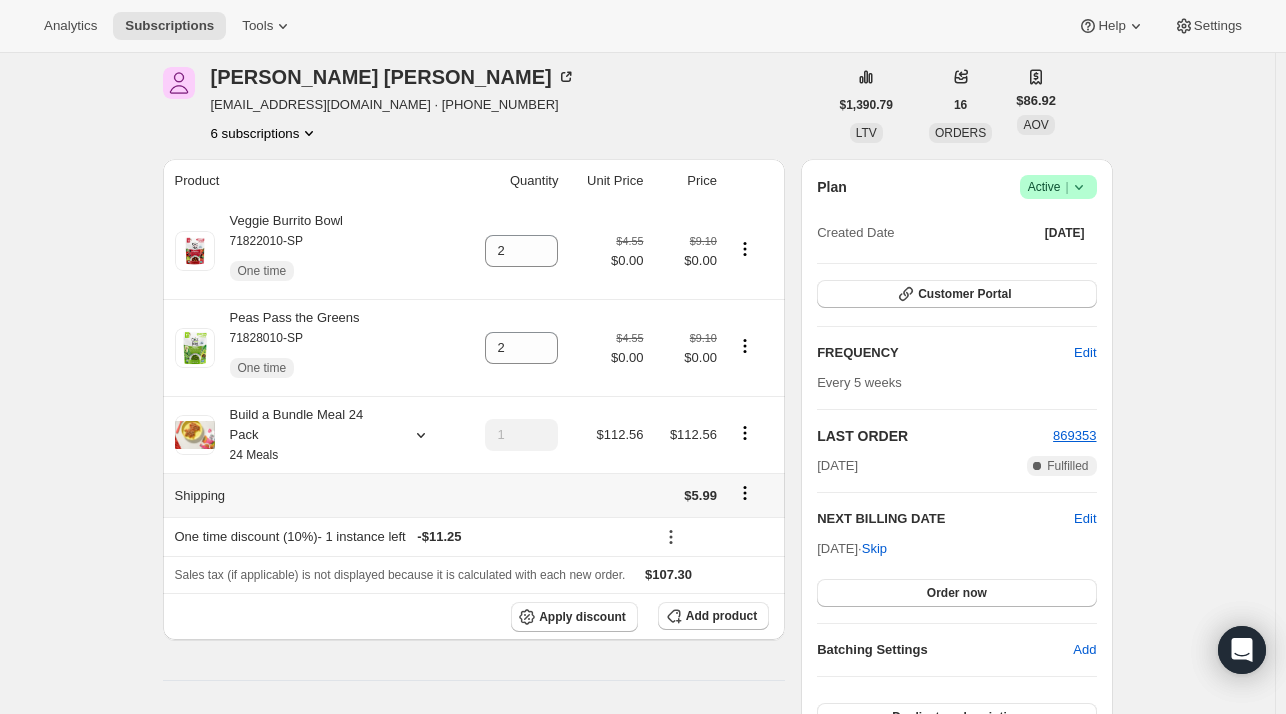 scroll, scrollTop: 100, scrollLeft: 0, axis: vertical 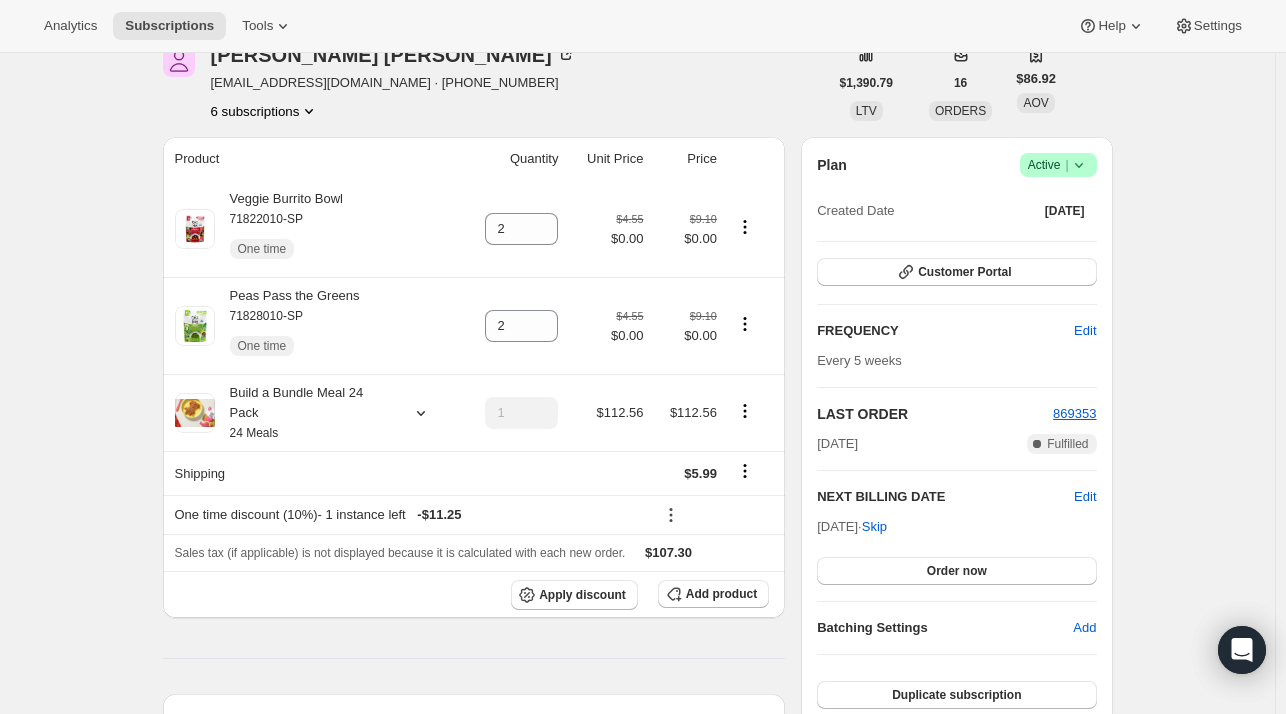 click on "Subscription #26496729170. This page is ready Subscription #26496729170 Success Recurring Success Active Karen   Lawrence kpluskat22@gmail.com · +19202543354 6 subscriptions $1,390.79 LTV 16 ORDERS $86.92 AOV Product Quantity Unit Price Price Veggie Burrito Bowl 71822010-SP One time 2 $4.55 $0.00 $9.10 $0.00 Peas Pass the Greens 71828010-SP One time 2 $4.55 $0.00 $9.10 $0.00 Build a Bundle Meal 24 Pack 24 Meals 1 $112.56 $112.56 Shipping $5.99 One time discount (10%)  - 1 instance left   - $11.25 Sales tax (if applicable) is not displayed because it is calculated with each new order.   $107.30 Apply discount Add product Payment attempts Order Billing date Status Fulfillment 869353 Jul 8, 2025  ·  09:22 AM  Complete Paid  Complete Fulfilled 851740 Jun 8, 2025  ·  09:20 AM  Complete Paid  Complete Fulfilled Timeline Jul 11, 2025 Dalavanh Khaoone added 10% discount via Admin, which will apply to the next order.  08:17 AM 08:17 AM 08:17 AM 08:17 AM Jul 8, 2025 Klaviyo notification sent via Awtomic Moments. |" at bounding box center [637, 1136] 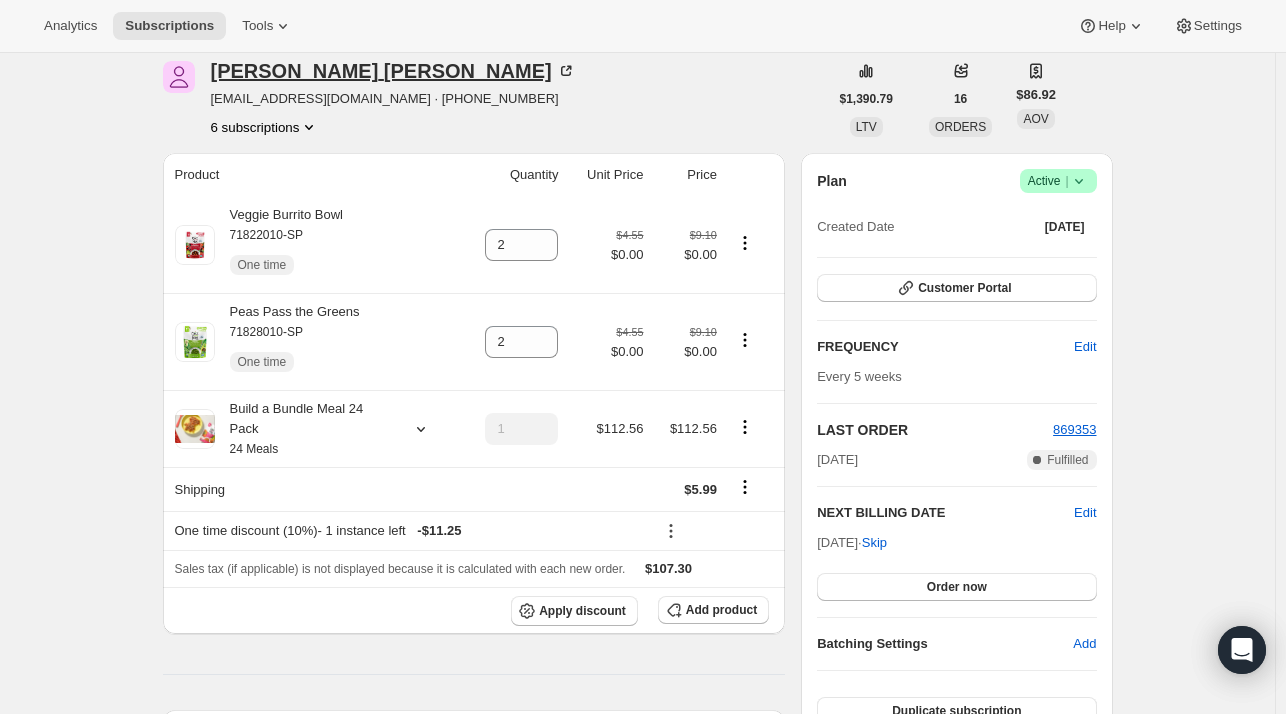 scroll, scrollTop: 0, scrollLeft: 0, axis: both 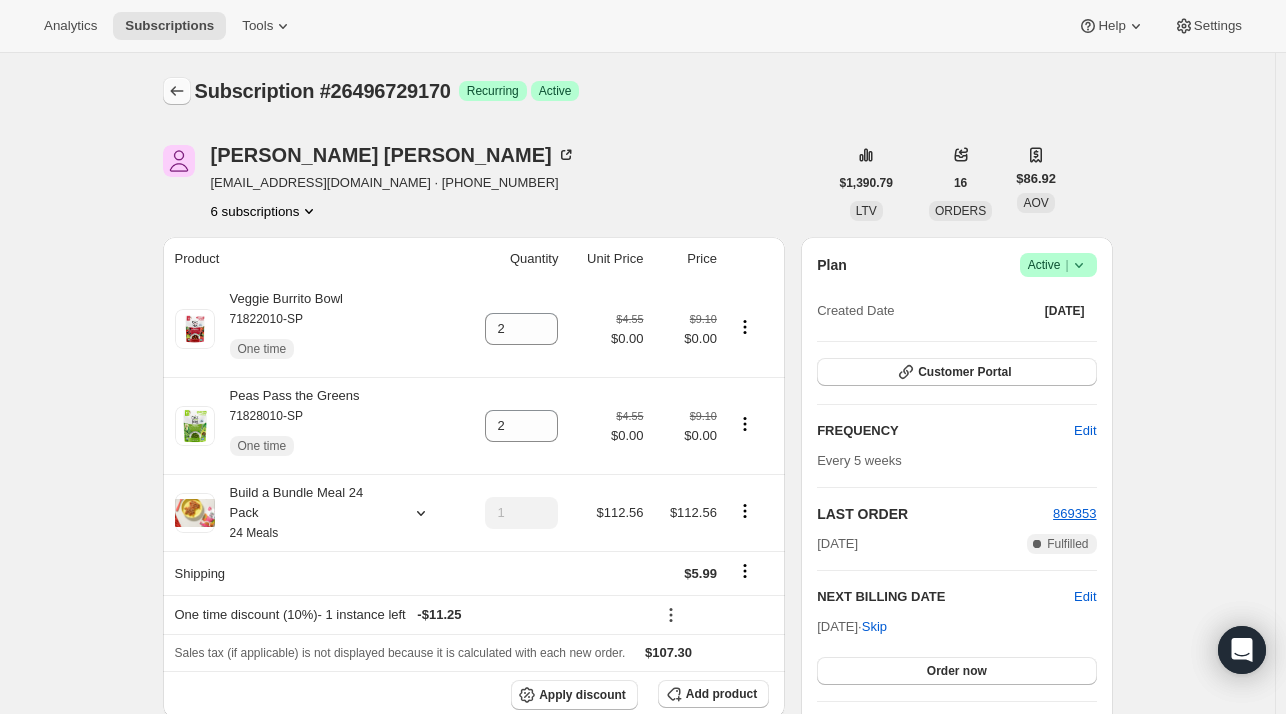 click on "Subscription #26496729170. This page is ready Subscription #26496729170 Success Recurring Success Active Karen   Lawrence kpluskat22@gmail.com · +19202543354 6 subscriptions $1,390.79 LTV 16 ORDERS $86.92 AOV Product Quantity Unit Price Price Veggie Burrito Bowl 71822010-SP One time 2 $4.55 $0.00 $9.10 $0.00 Peas Pass the Greens 71828010-SP One time 2 $4.55 $0.00 $9.10 $0.00 Build a Bundle Meal 24 Pack 24 Meals 1 $112.56 $112.56 Shipping $5.99 One time discount (10%)  - 1 instance left   - $11.25 Sales tax (if applicable) is not displayed because it is calculated with each new order.   $107.30 Apply discount Add product Payment attempts Order Billing date Status Fulfillment 869353 Jul 8, 2025  ·  09:22 AM  Complete Paid  Complete Fulfilled 851740 Jun 8, 2025  ·  09:20 AM  Complete Paid  Complete Fulfilled Timeline Jul 11, 2025 Dalavanh Khaoone added 10% discount via Admin, which will apply to the next order.  08:17 AM 08:17 AM 08:17 AM 08:17 AM Jul 8, 2025 Klaviyo notification sent via Awtomic Moments. |" at bounding box center (638, 1236) 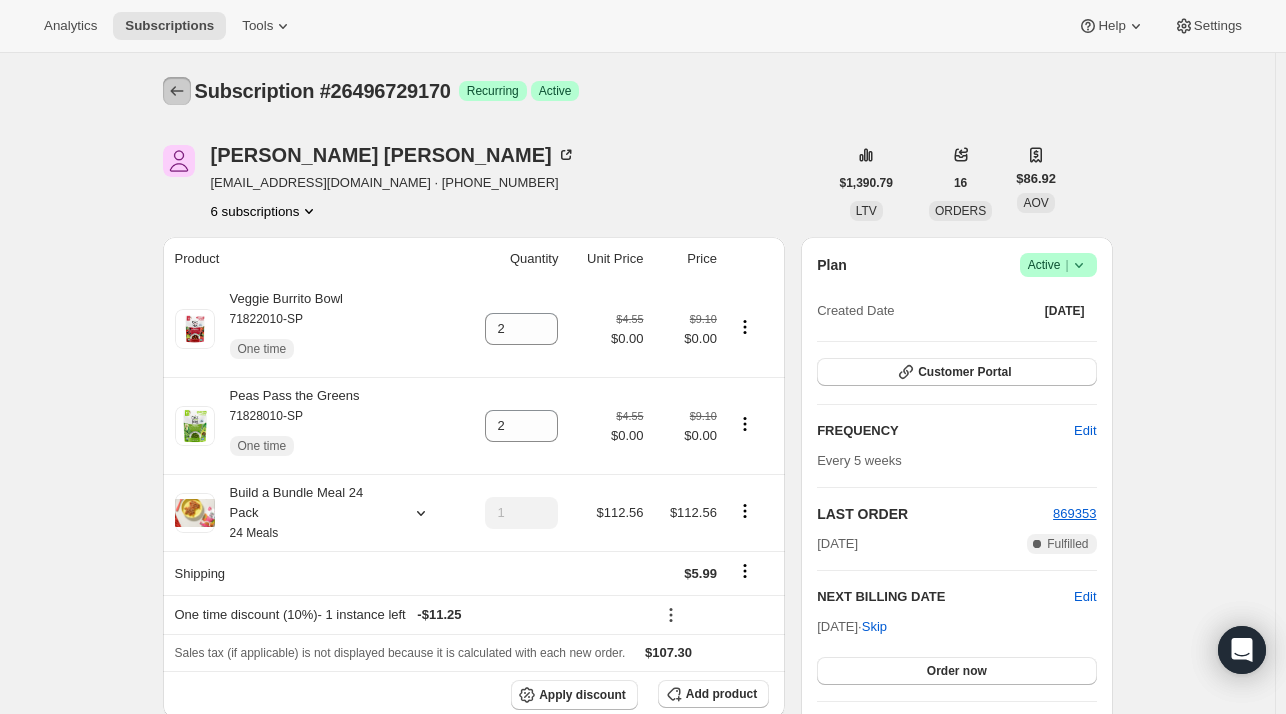 click 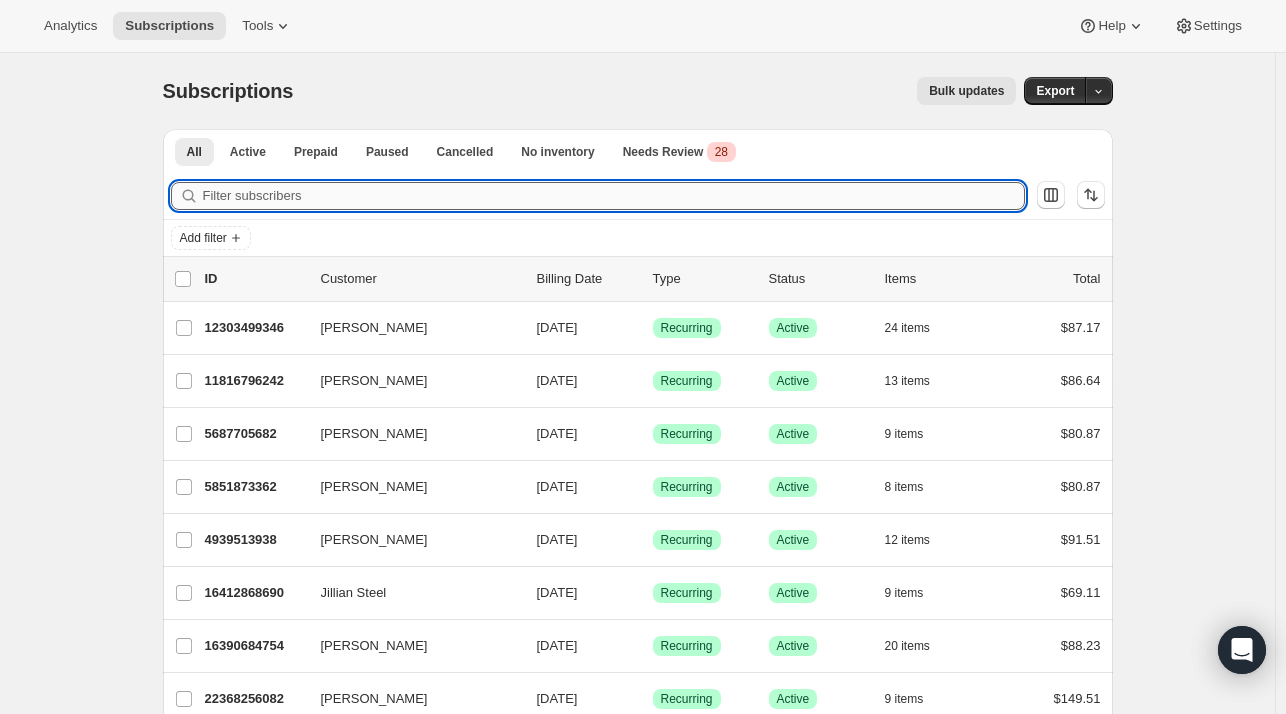 click on "Filter subscribers" at bounding box center (614, 196) 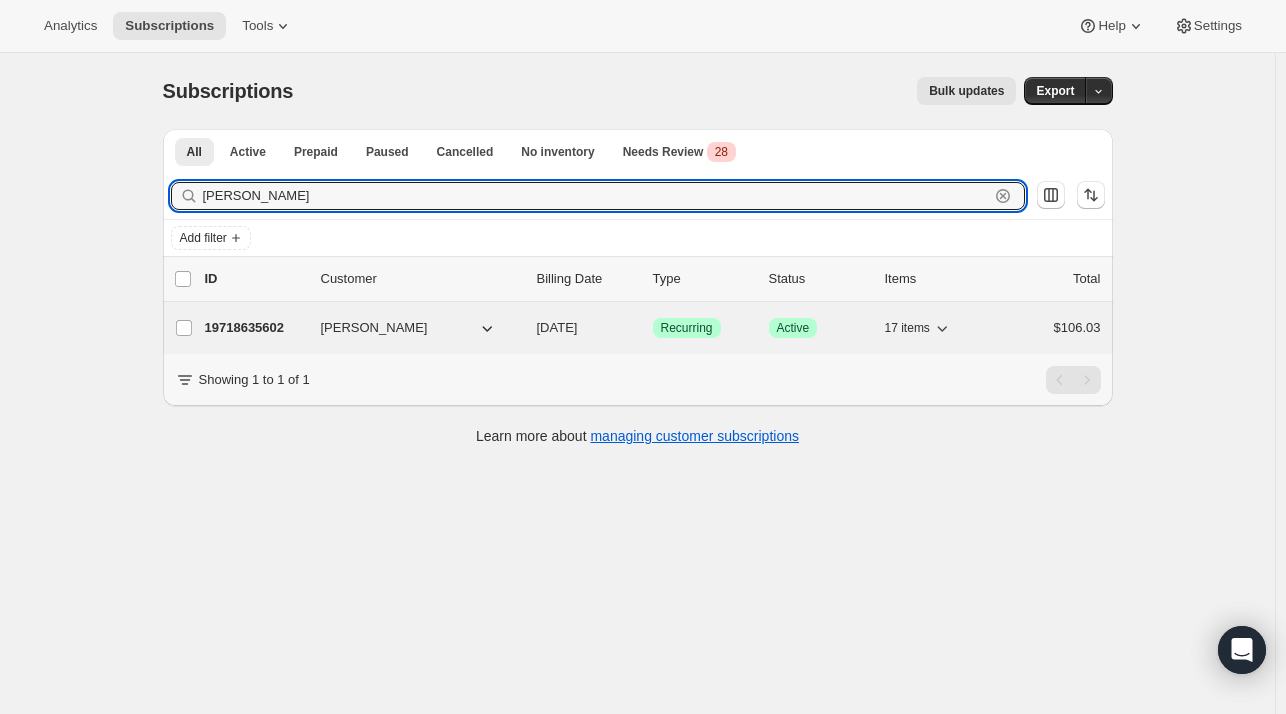 type on "Stacy Briones" 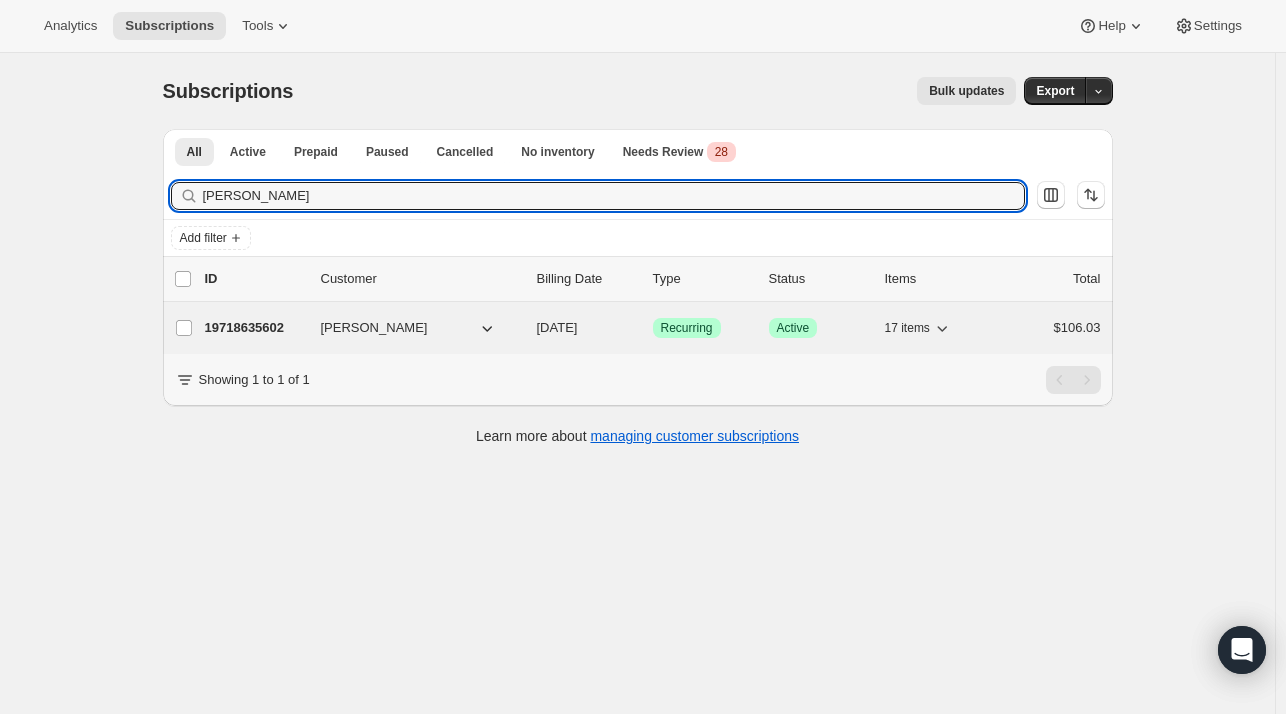 click on "19718635602 Stacy Briones 07/21/2025 Success Recurring Success Active 17   items $106.03" at bounding box center (653, 328) 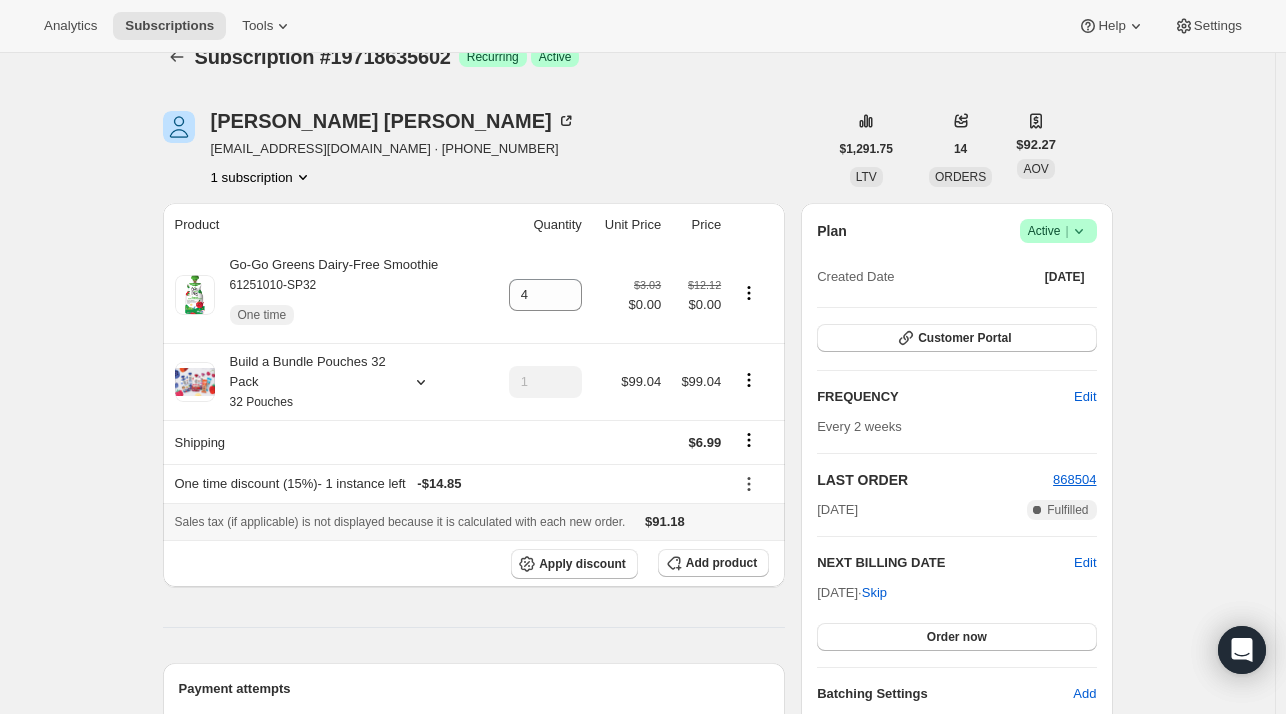 scroll, scrollTop: 0, scrollLeft: 0, axis: both 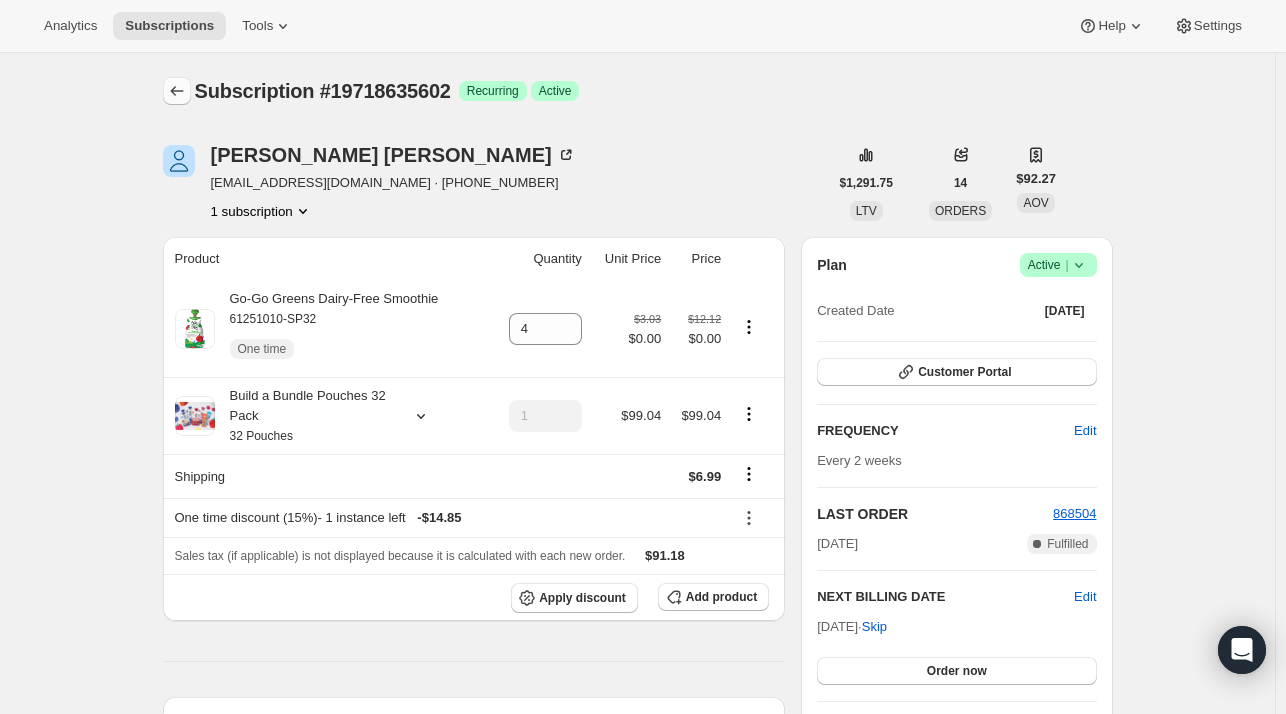 click 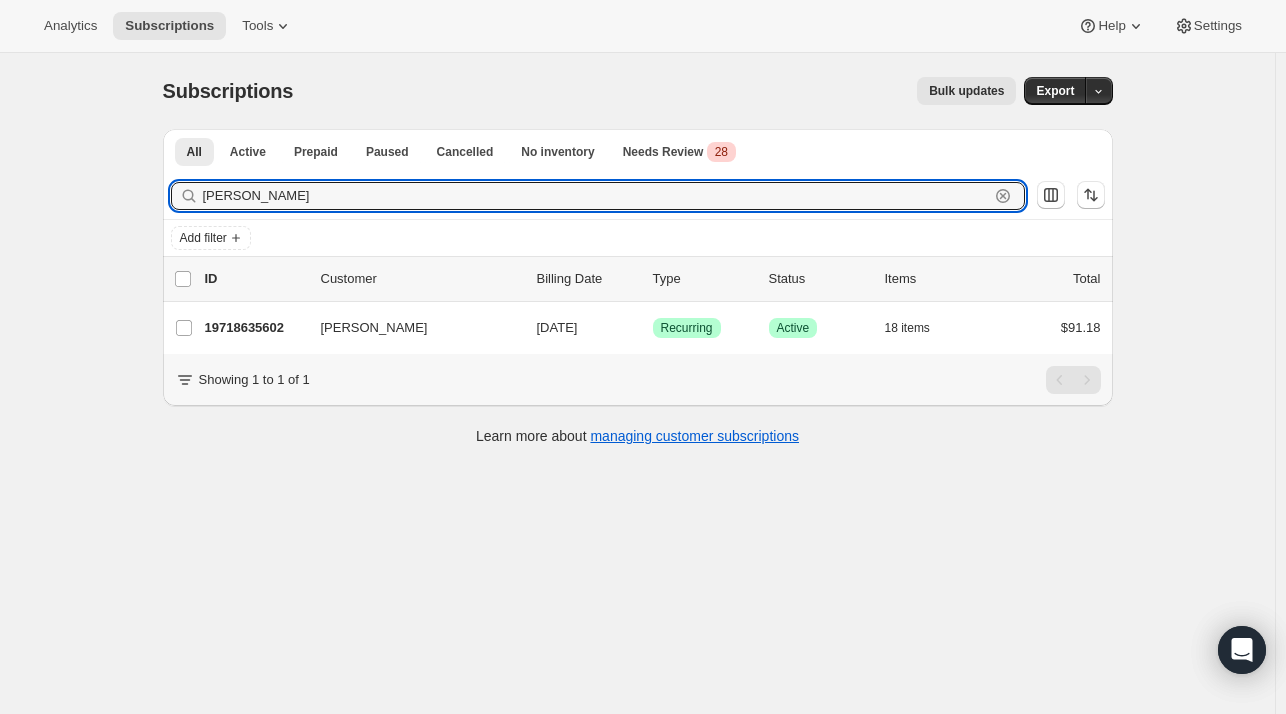 drag, startPoint x: 310, startPoint y: 187, endPoint x: 129, endPoint y: 208, distance: 182.21416 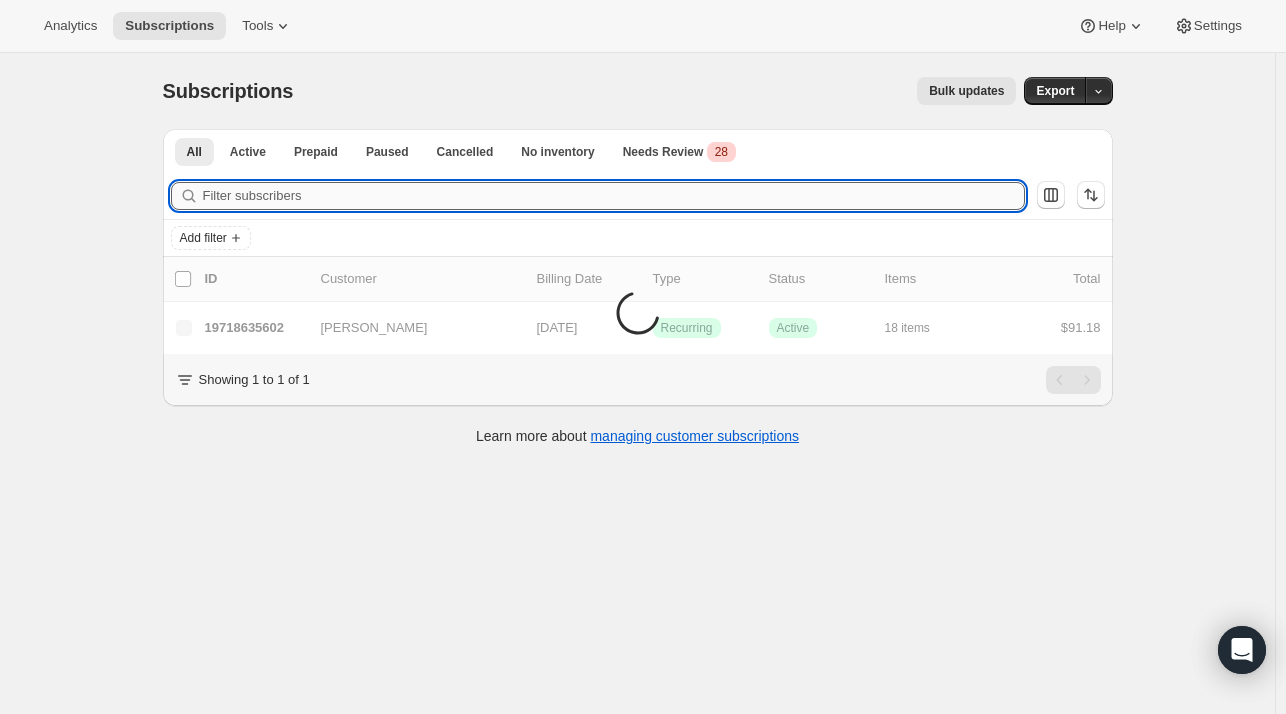 paste on "[EMAIL_ADDRESS][DOMAIN_NAME]" 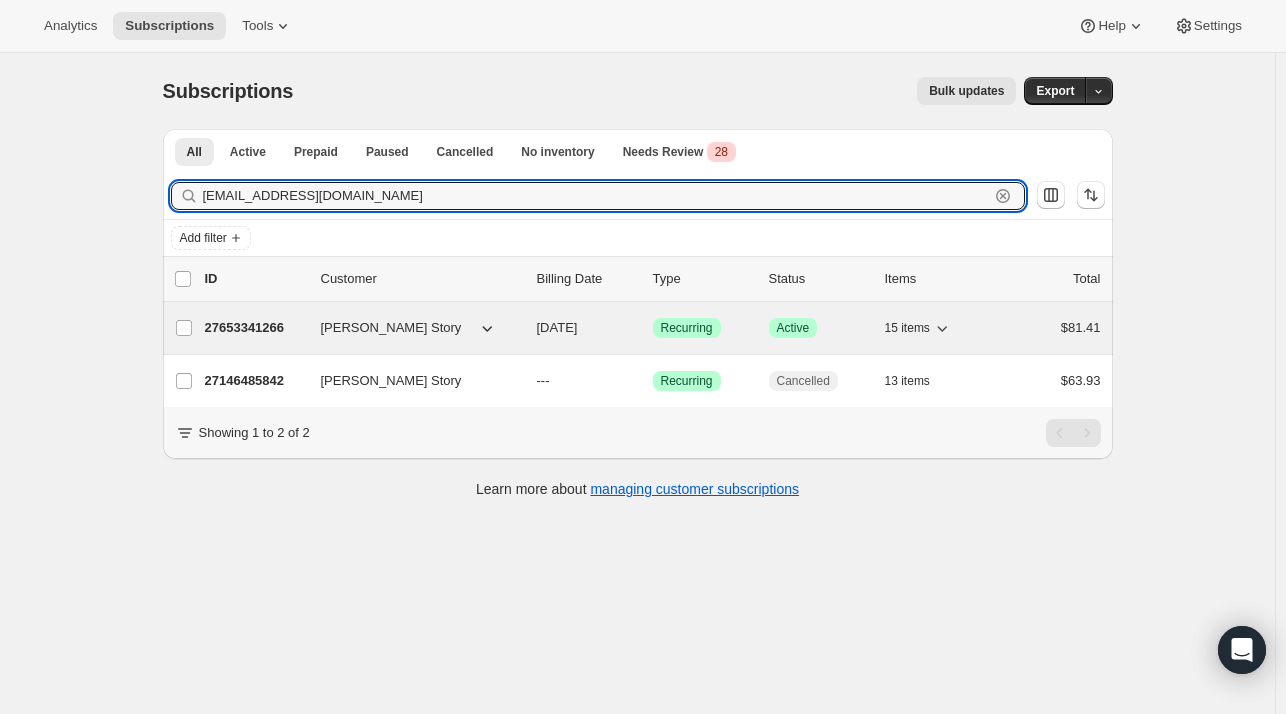 type on "[EMAIL_ADDRESS][DOMAIN_NAME]" 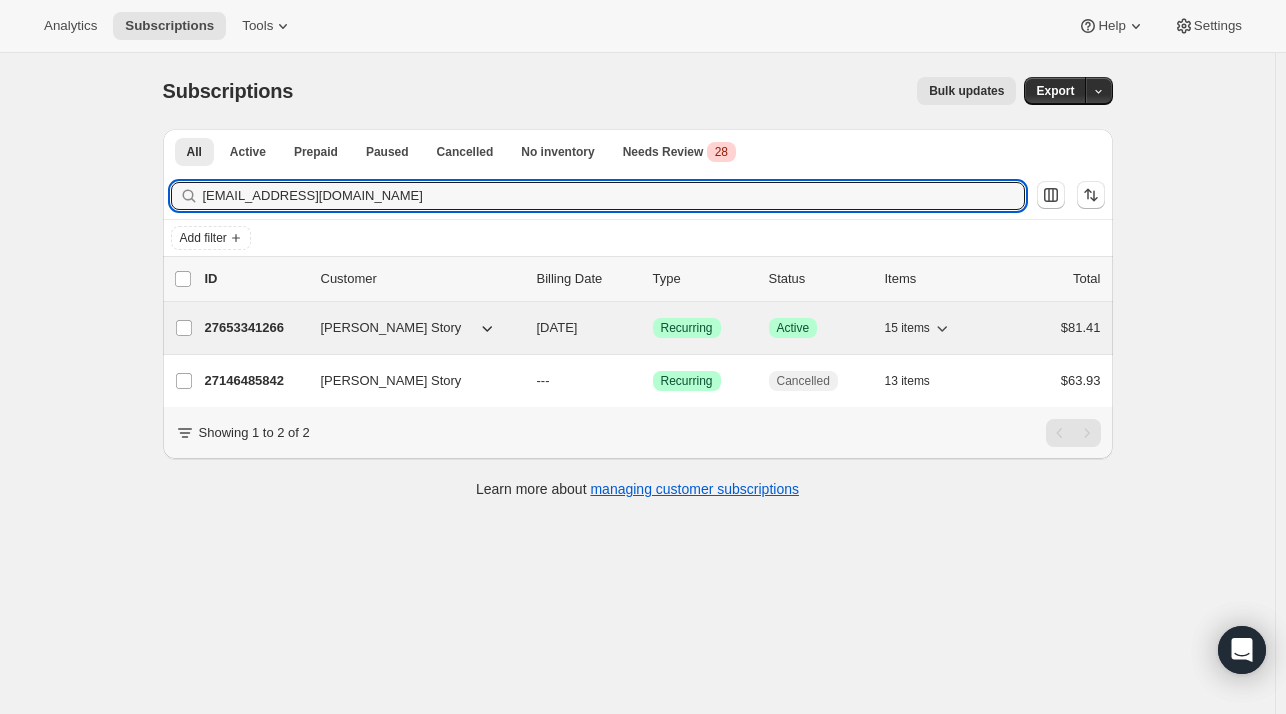 click on "27653341266" at bounding box center (255, 328) 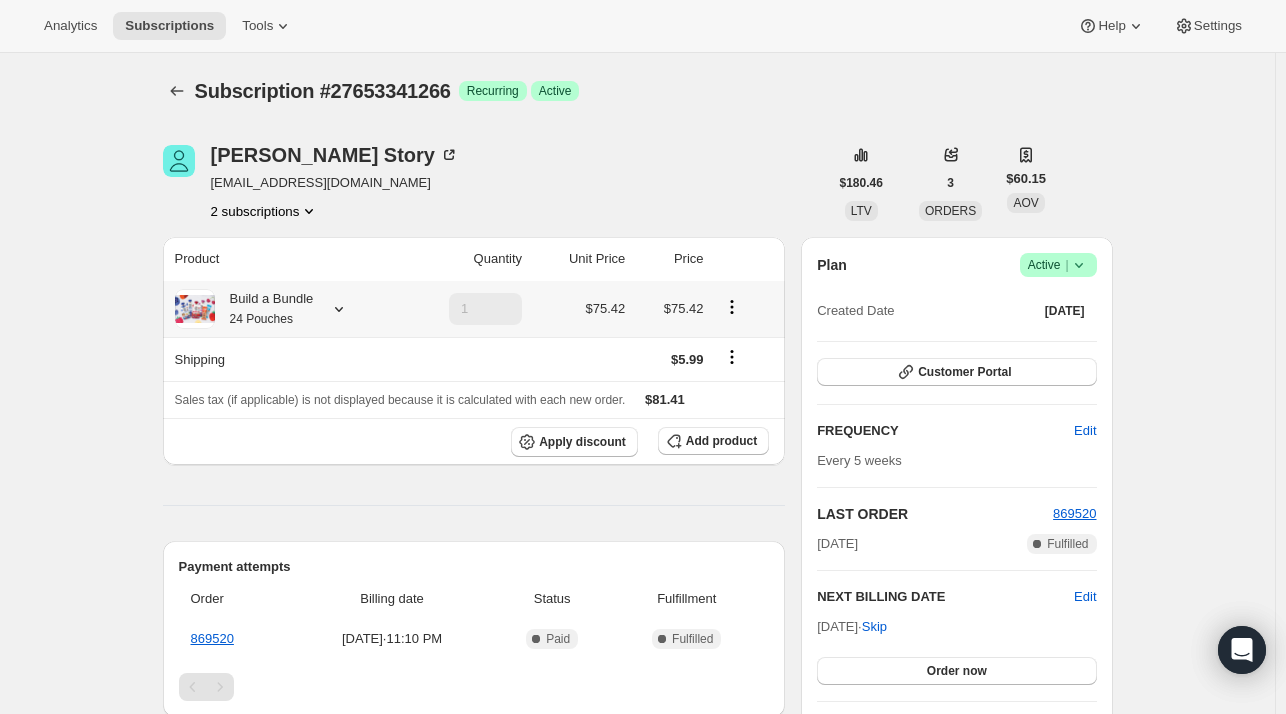 click 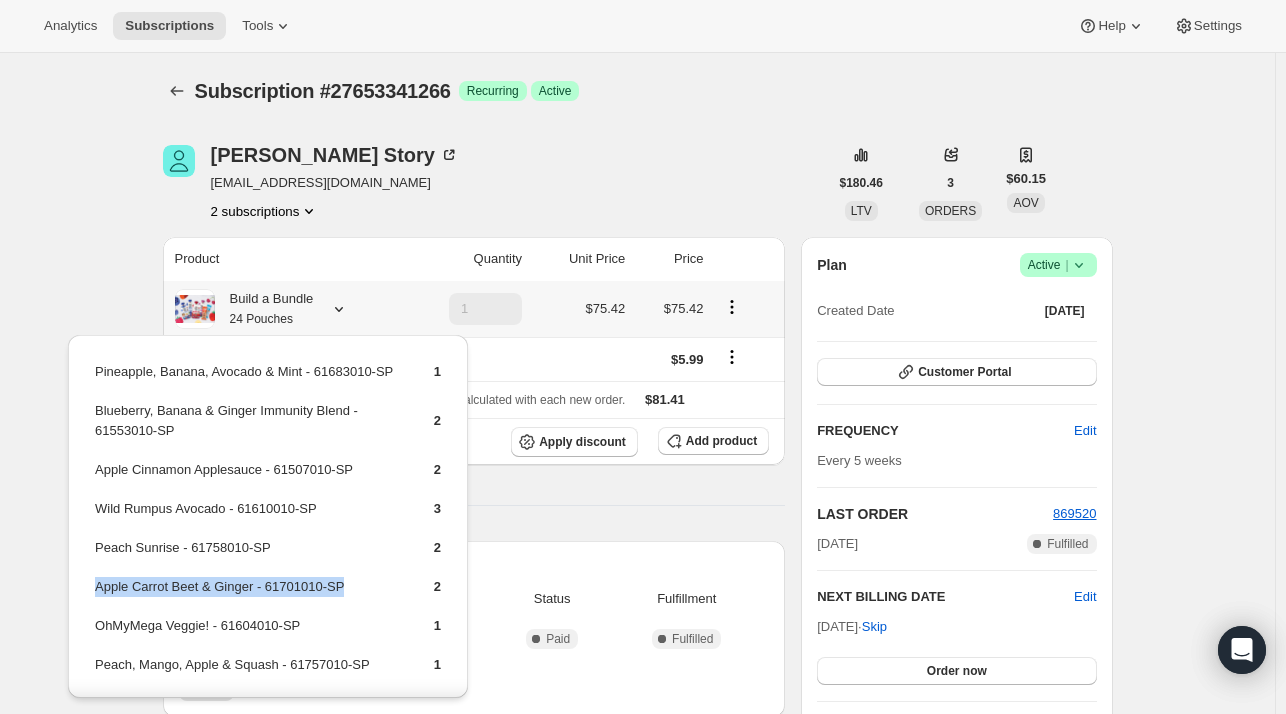 drag, startPoint x: 367, startPoint y: 594, endPoint x: 96, endPoint y: 593, distance: 271.00183 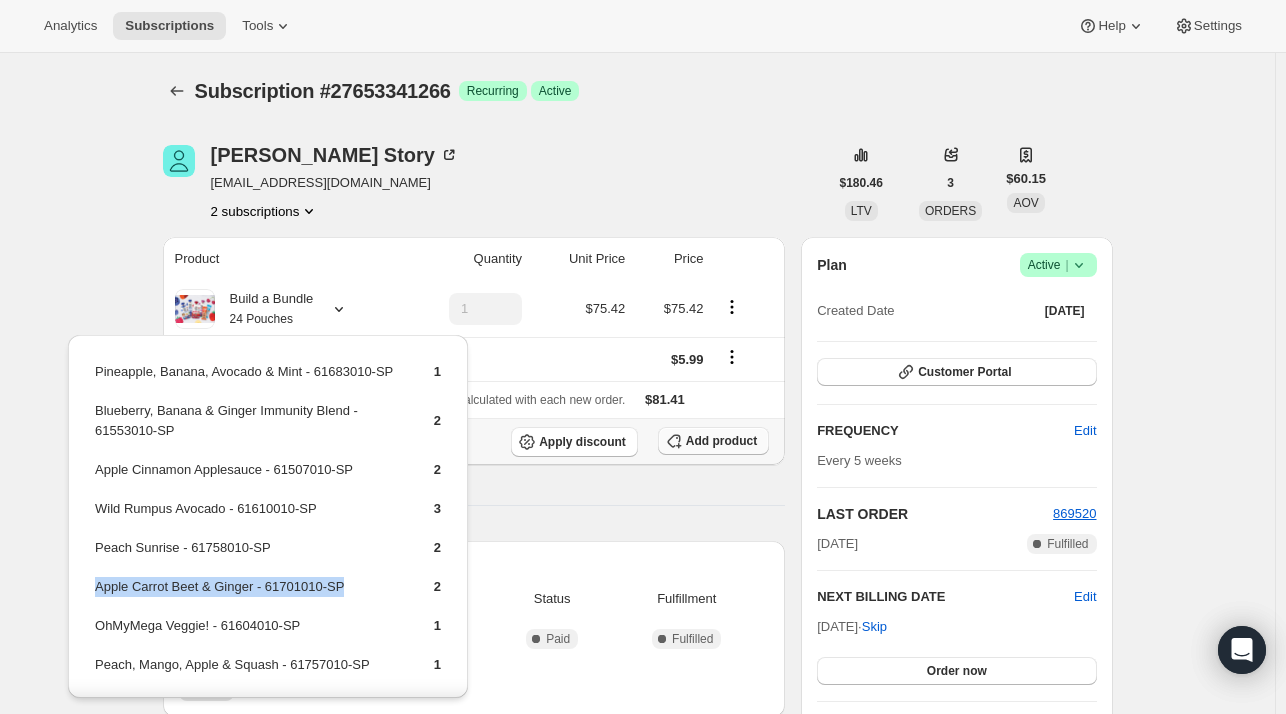 click 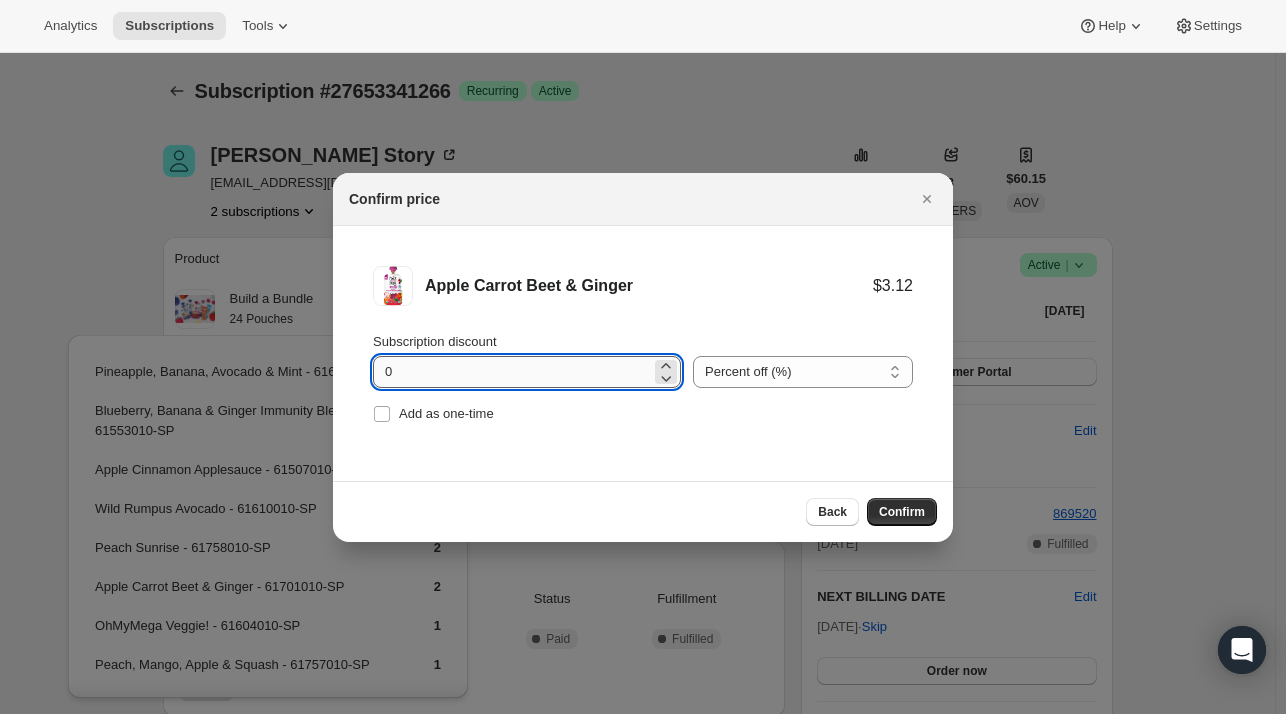 click on "0" at bounding box center [512, 372] 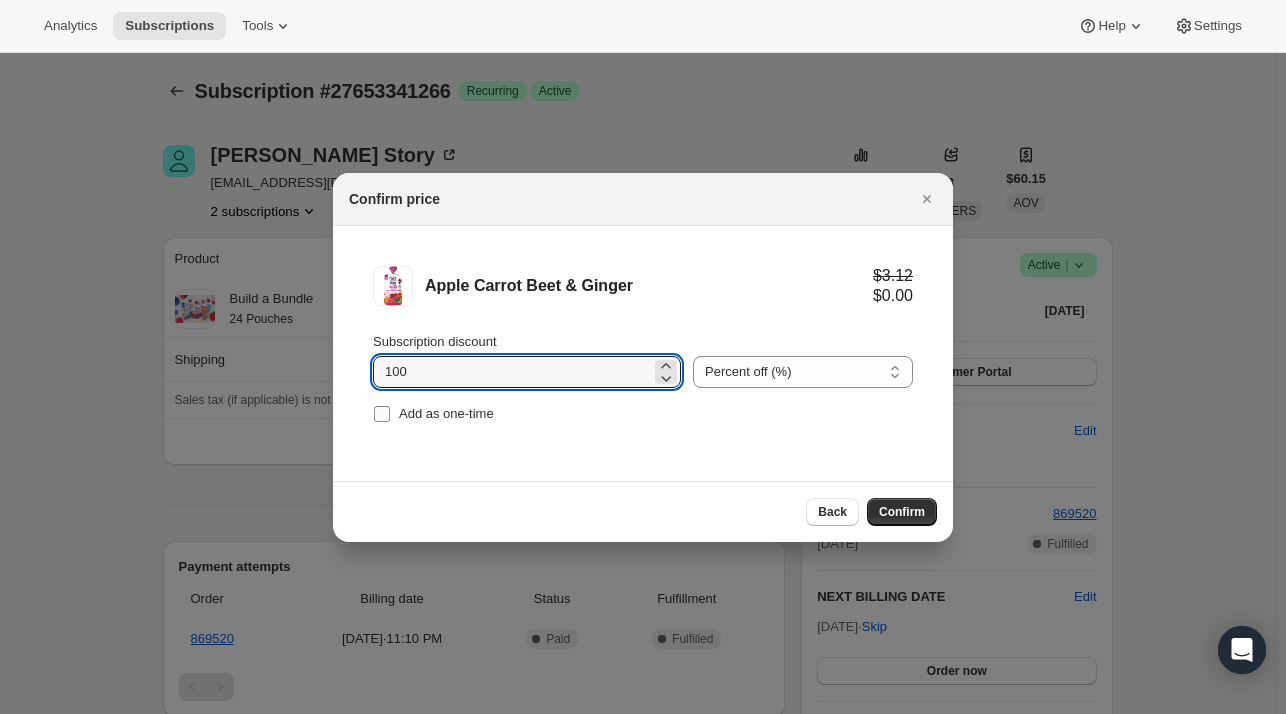 type on "100" 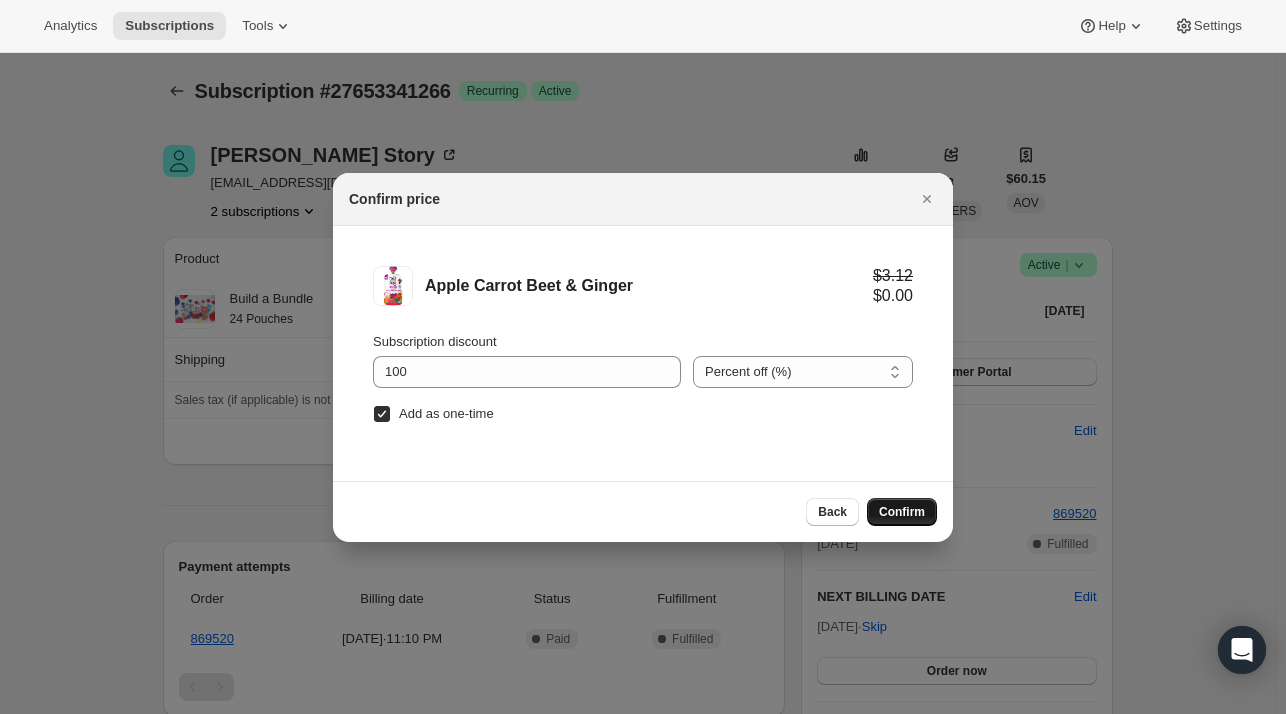 click on "Confirm" at bounding box center (902, 512) 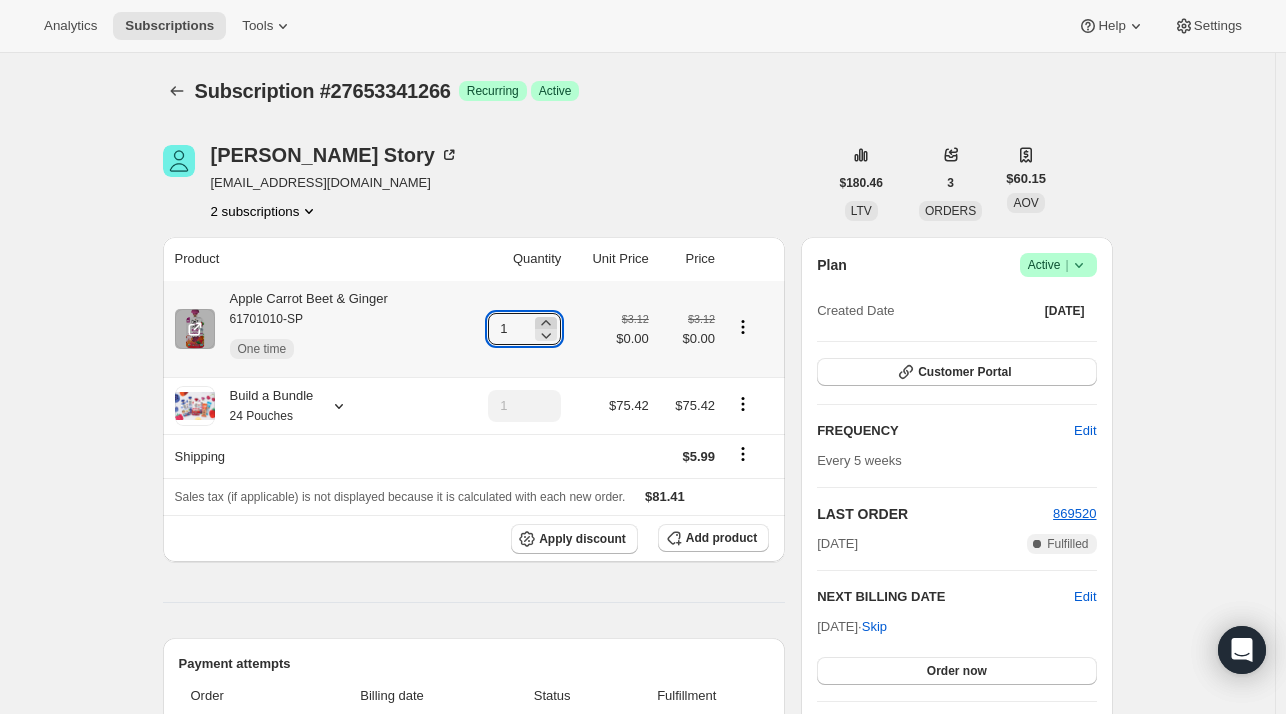 click 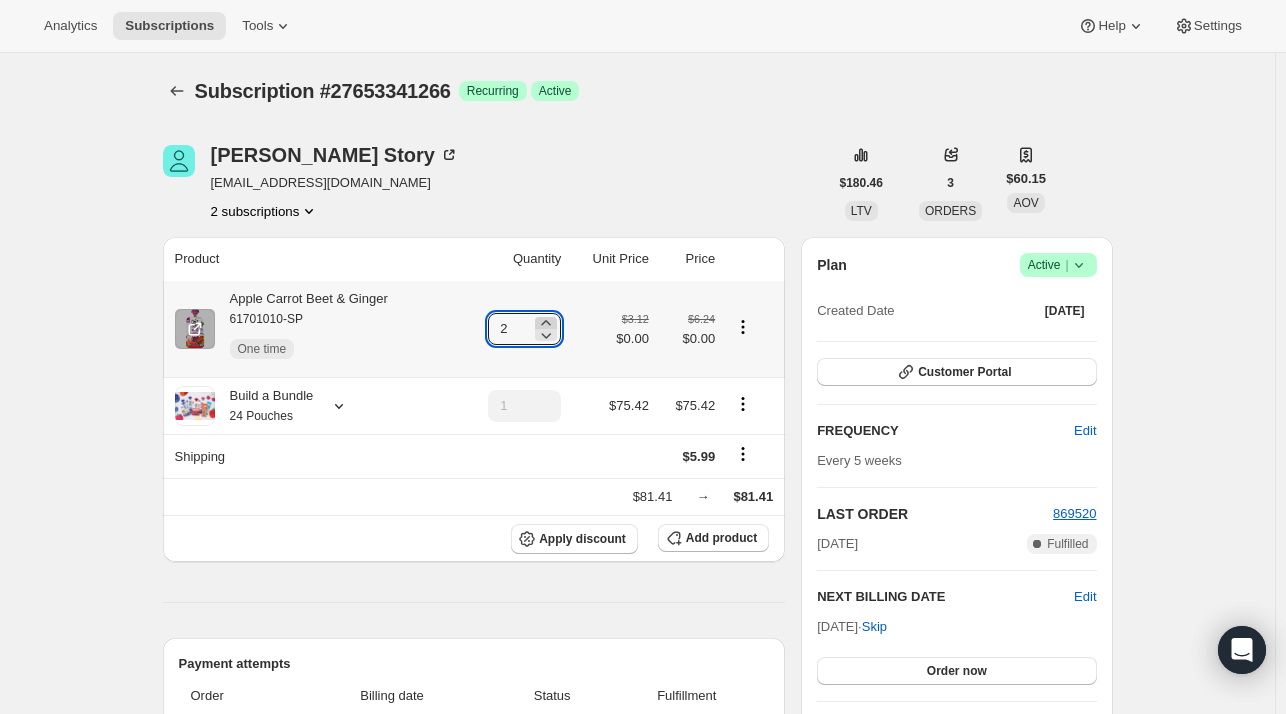 click 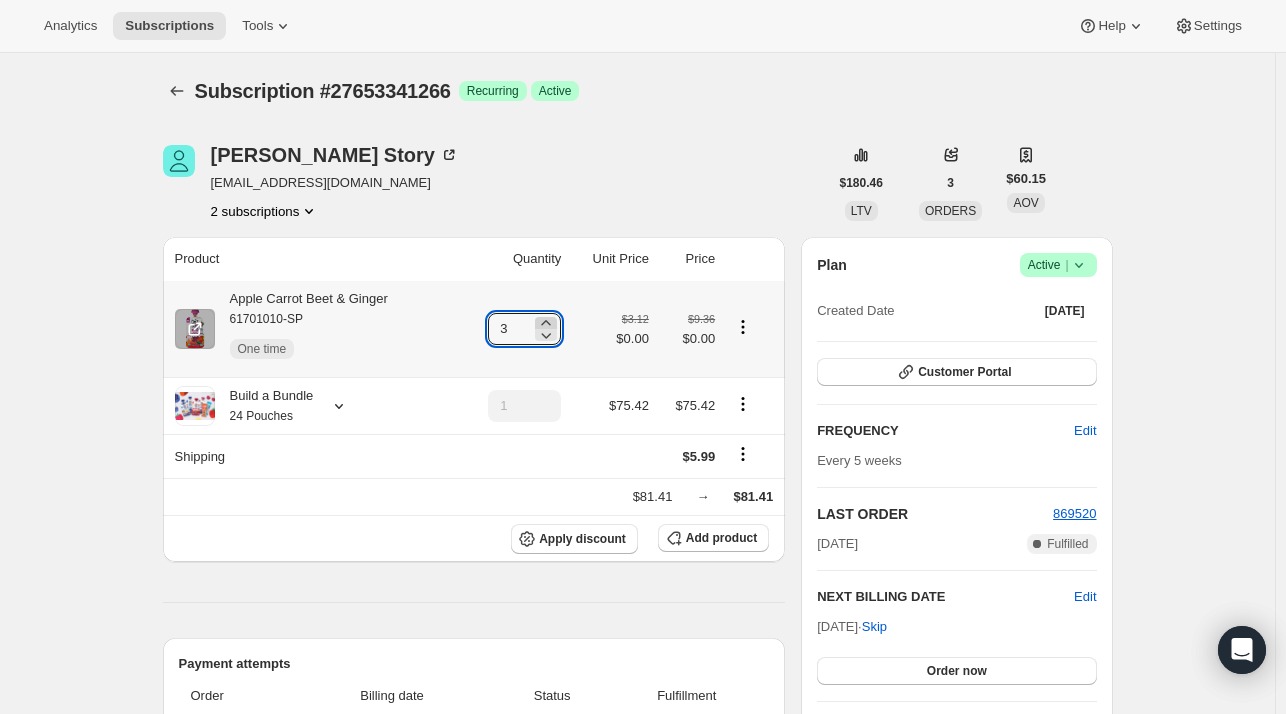 click 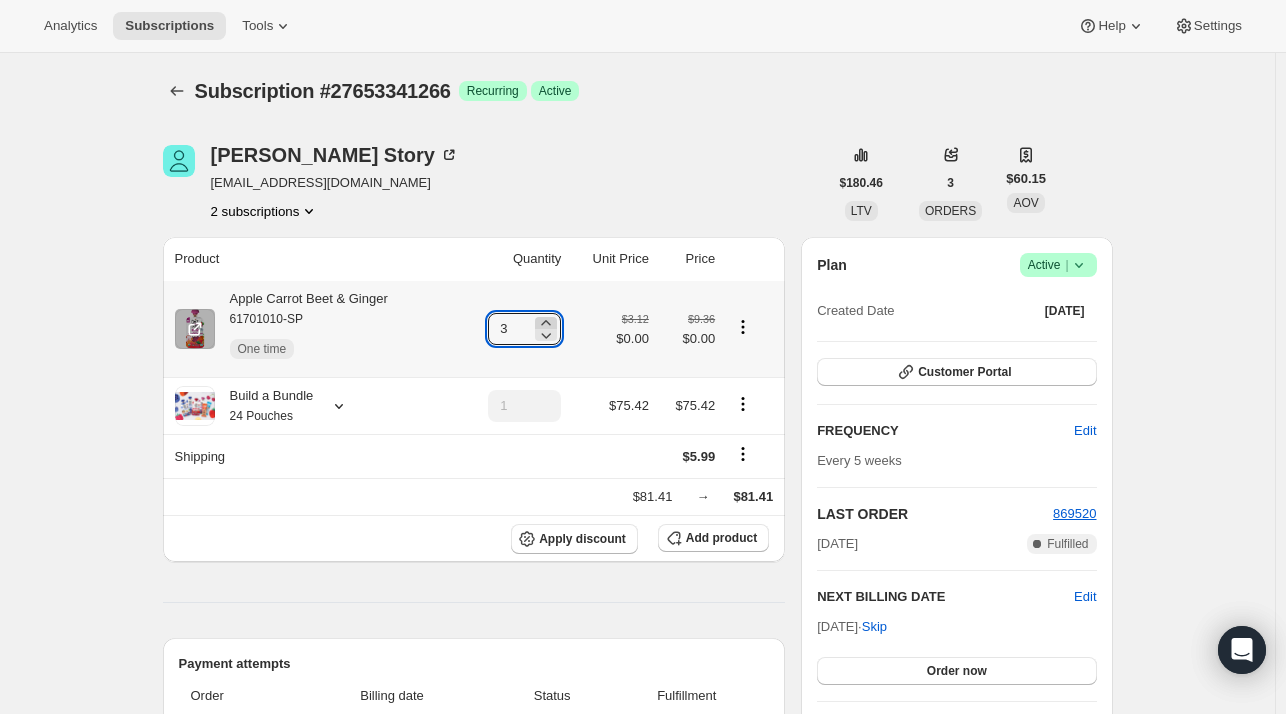 type on "4" 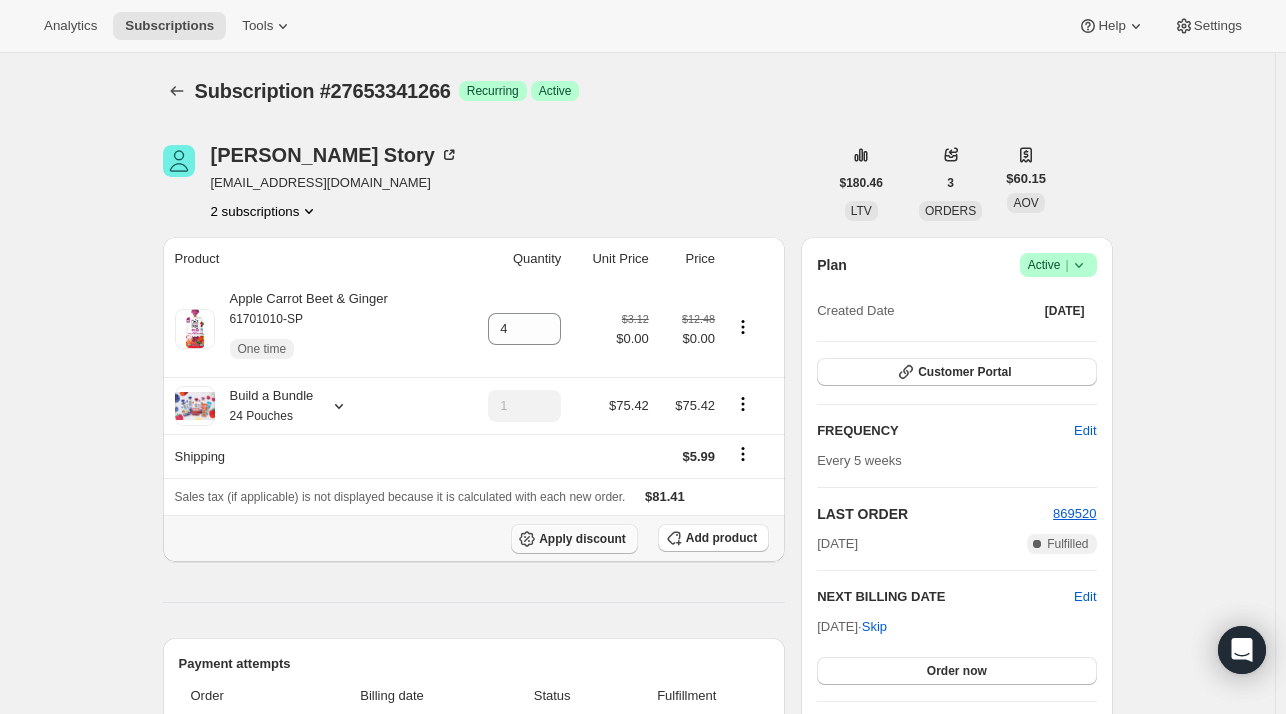 click on "Apply discount" at bounding box center (574, 539) 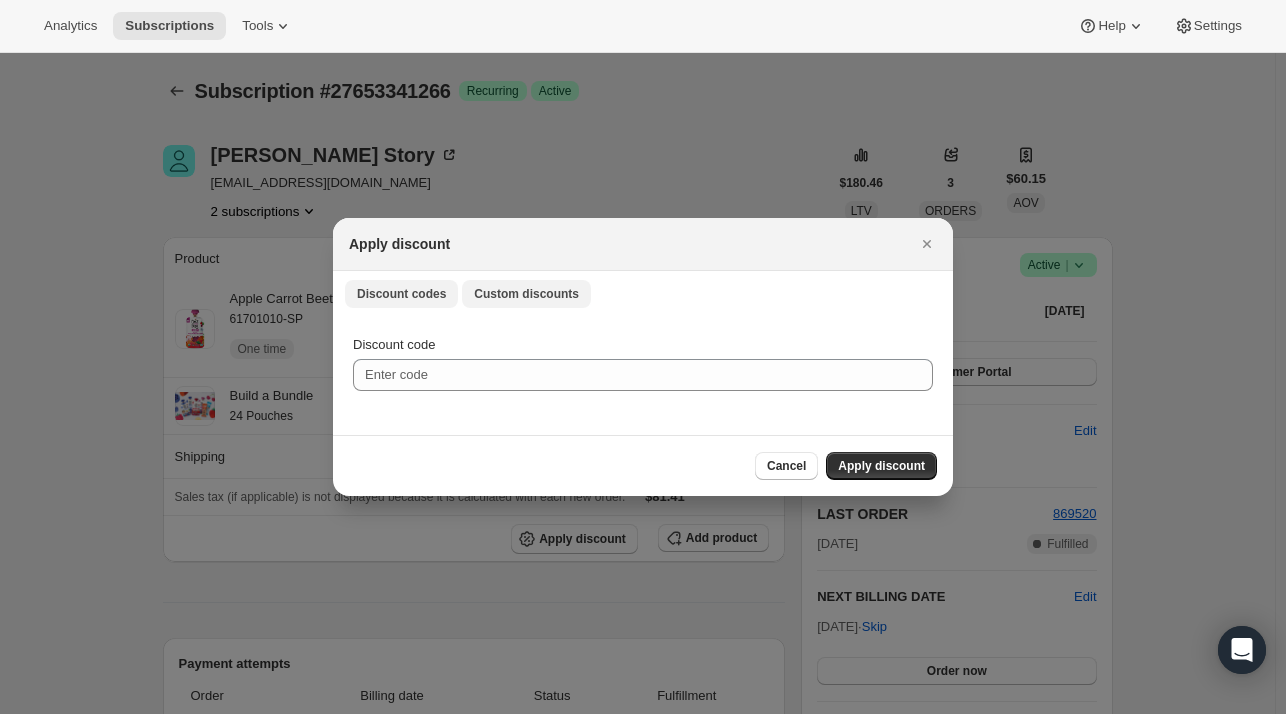 click on "Custom discounts" at bounding box center [526, 294] 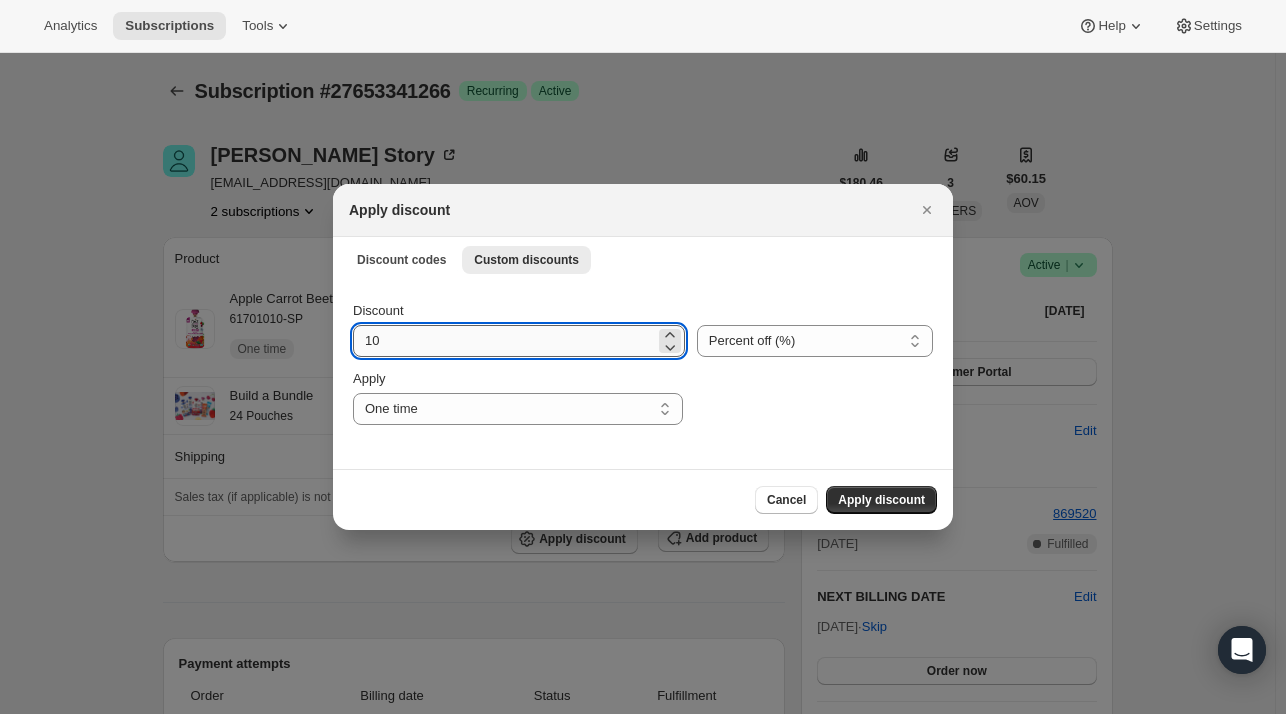 click on "10" at bounding box center (504, 341) 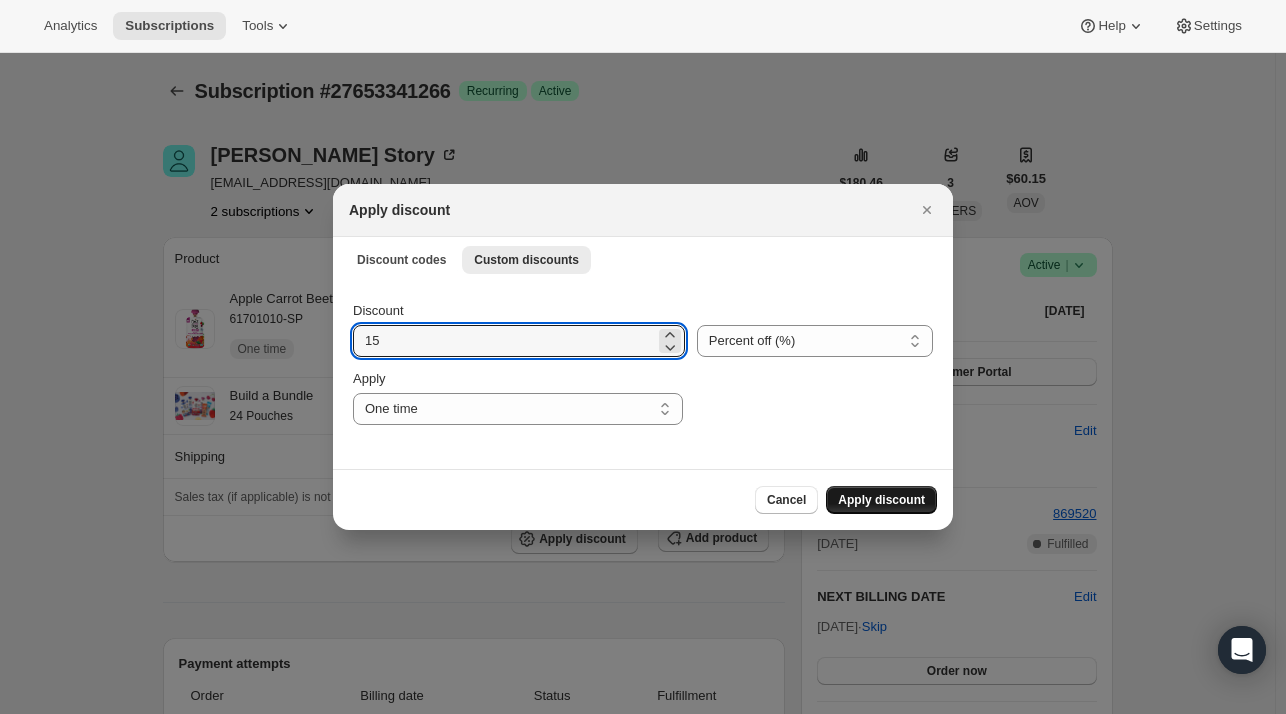 type on "15" 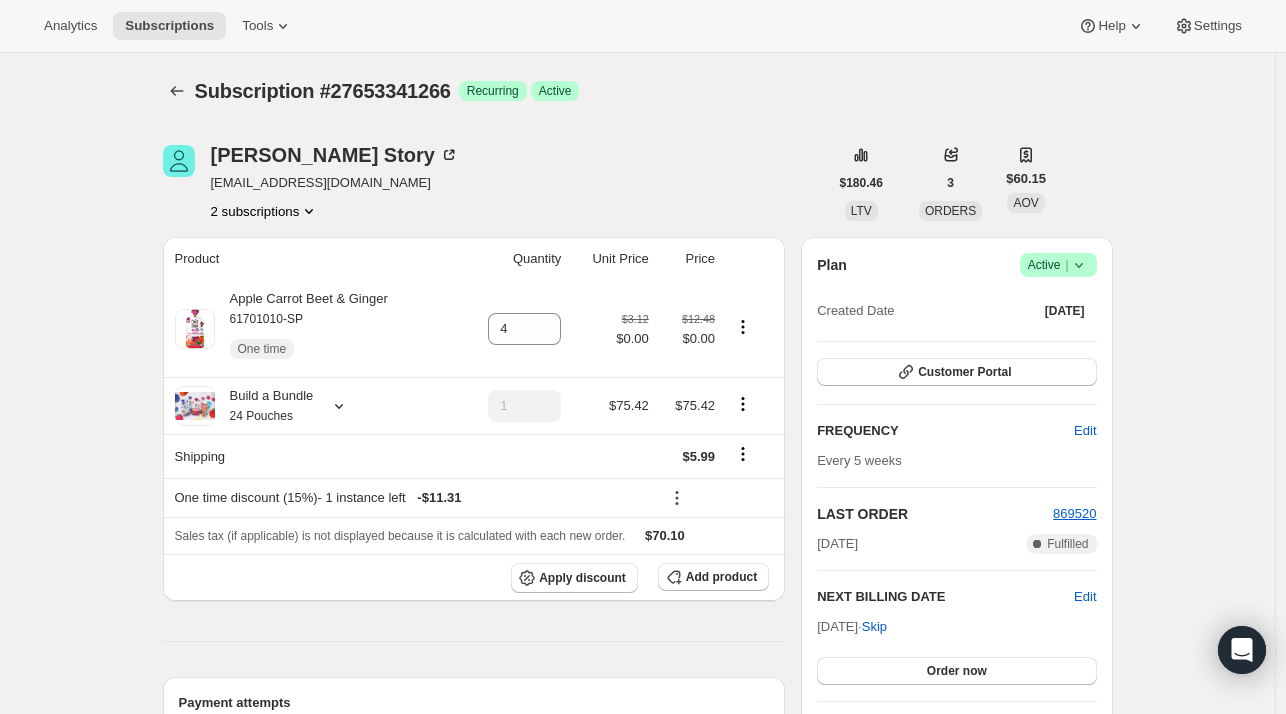 click on "Subscription #27653341266. This page is ready Subscription #27653341266 Success Recurring Success Active Racquel   Story storyracquel@gmail.com 2 subscriptions $180.46 LTV 3 ORDERS $60.15 AOV Product Quantity Unit Price Price Apple Carrot Beet & Ginger 61701010-SP One time 4 $3.12 $0.00 $12.48 $0.00 Build a Bundle 24 Pouches 1 $75.42 $75.42 Shipping $5.99 One time discount (15%)  - 1 instance left   - $11.31 Sales tax (if applicable) is not displayed because it is calculated with each new order.   $70.10 Apply discount Add product Payment attempts Order Billing date Status Fulfillment 869520 Jul 8, 2025  ·  11:10 PM  Complete Paid  Complete Fulfilled Timeline Jul 11, 2025 Dalavanh Khaoone added 15% discount via Admin, which will apply to the next order.  08:55 AM Dalavanh Khaoone updated quantity of Apple Carrot Beet & Ginger  - 61701010-SP from 1 to 4 via Admin 08:55 AM Dalavanh Khaoone added 1 Apple Carrot Beet & Ginger - 61701010-SP (One-time) via Admin.  08:54 AM Jul 8, 2025 11:10 PM 11:10 PM 11:10 PM" at bounding box center [637, 771] 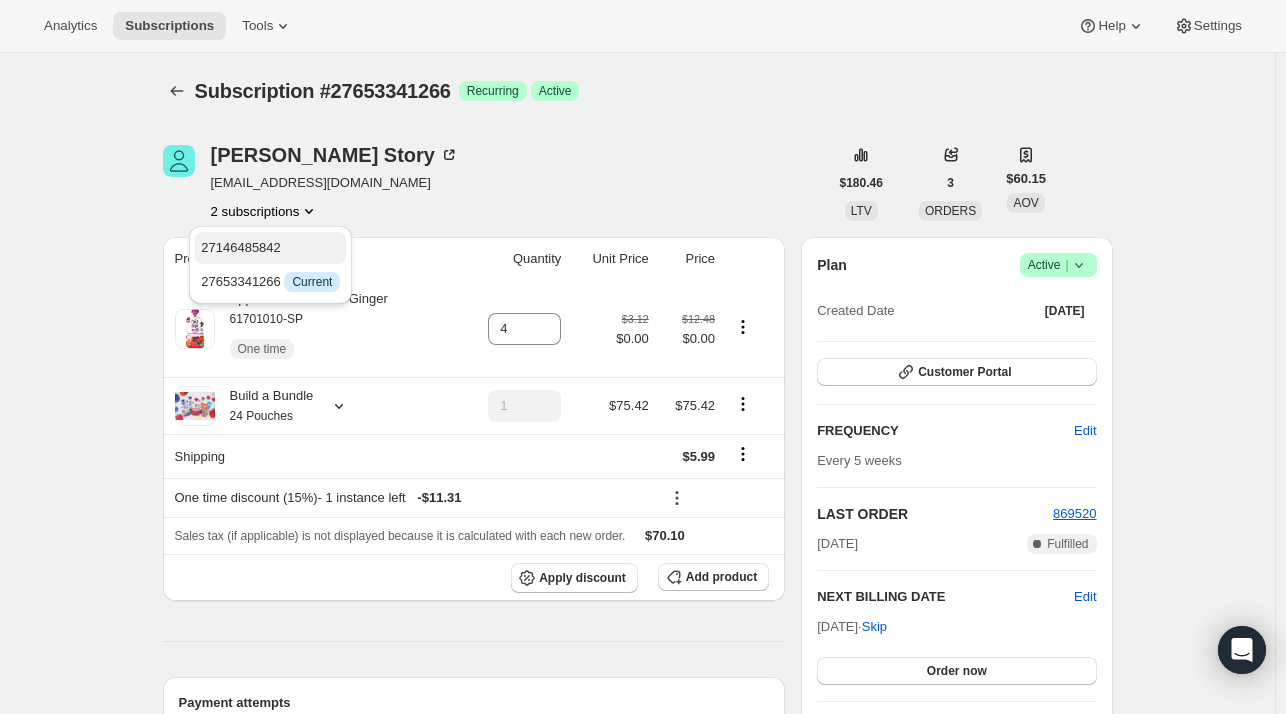 click on "27146485842" at bounding box center [241, 247] 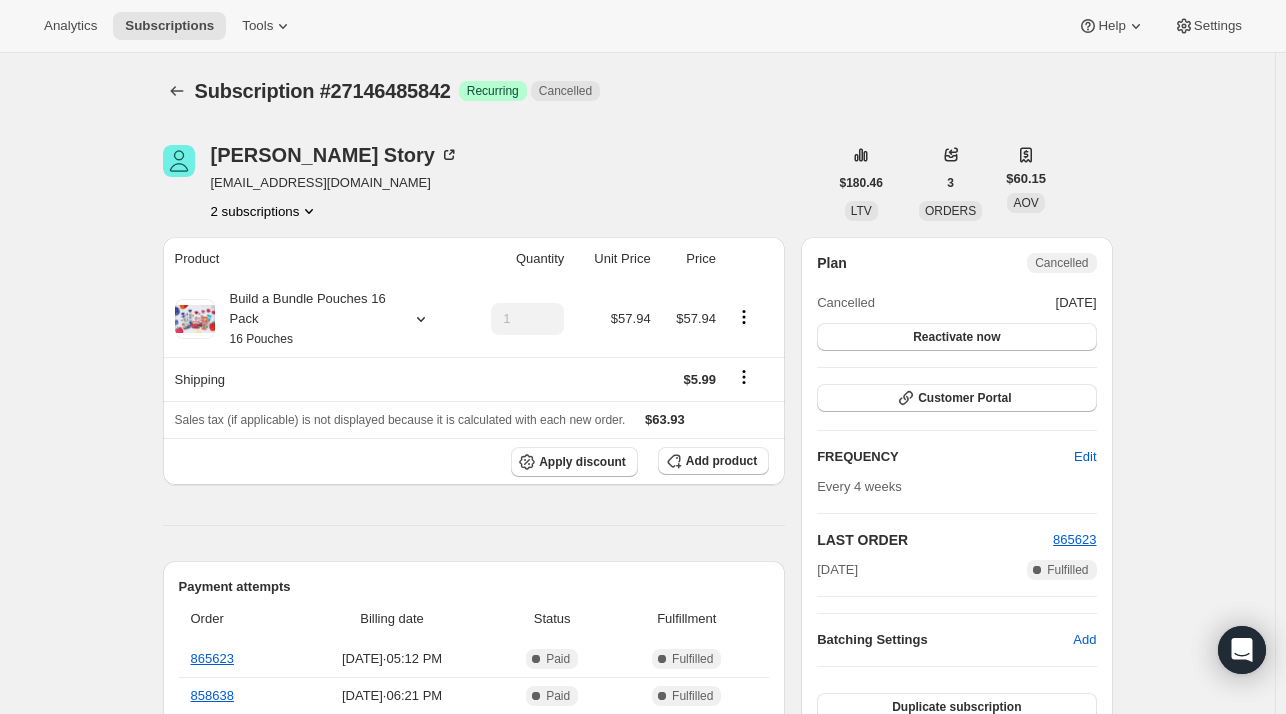 click on "2 subscriptions" at bounding box center [265, 211] 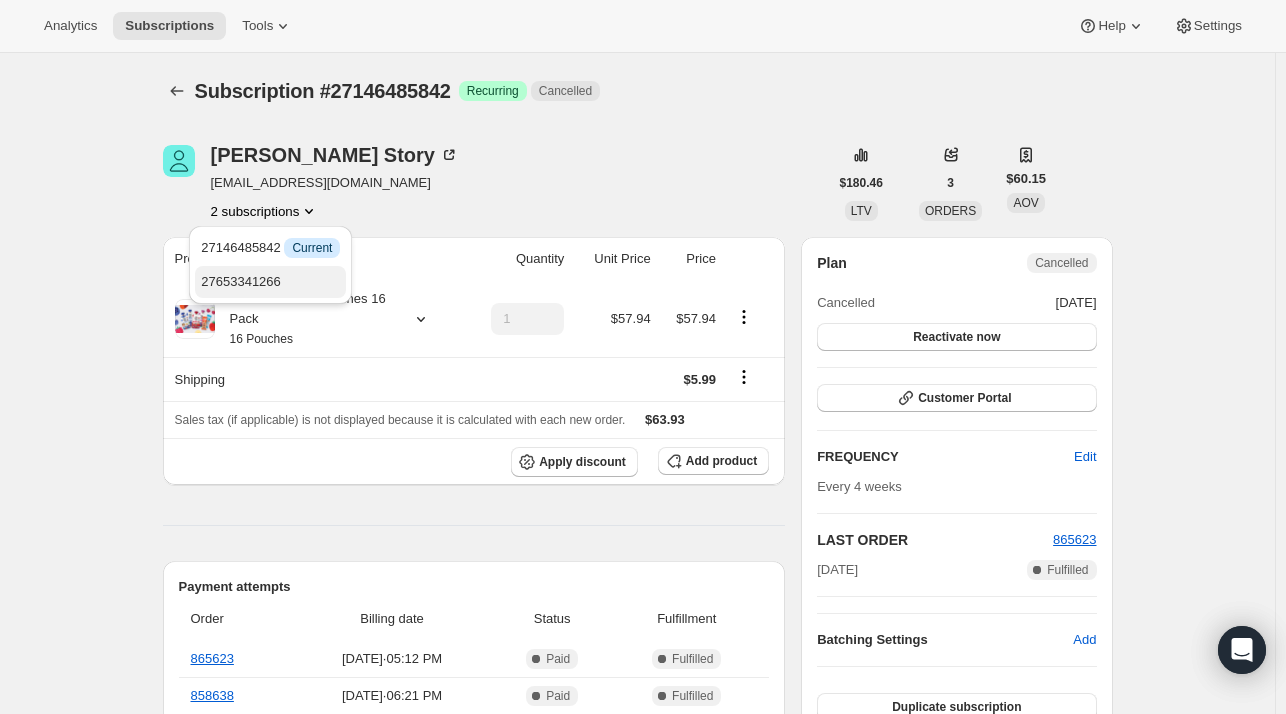 click on "27653341266" at bounding box center [241, 281] 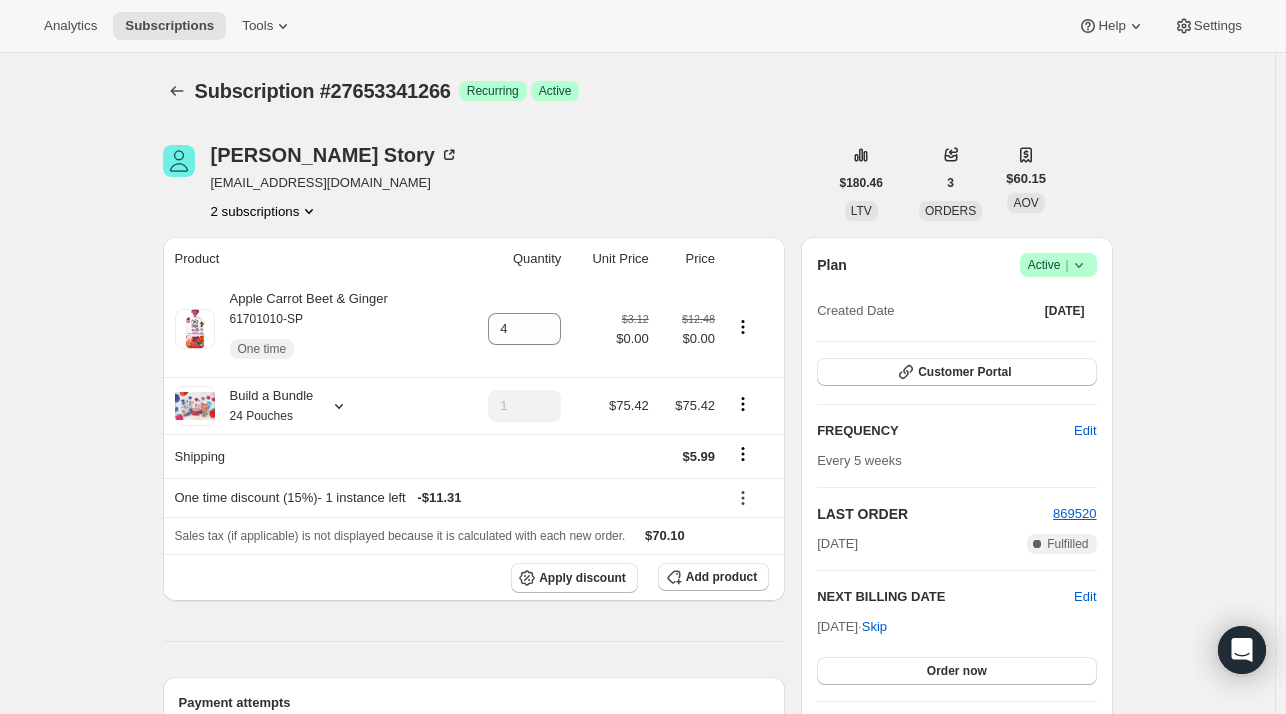 click on "Subscription #27653341266. This page is ready Subscription #27653341266 Success Recurring Success Active Racquel   Story storyracquel@gmail.com 2 subscriptions $180.46 LTV 3 ORDERS $60.15 AOV Product Quantity Unit Price Price Apple Carrot Beet & Ginger 61701010-SP One time 4 $3.12 $0.00 $12.48 $0.00 Build a Bundle 24 Pouches 1 $75.42 $75.42 Shipping $5.99 One time discount (15%)  - 1 instance left   - $11.31 Sales tax (if applicable) is not displayed because it is calculated with each new order.   $70.10 Apply discount Add product Payment attempts Order Billing date Status Fulfillment 869520 Jul 8, 2025  ·  11:10 PM  Complete Paid  Complete Fulfilled Timeline Jul 11, 2025 Dalavanh Khaoone added 15% discount via Admin, which will apply to the next order.  08:55 AM Dalavanh Khaoone updated quantity of Apple Carrot Beet & Ginger  - 61701010-SP from 1 to 4 via Admin 08:55 AM Dalavanh Khaoone added 1 Apple Carrot Beet & Ginger - 61701010-SP (One-time) via Admin.  08:54 AM Jul 8, 2025 11:10 PM 11:10 PM 11:10 PM" at bounding box center (637, 771) 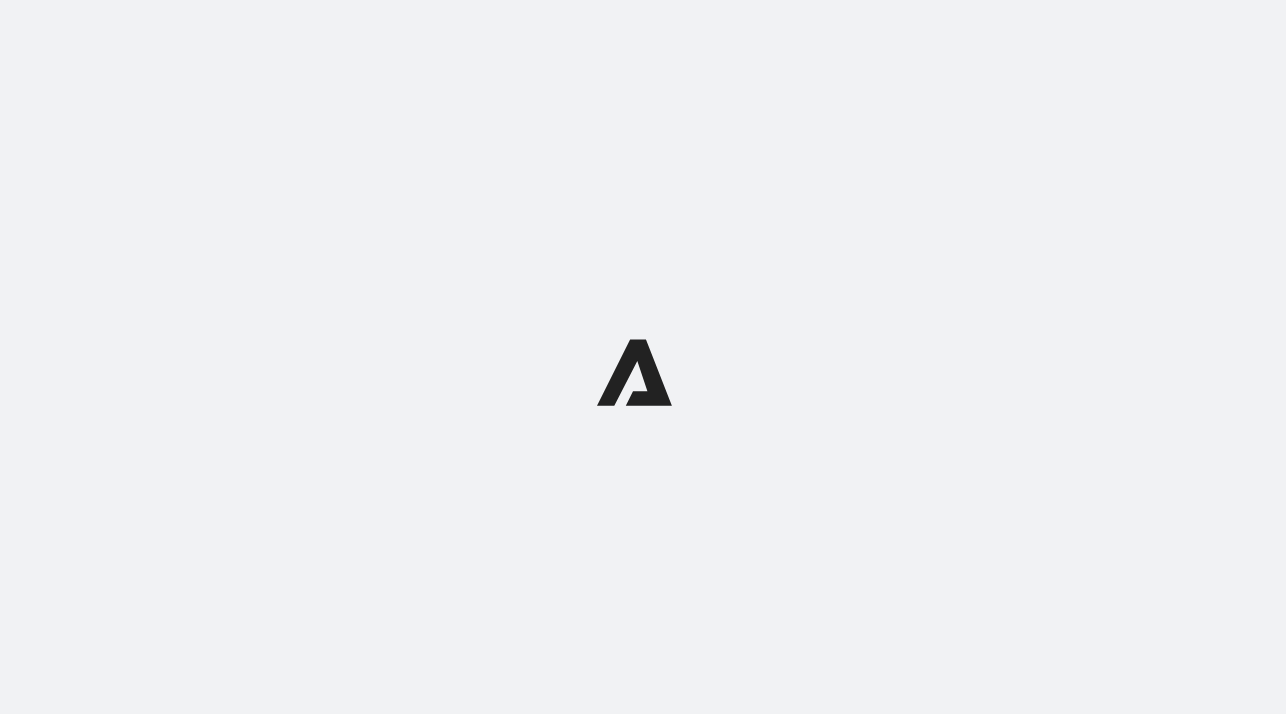 scroll, scrollTop: 0, scrollLeft: 0, axis: both 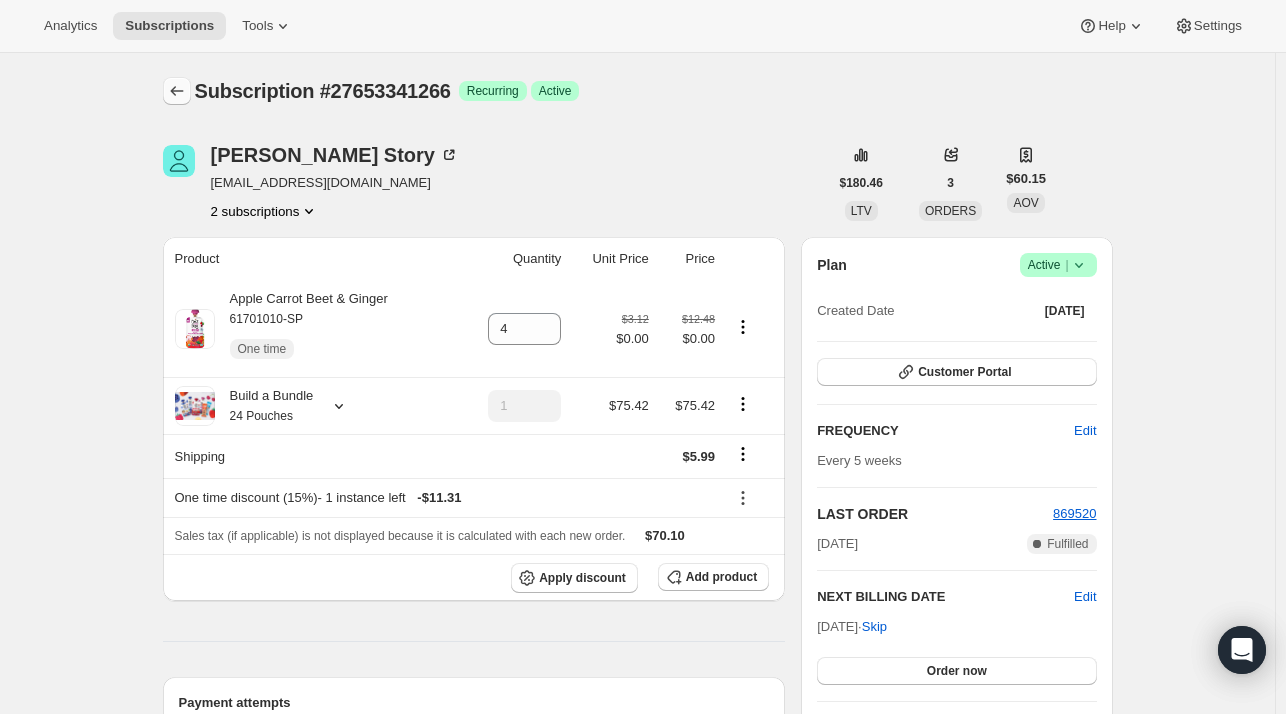 click 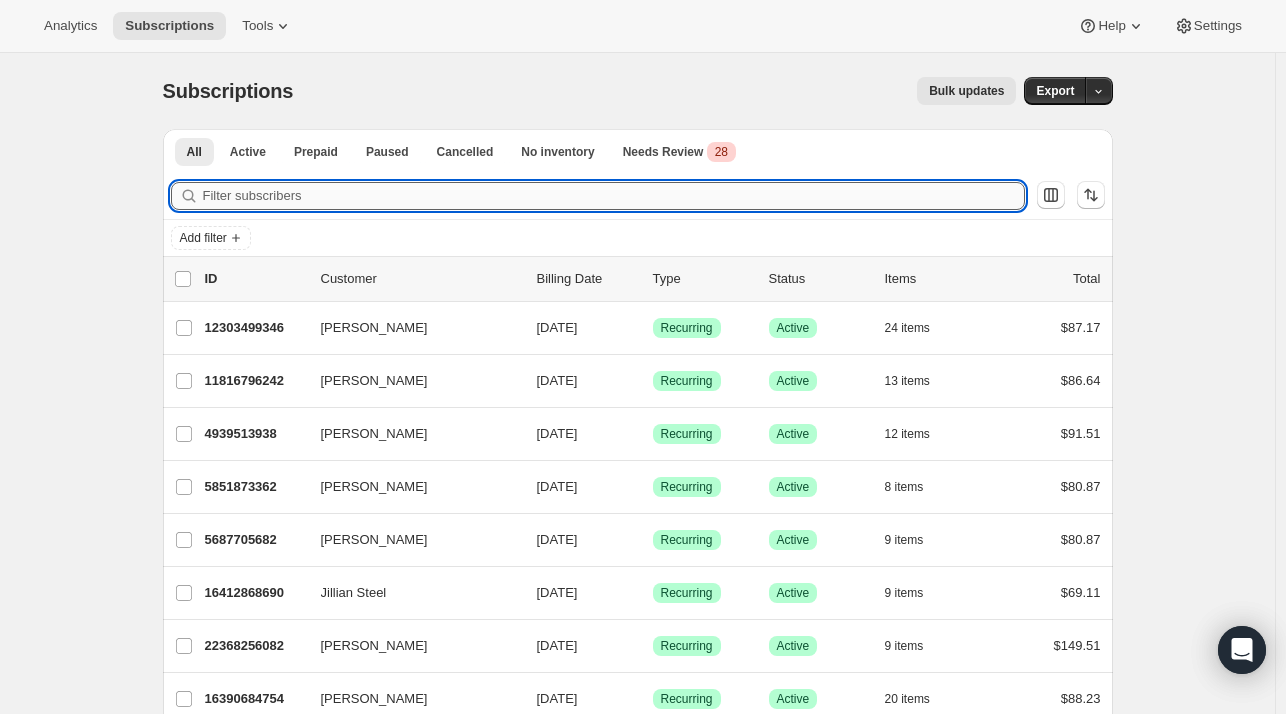 click on "Filter subscribers" at bounding box center (614, 196) 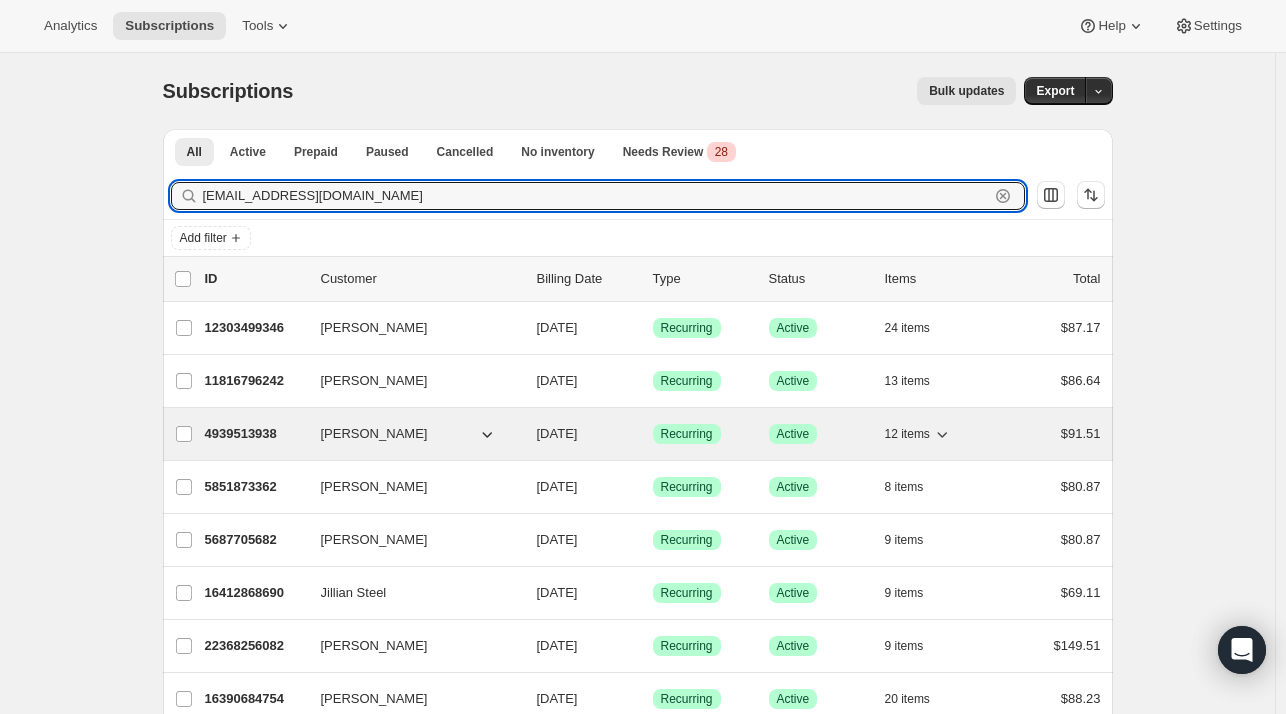 type on "[EMAIL_ADDRESS][DOMAIN_NAME]" 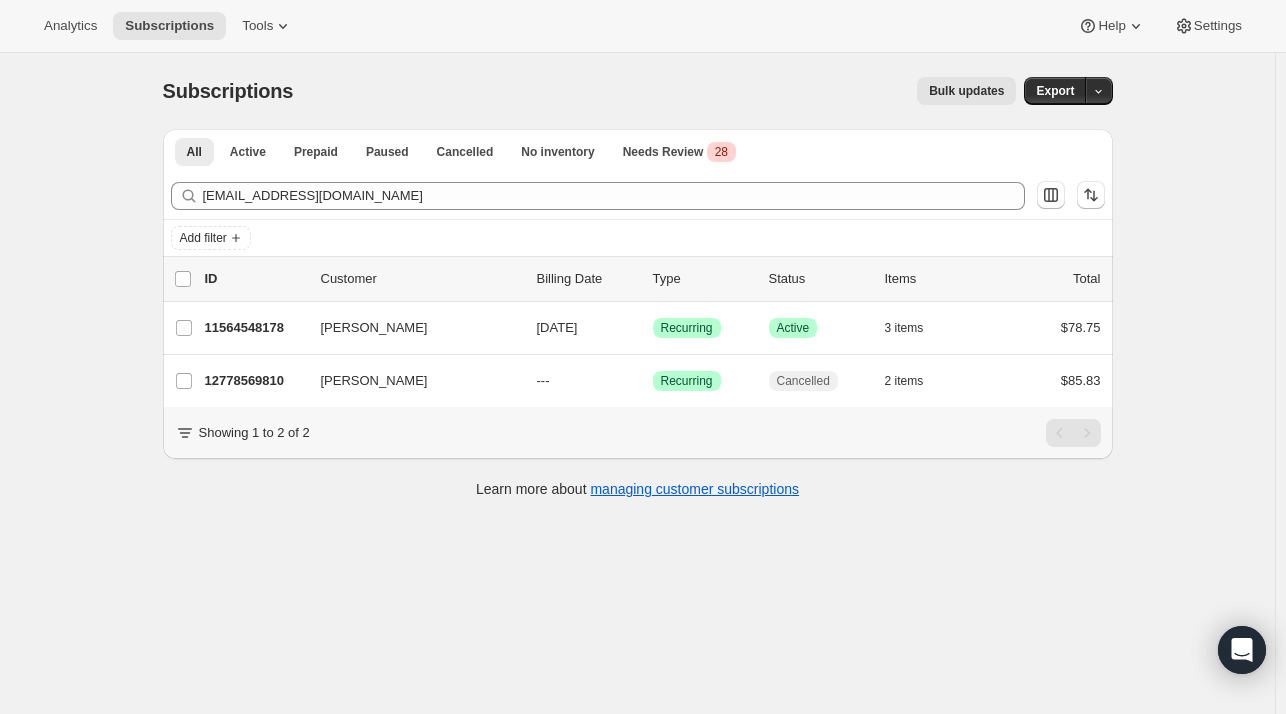 click on "11564548178 [PERSON_NAME] [DATE] Success Recurring Success Active 3   items $78.75" at bounding box center [653, 328] 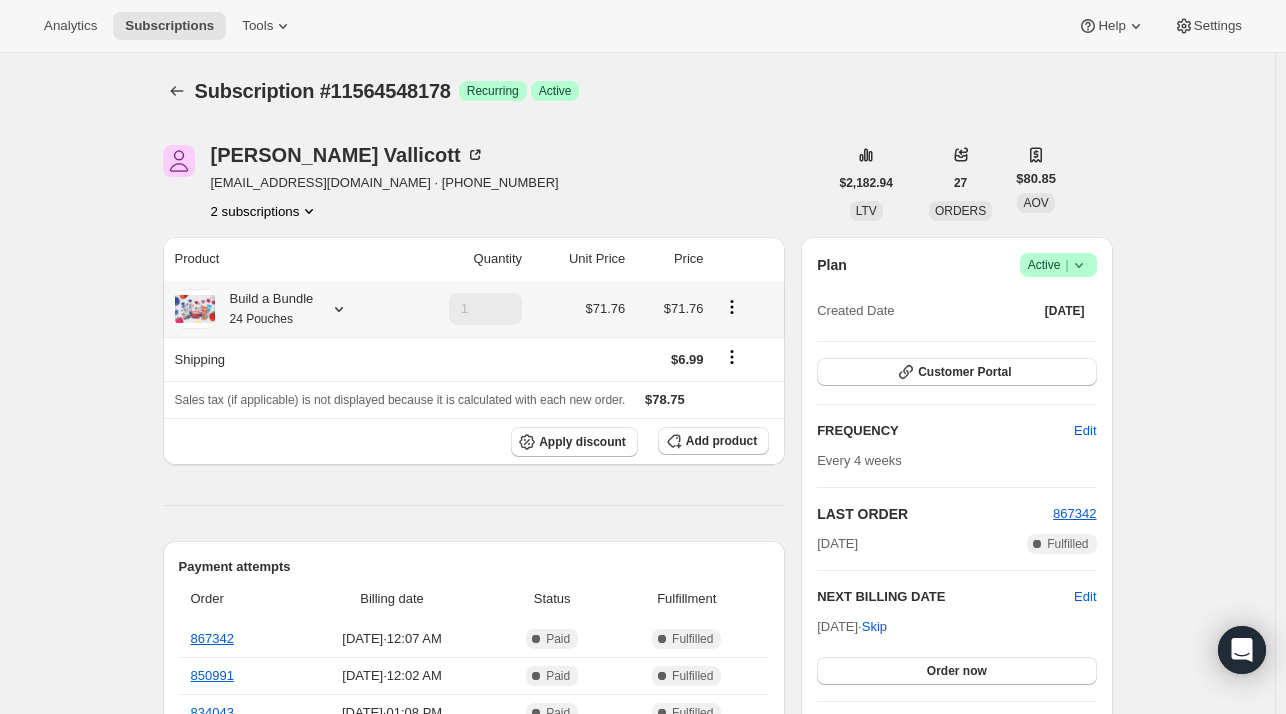 click 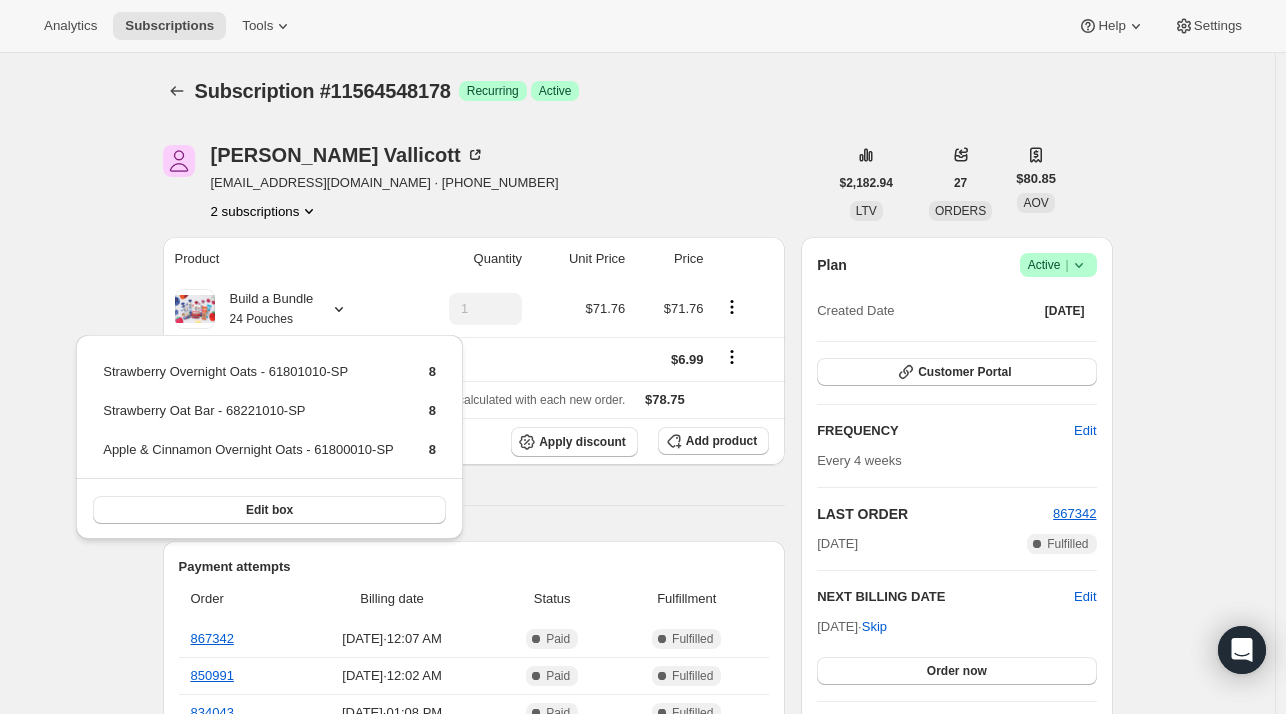 click on "[PERSON_NAME] [EMAIL_ADDRESS][DOMAIN_NAME] · [PHONE_NUMBER] 2 subscriptions $2,182.94 LTV 27 ORDERS $80.85 AOV Product Quantity Unit Price Price Build a Bundle 24 Pouches 1 $71.76 $71.76 Shipping $6.99 Sales tax (if applicable) is not displayed because it is calculated with each new order.   $78.75 Apply discount Add product Payment attempts Order Billing date Status Fulfillment 867342 [DATE]  ·  12:07 AM  Complete Paid  Complete Fulfilled 850991 [DATE]  ·  12:02 AM  Complete Paid  Complete Fulfilled 834043 [DATE]  ·  01:08 PM  Complete Paid  Complete Fulfilled Timeline [DATE] Shipping rate updated from  5.99 USD  to  6.99 USD  via  Awtomic application .  View bulk process 04:19 AM [DATE] Order processed successfully.  View order 12:07 AM [DATE] [PERSON_NAME] updated box contents via Customer Portal 12:17 PM New box selection 8 - Strawberry Overnight Oats - 61801010-SP 8 - Apple & Cinnamon Overnight Oats - 61800010-SP 8 - Strawberry Oat Bar - 68221010-SP [DATE] Plan |" at bounding box center (630, 833) 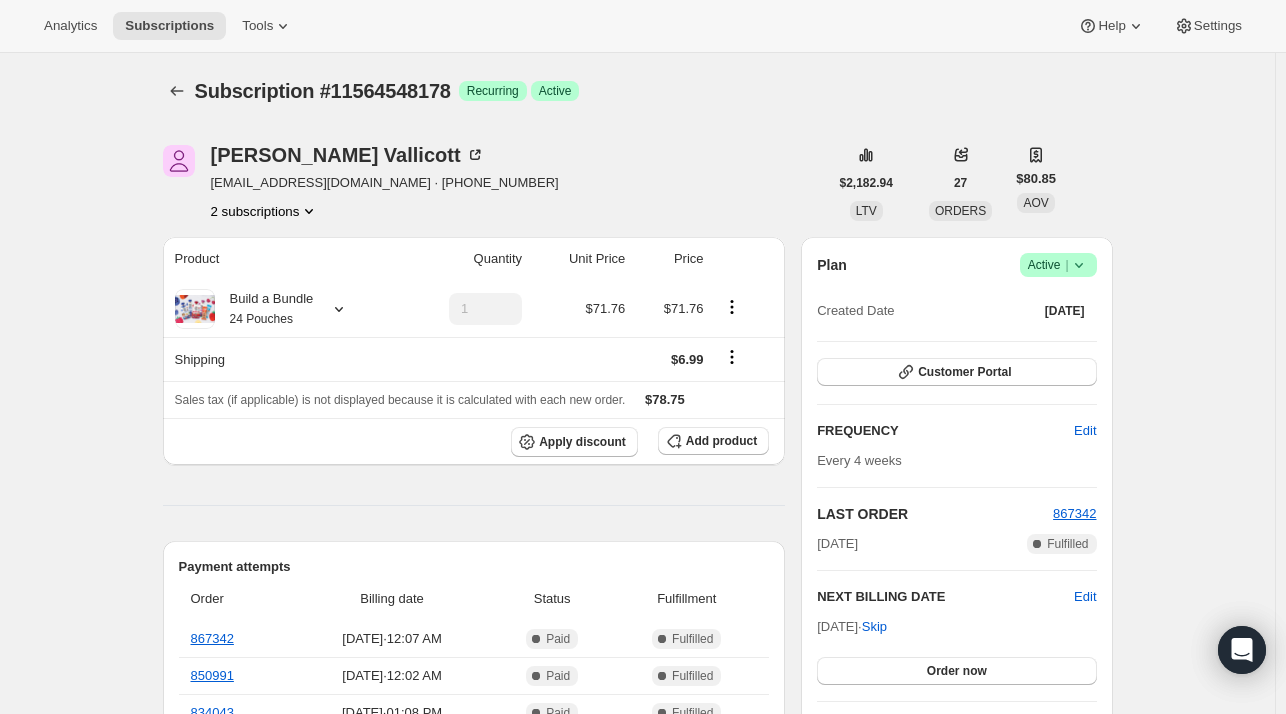 click on "[PERSON_NAME] [EMAIL_ADDRESS][DOMAIN_NAME] · [PHONE_NUMBER] 2 subscriptions $2,182.94 LTV 27 ORDERS $80.85 AOV Product Quantity Unit Price Price Build a Bundle 24 Pouches 1 $71.76 $71.76 Shipping $6.99 Sales tax (if applicable) is not displayed because it is calculated with each new order.   $78.75 Apply discount Add product Payment attempts Order Billing date Status Fulfillment 867342 [DATE]  ·  12:07 AM  Complete Paid  Complete Fulfilled 850991 [DATE]  ·  12:02 AM  Complete Paid  Complete Fulfilled 834043 [DATE]  ·  01:08 PM  Complete Paid  Complete Fulfilled Timeline [DATE] Shipping rate updated from  5.99 USD  to  6.99 USD  via  Awtomic application .  View bulk process 04:19 AM [DATE] Order processed successfully.  View order 12:07 AM [DATE] [PERSON_NAME] updated box contents via Customer Portal 12:17 PM New box selection 8 - Strawberry Overnight Oats - 61801010-SP 8 - Apple & Cinnamon Overnight Oats - 61800010-SP 8 - Strawberry Oat Bar - 68221010-SP [DATE] Plan |" at bounding box center [630, 833] 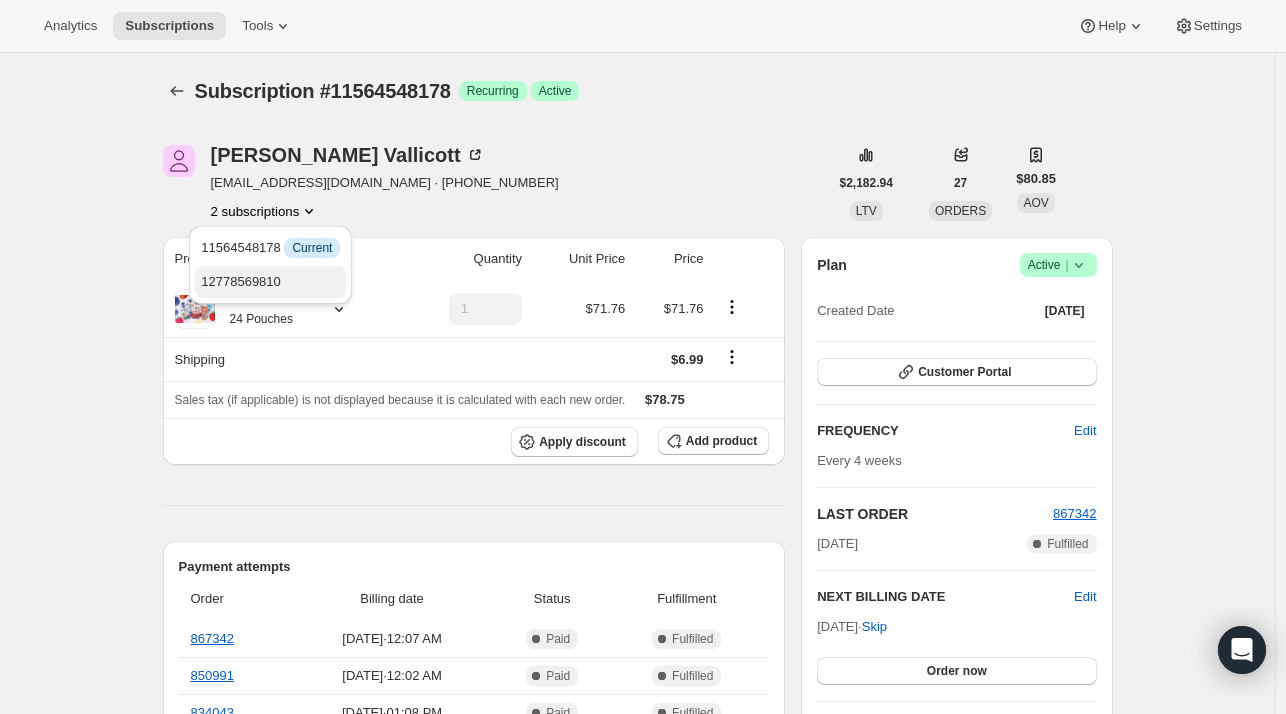 click on "12778569810" at bounding box center (270, 282) 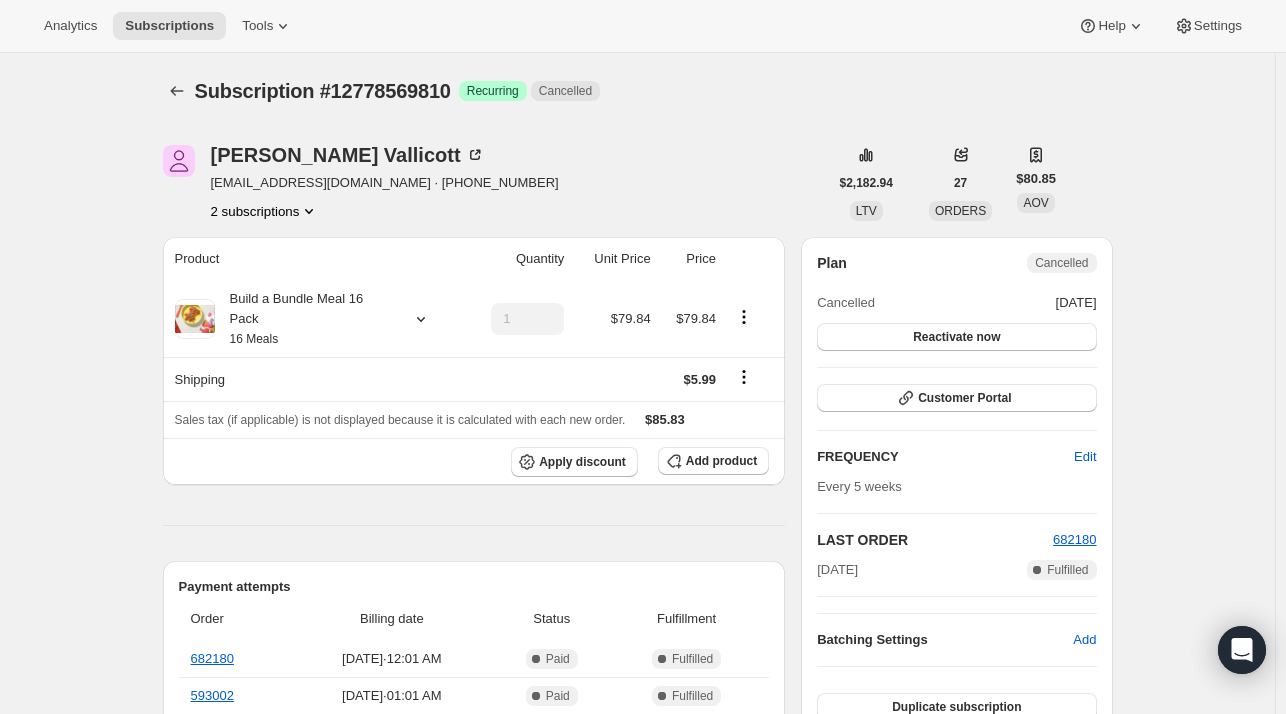 click on "2 subscriptions" at bounding box center [265, 211] 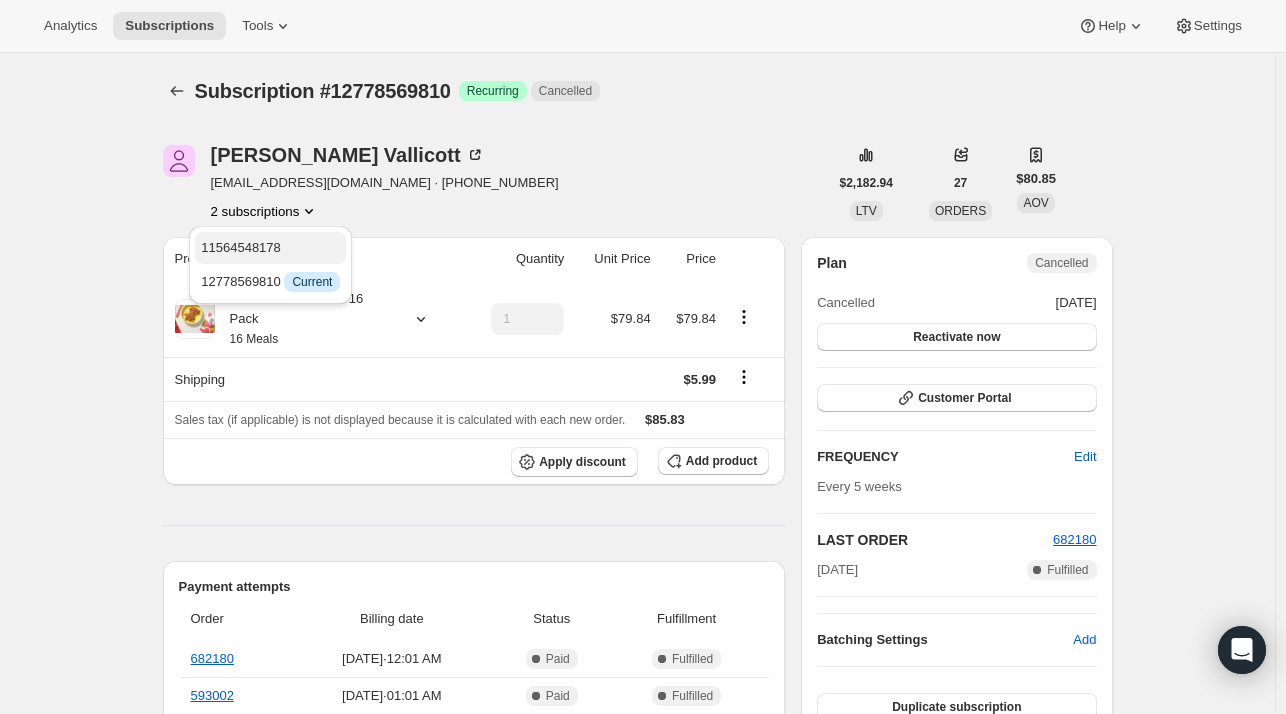 click on "11564548178" at bounding box center [270, 248] 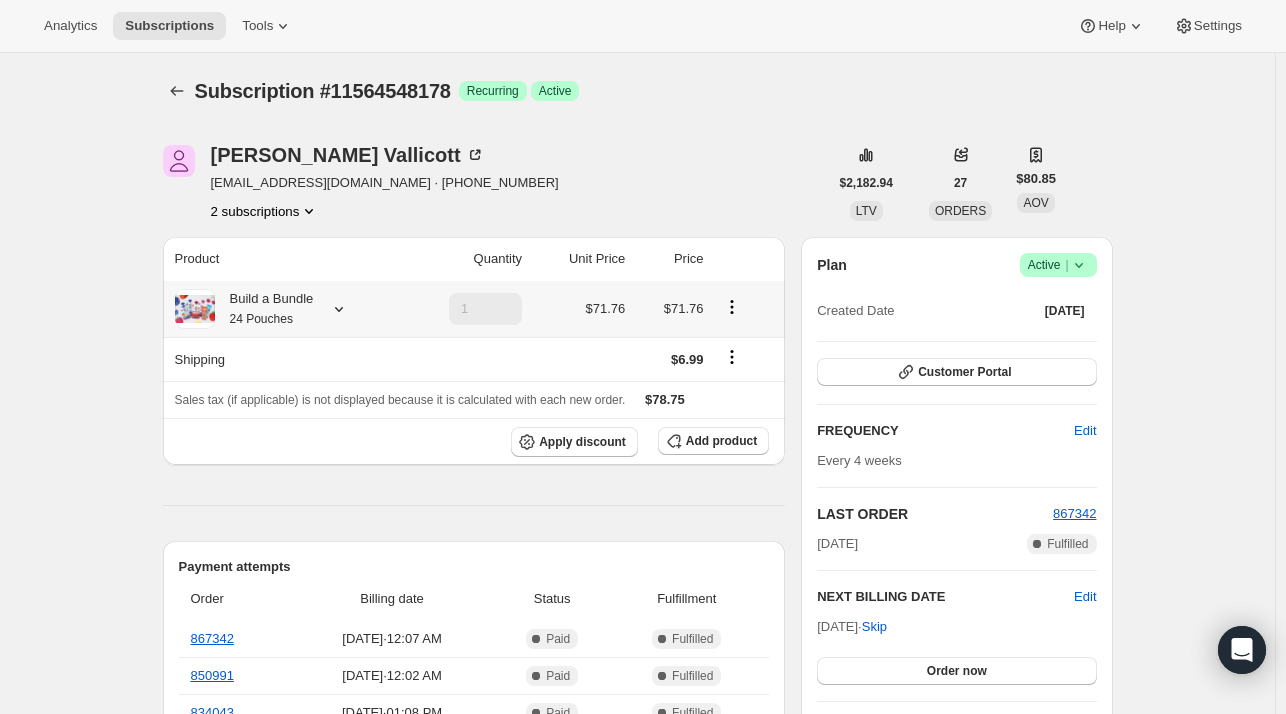 click 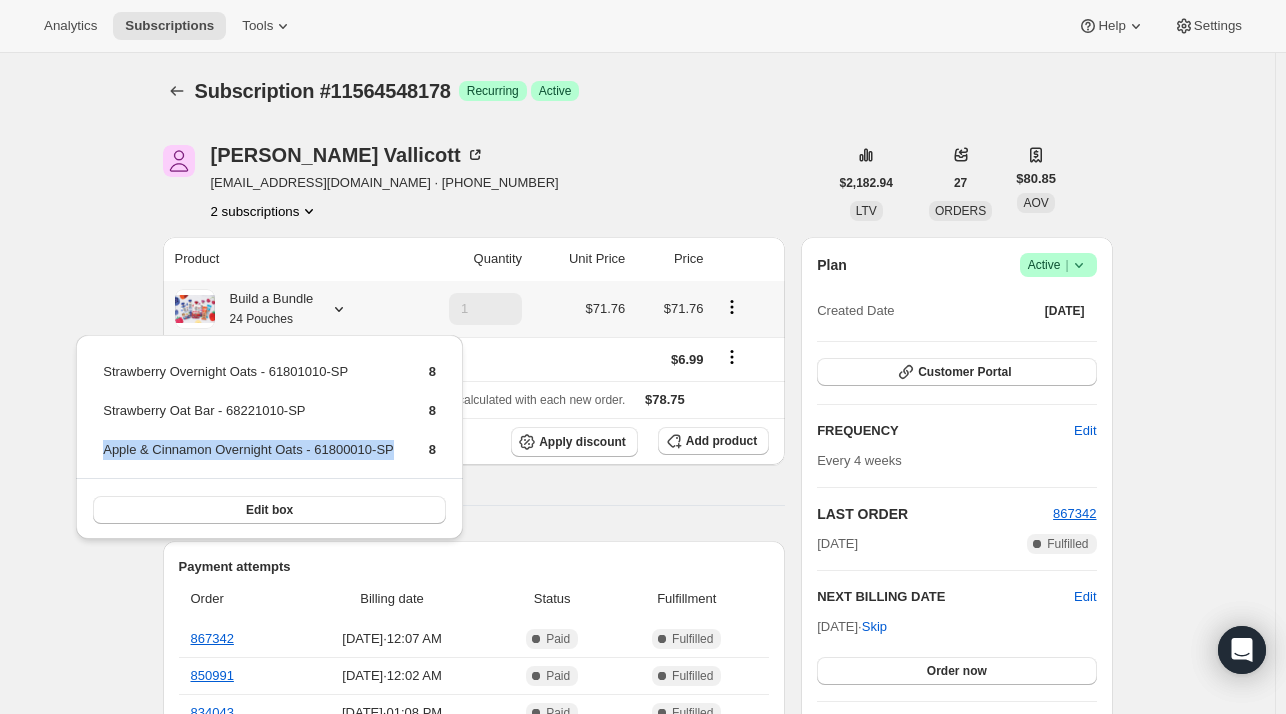 drag, startPoint x: 396, startPoint y: 442, endPoint x: 106, endPoint y: 457, distance: 290.38766 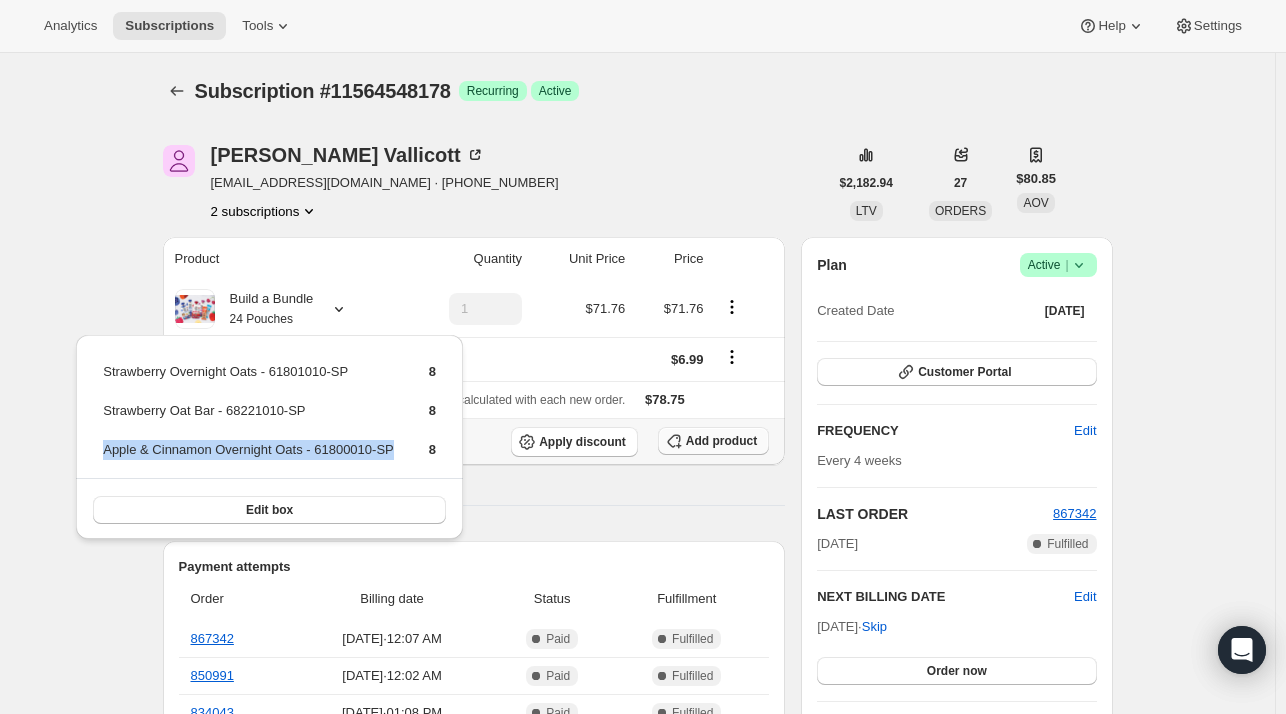 click on "Add product" at bounding box center [721, 441] 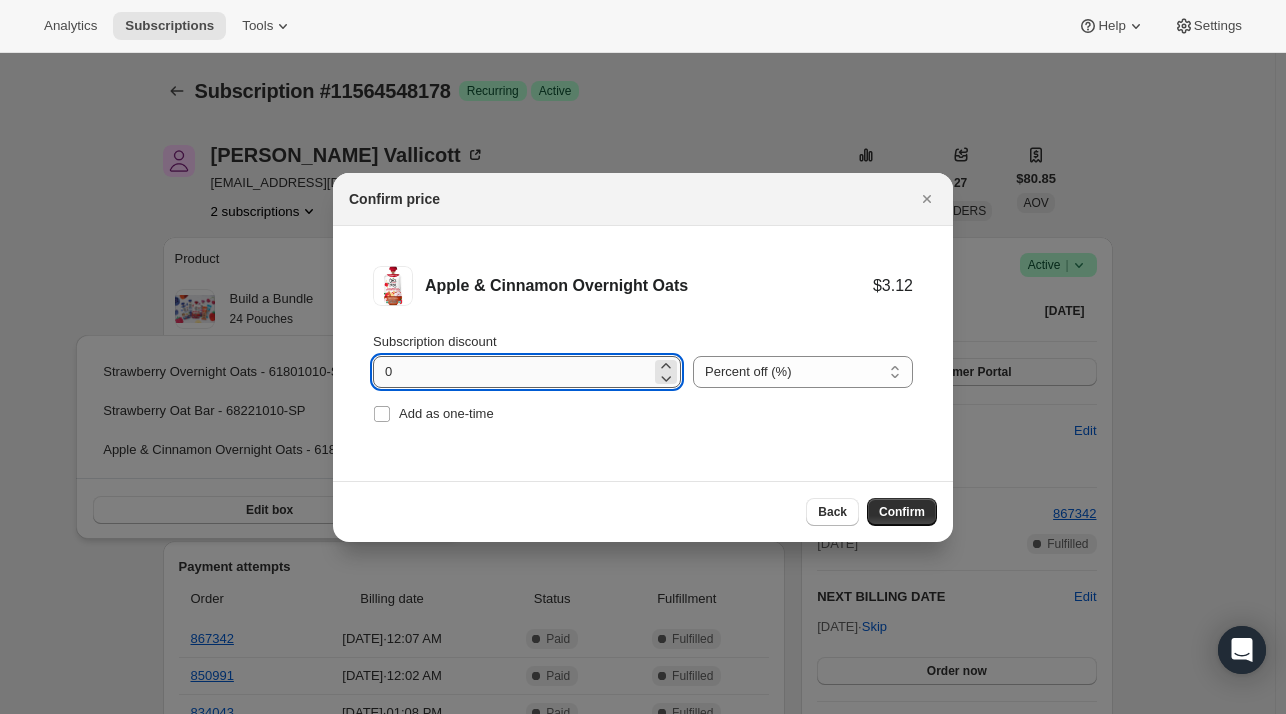 click on "0" at bounding box center (512, 372) 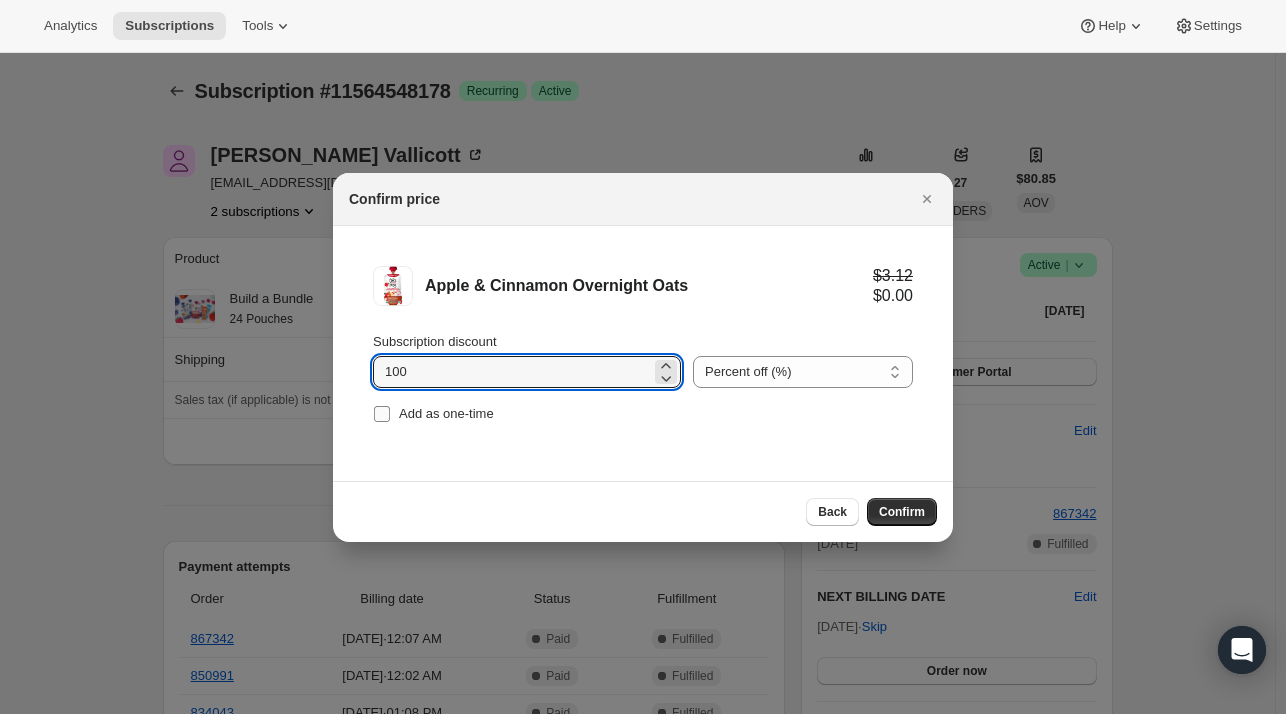 type on "100" 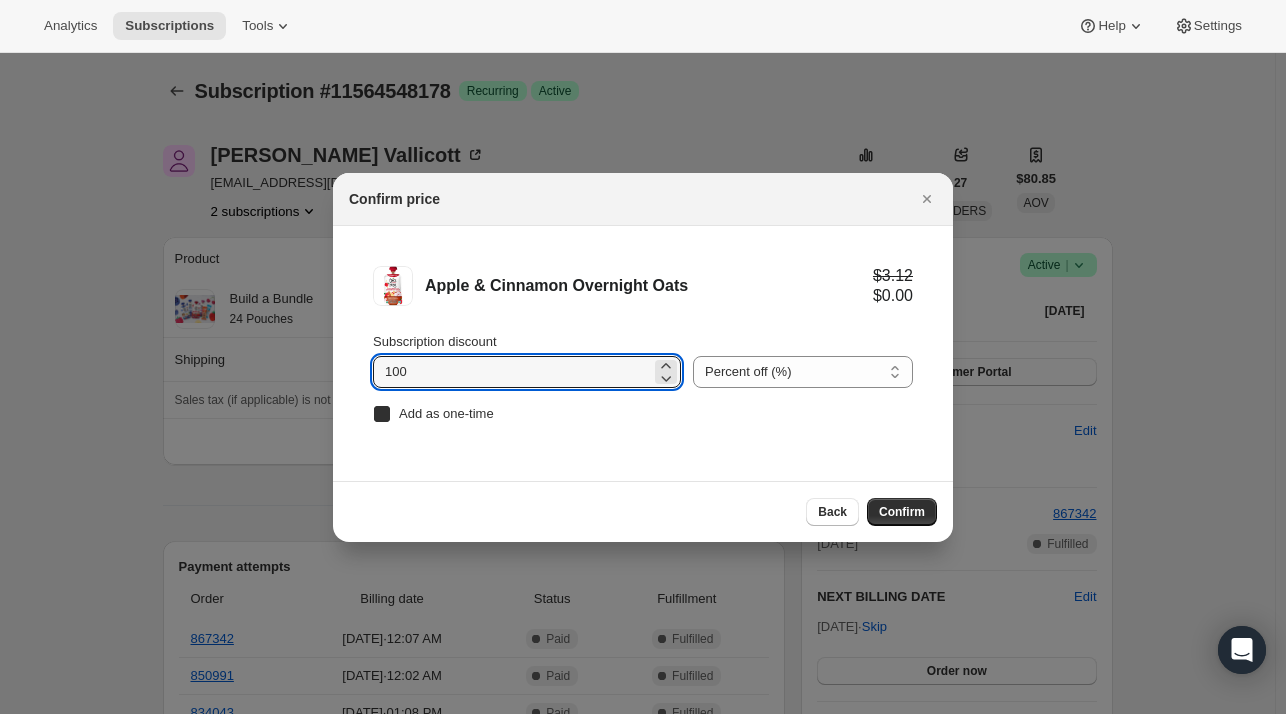 checkbox on "true" 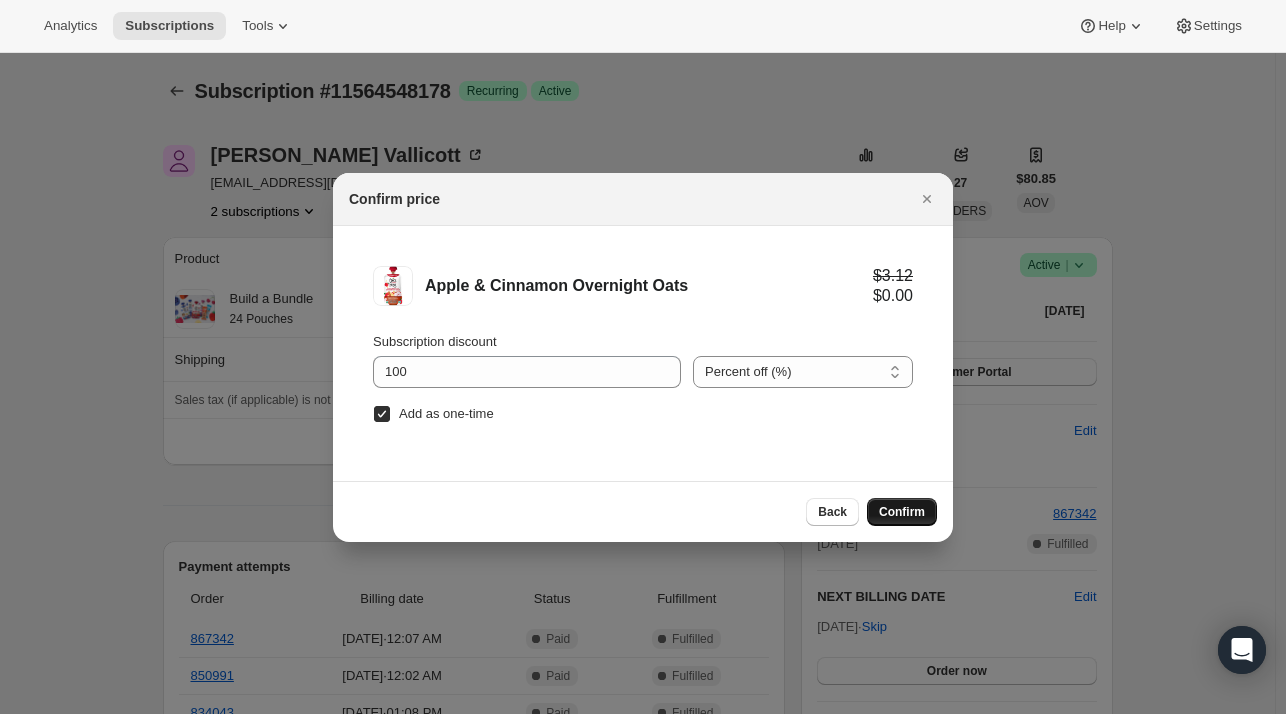 click on "Confirm" at bounding box center (902, 512) 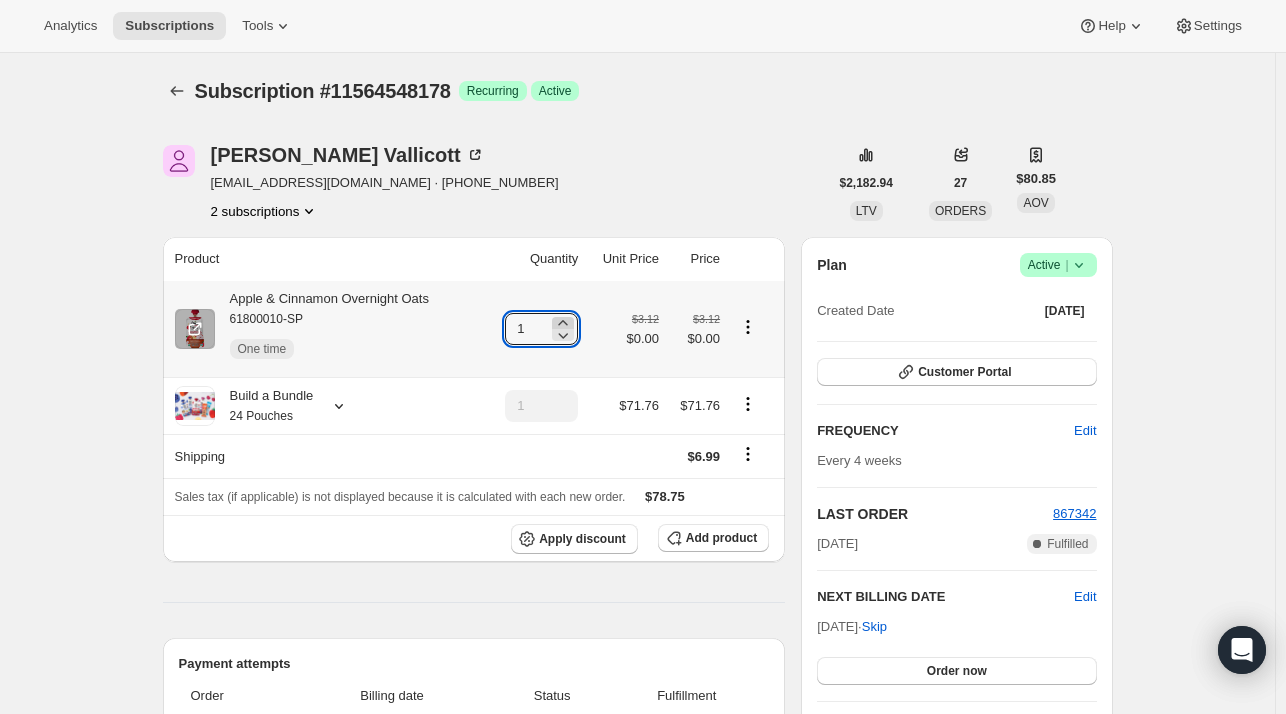 click 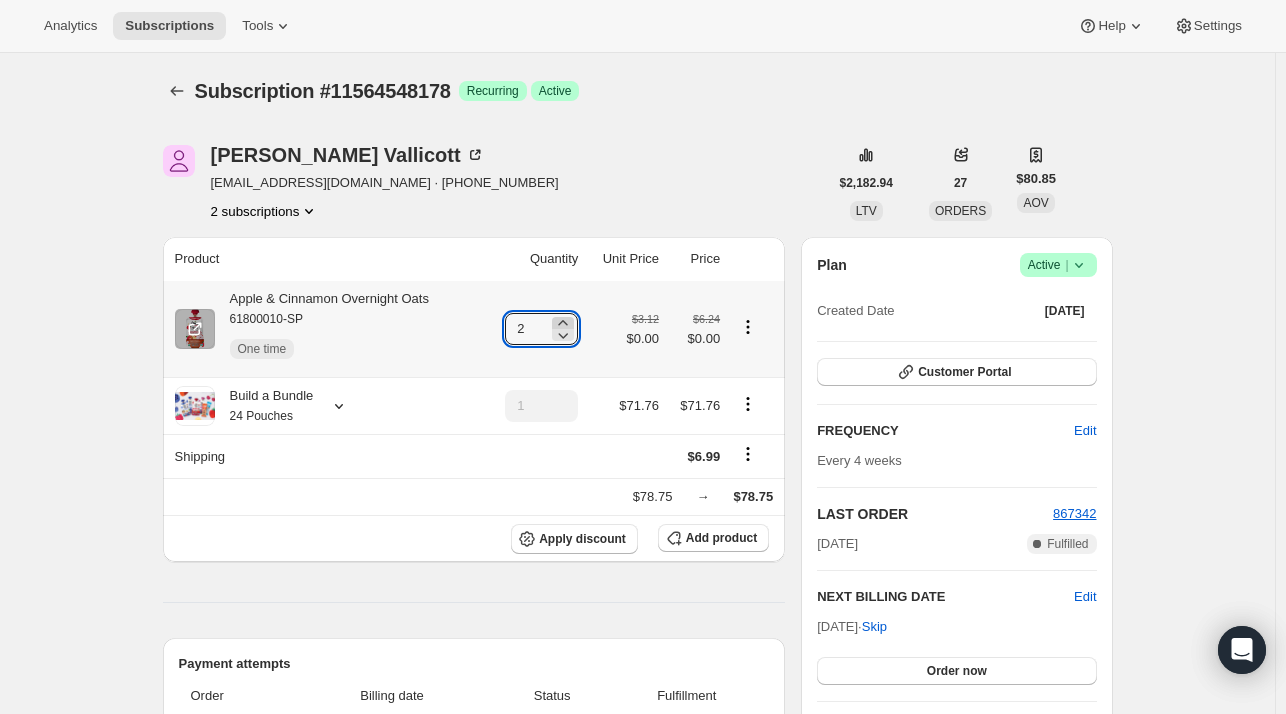 click 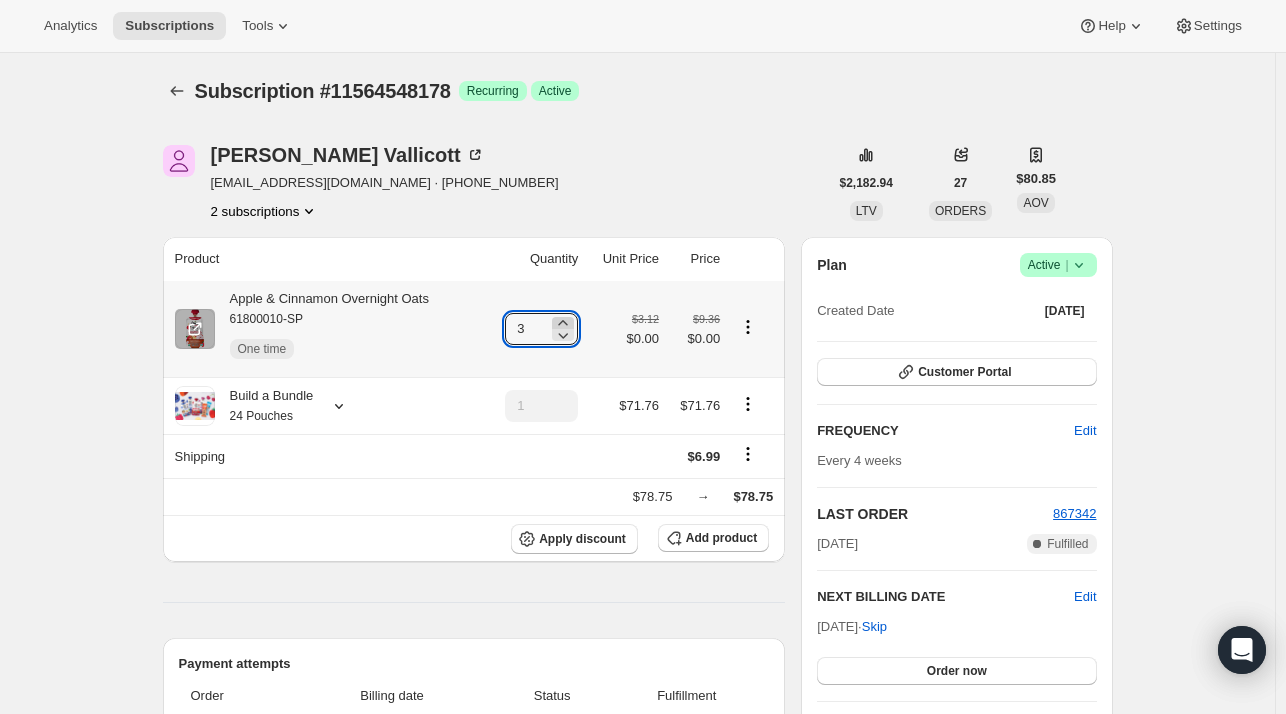 click 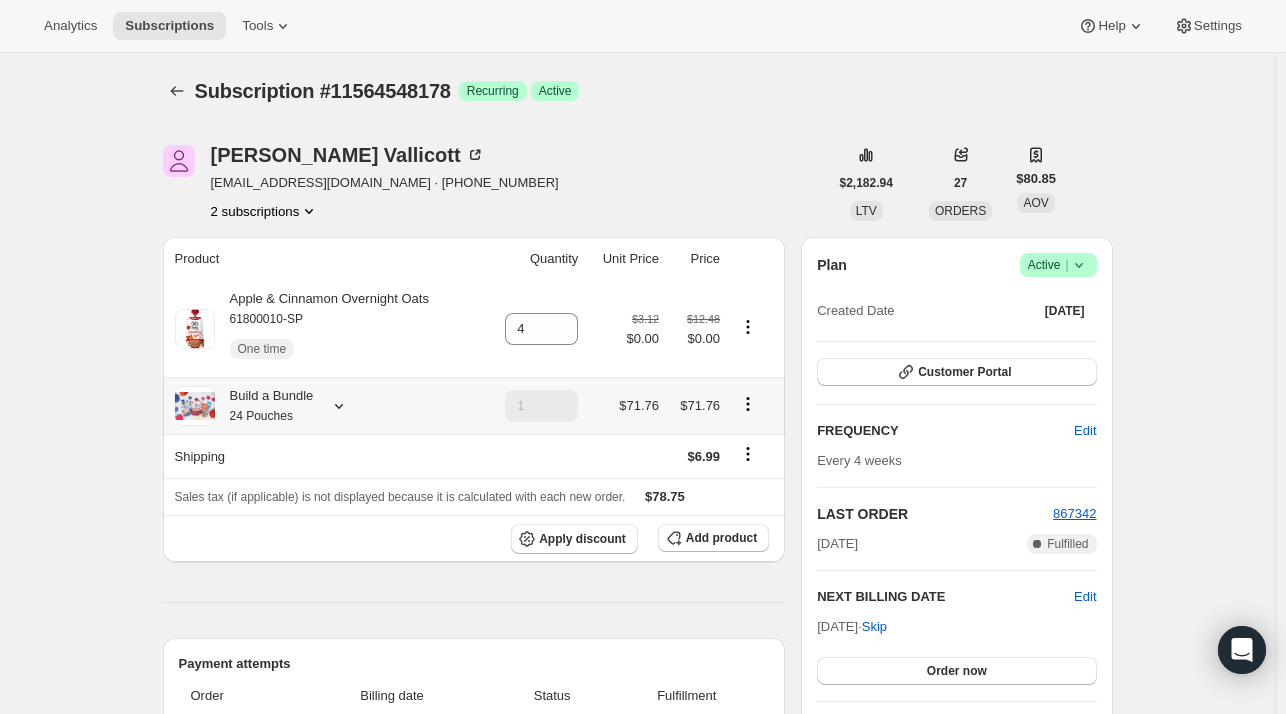 click 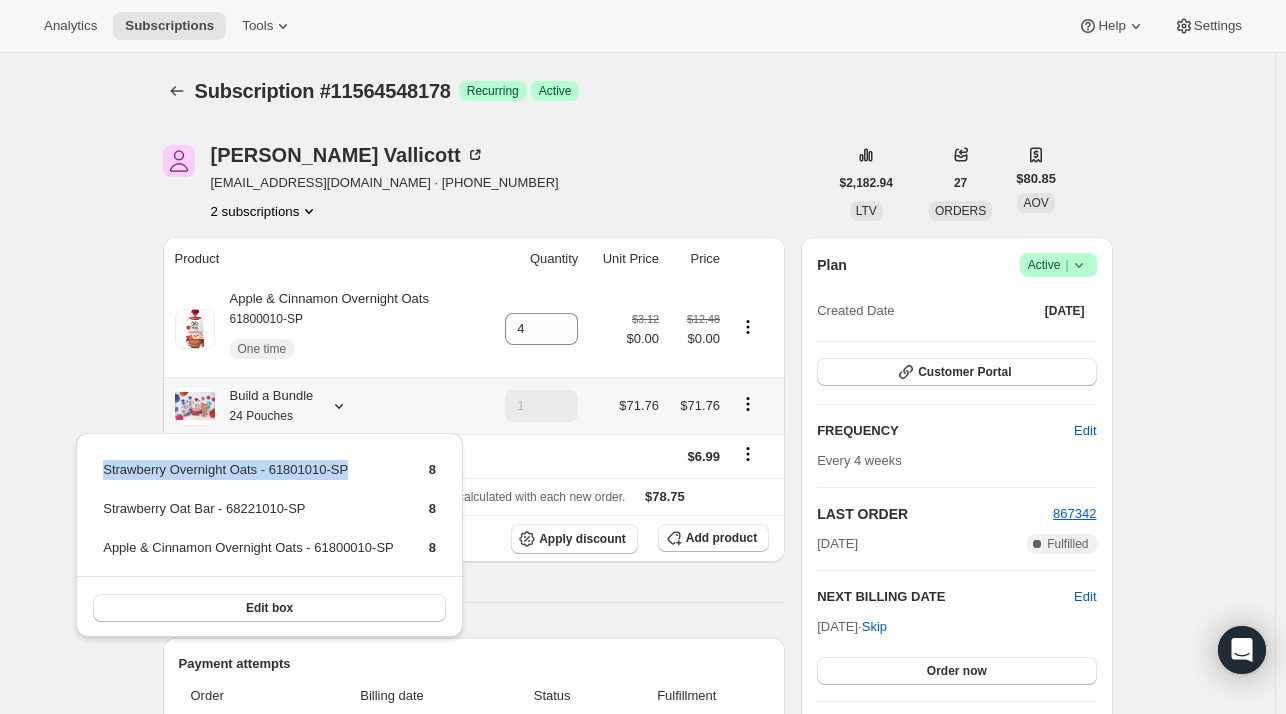 drag, startPoint x: 372, startPoint y: 469, endPoint x: 104, endPoint y: 478, distance: 268.15106 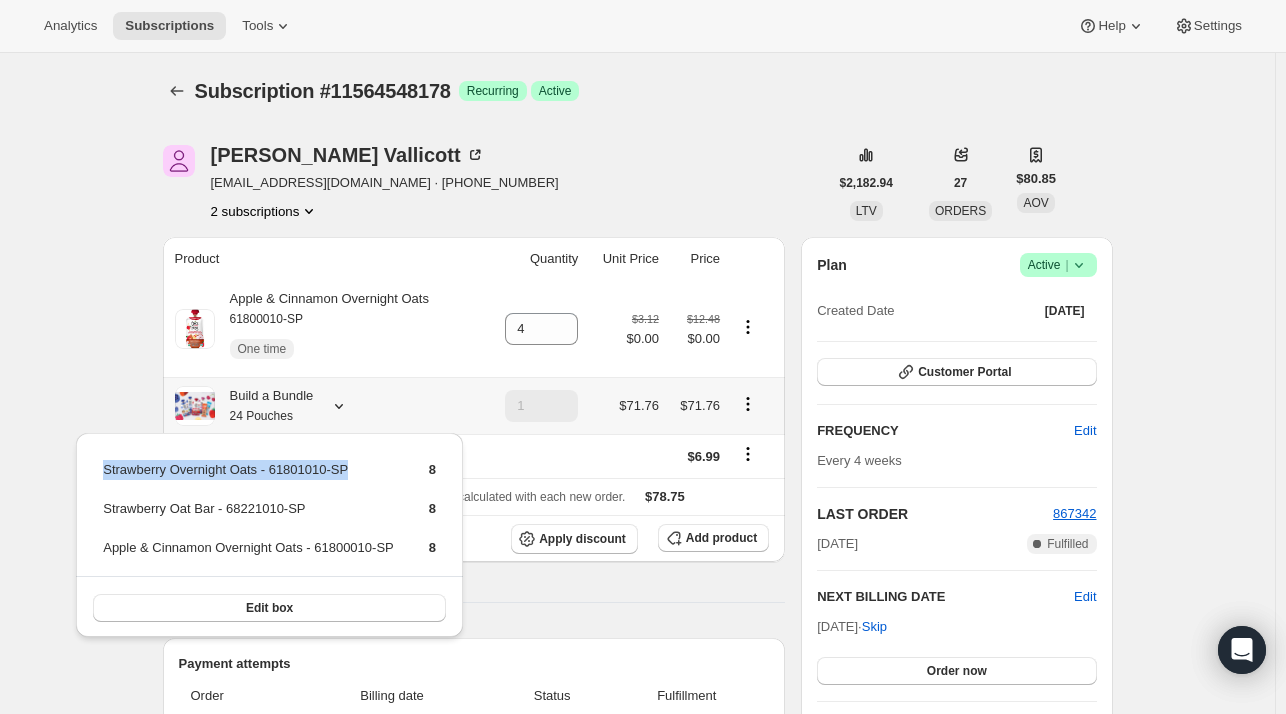 copy on "Strawberry Overnight Oats - 61801010-SP" 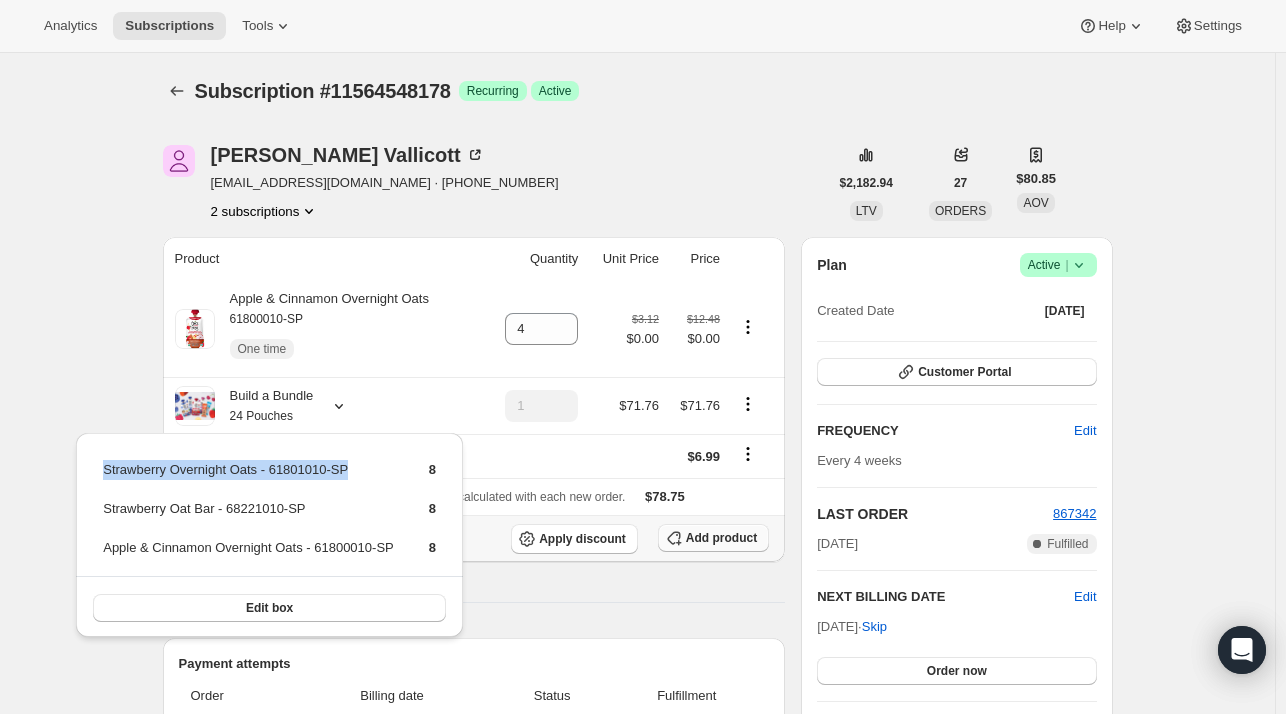 click on "Add product" at bounding box center [721, 538] 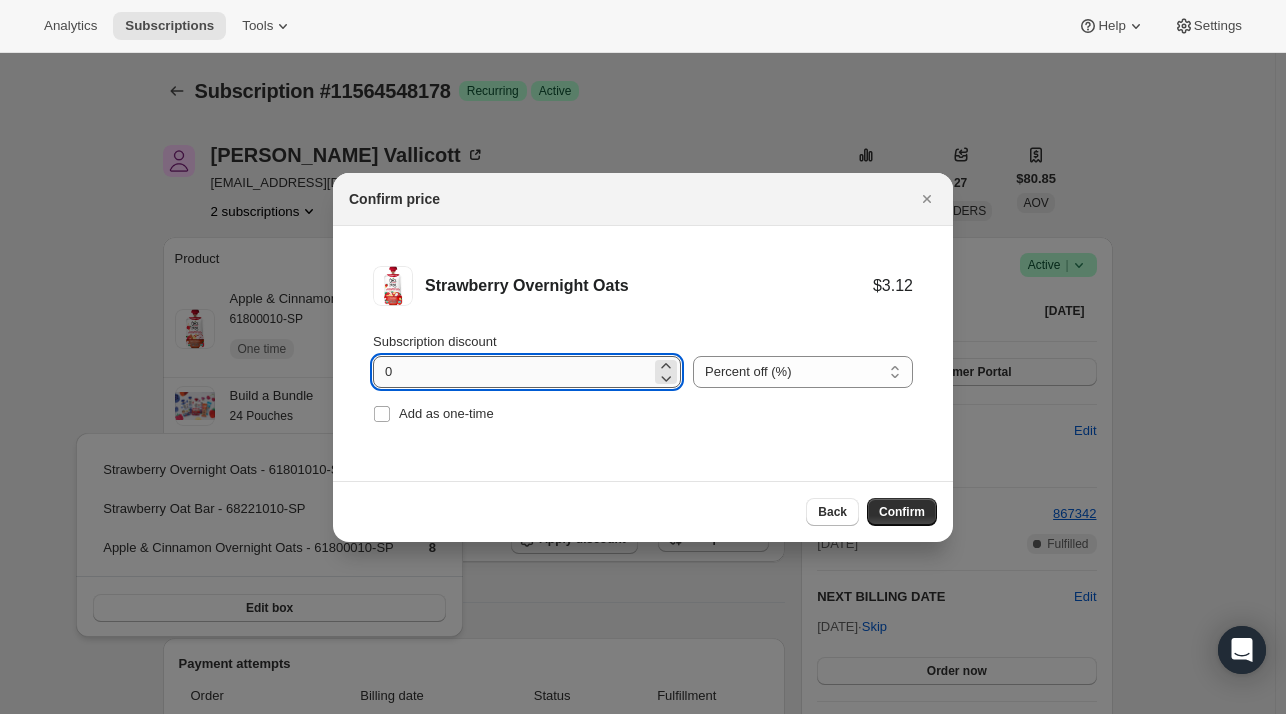 click on "0" at bounding box center [512, 372] 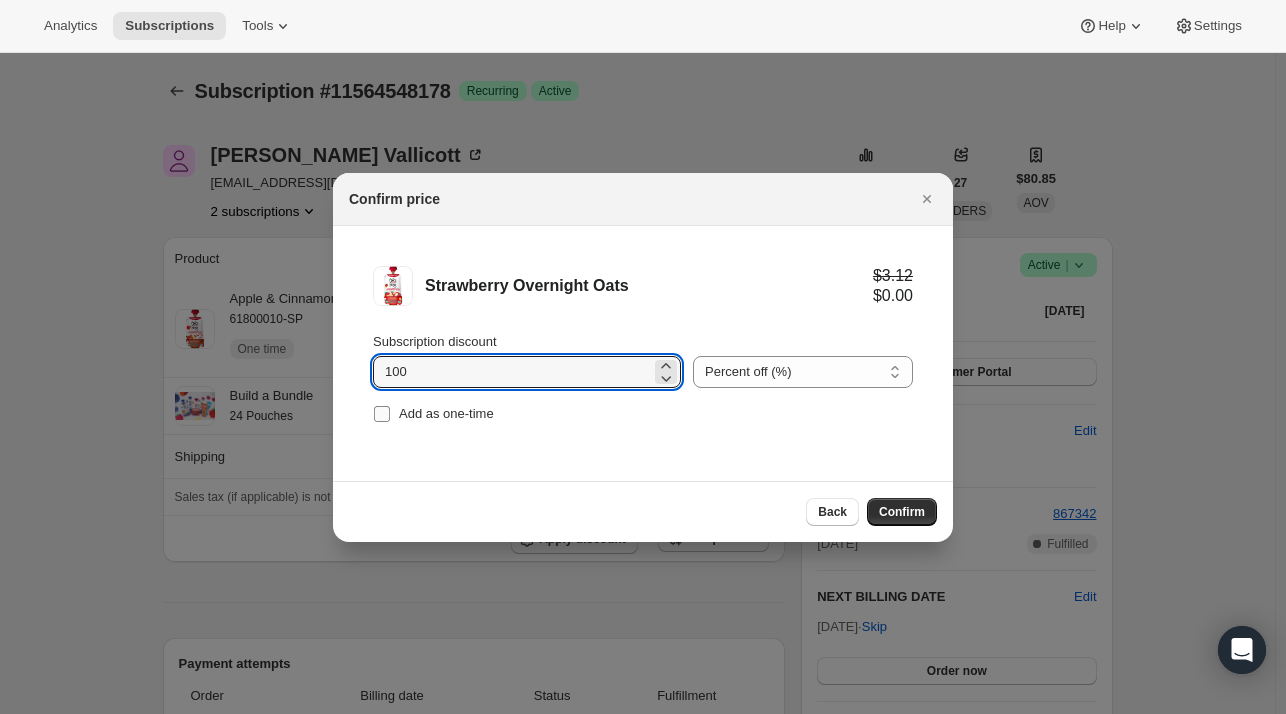 type on "100" 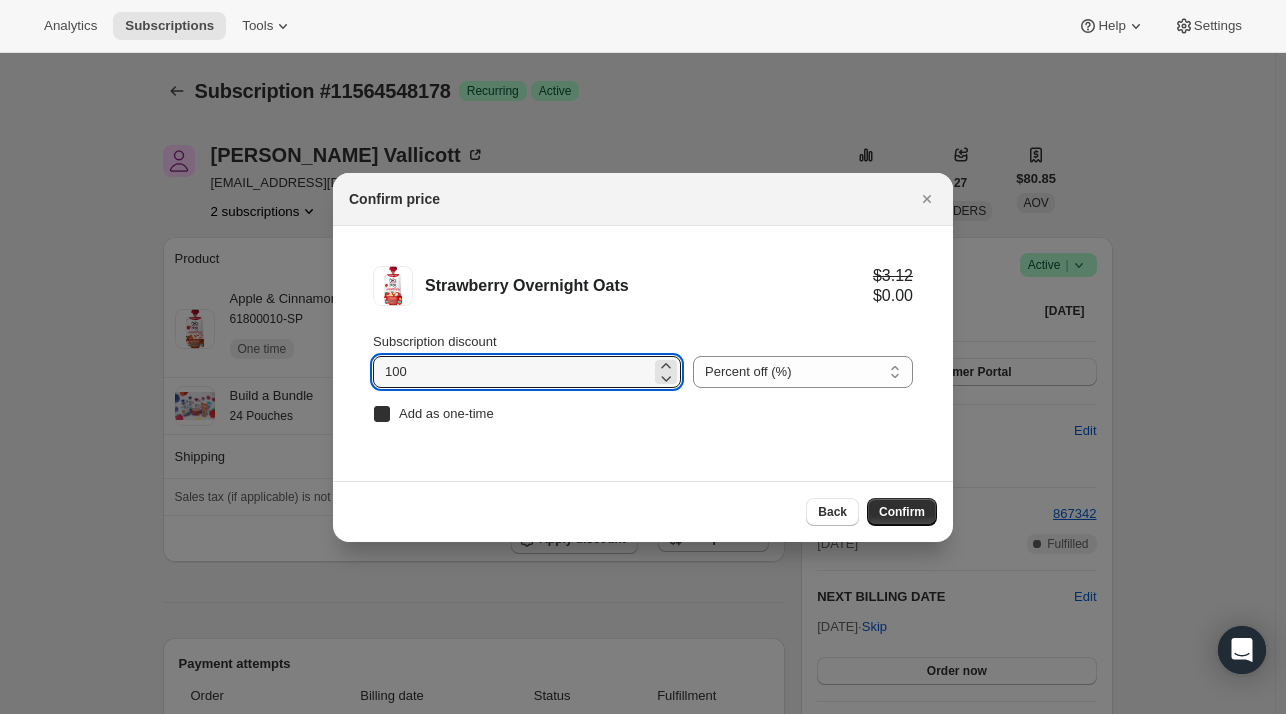 checkbox on "true" 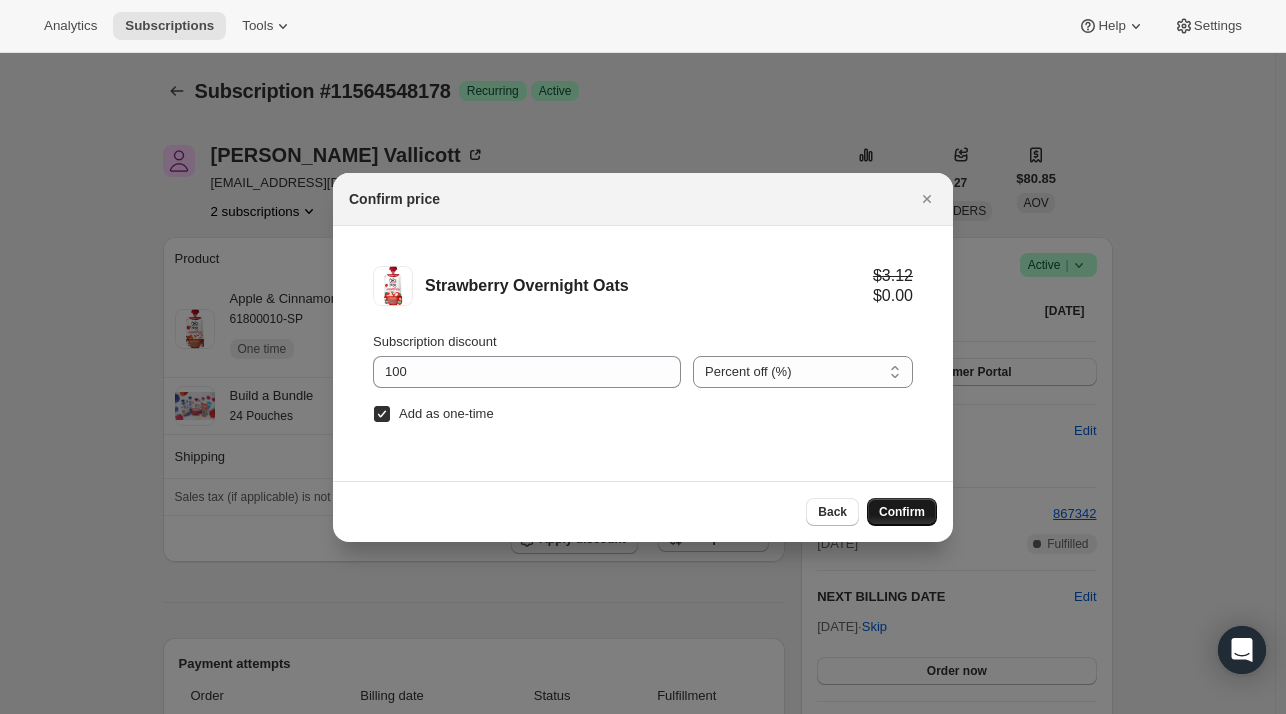 click on "Confirm" at bounding box center (902, 512) 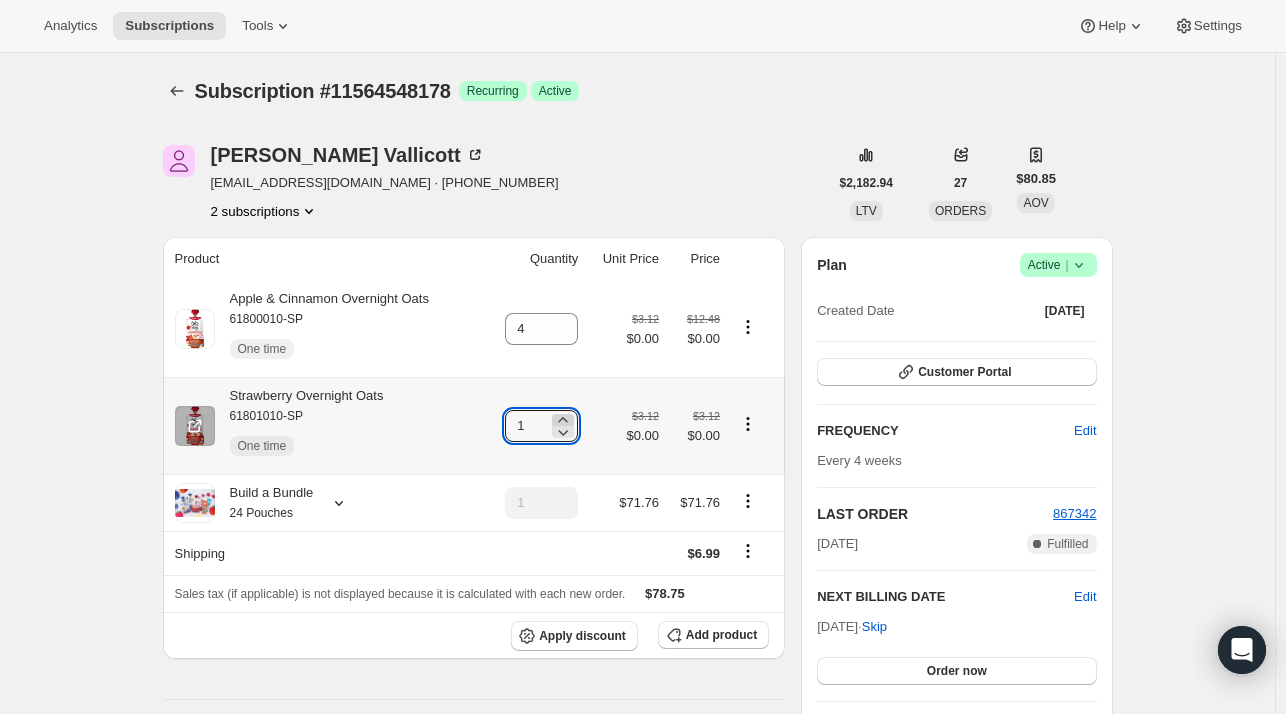 click 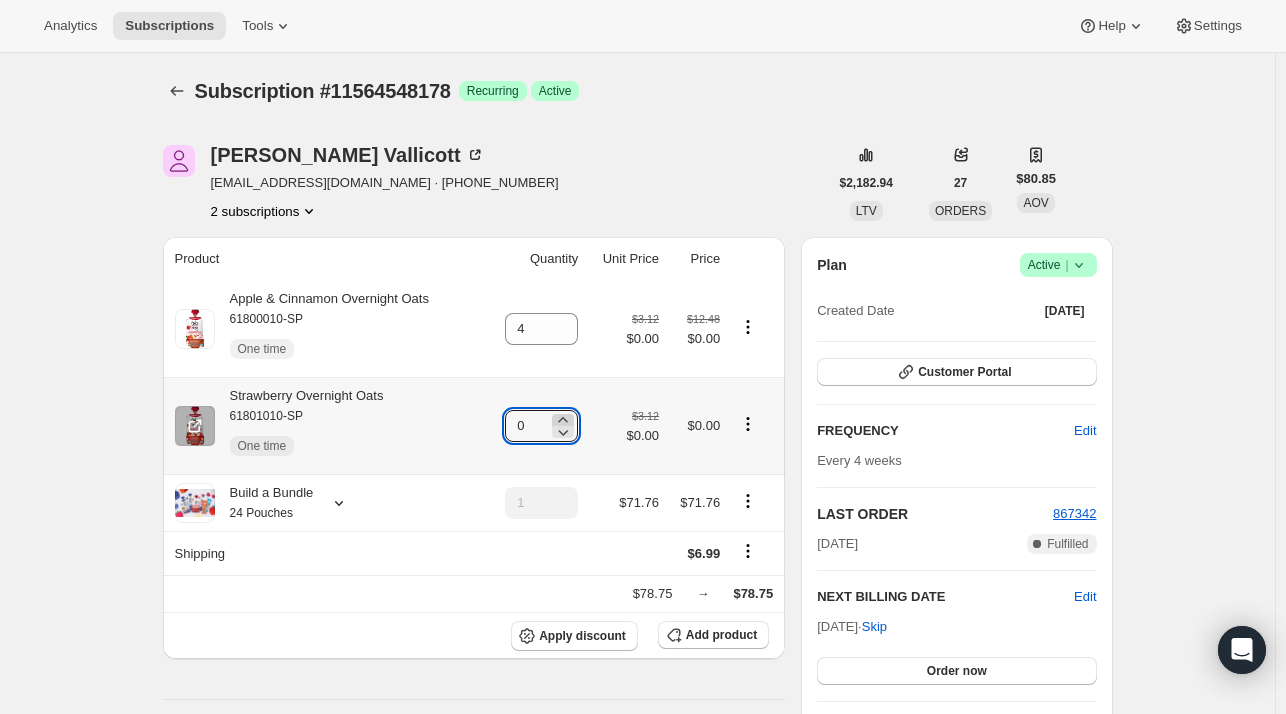 click 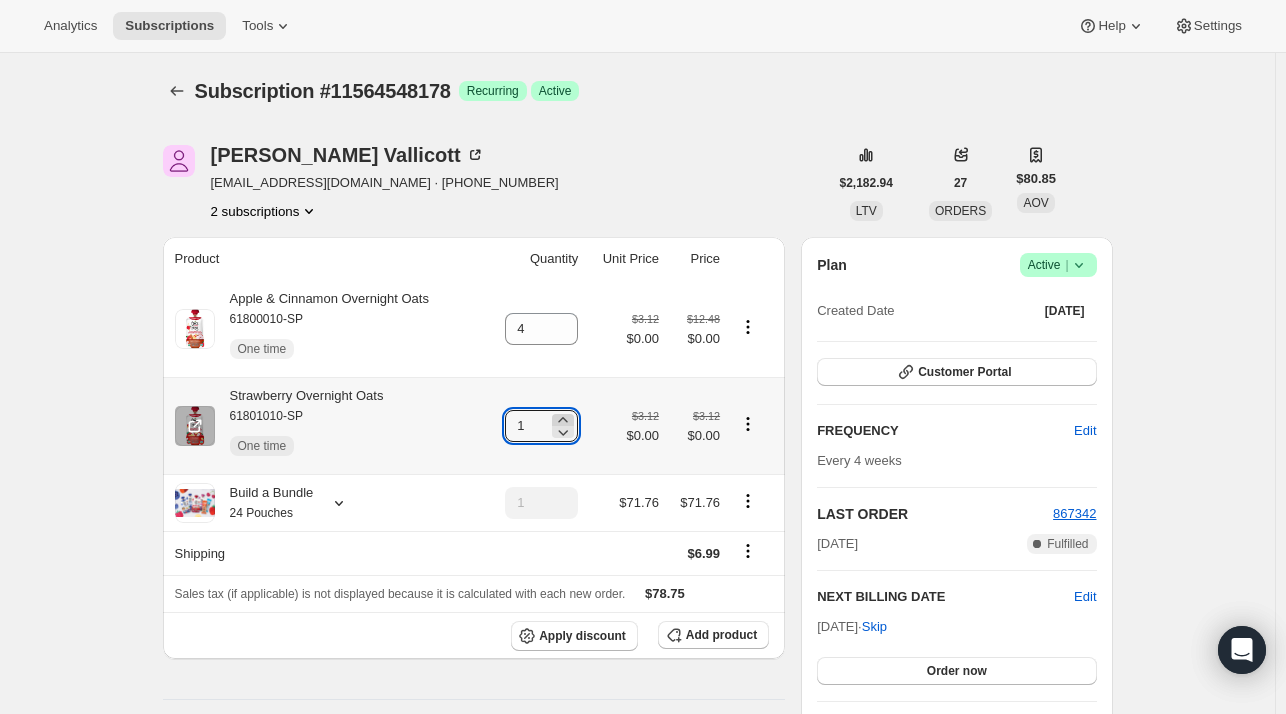click 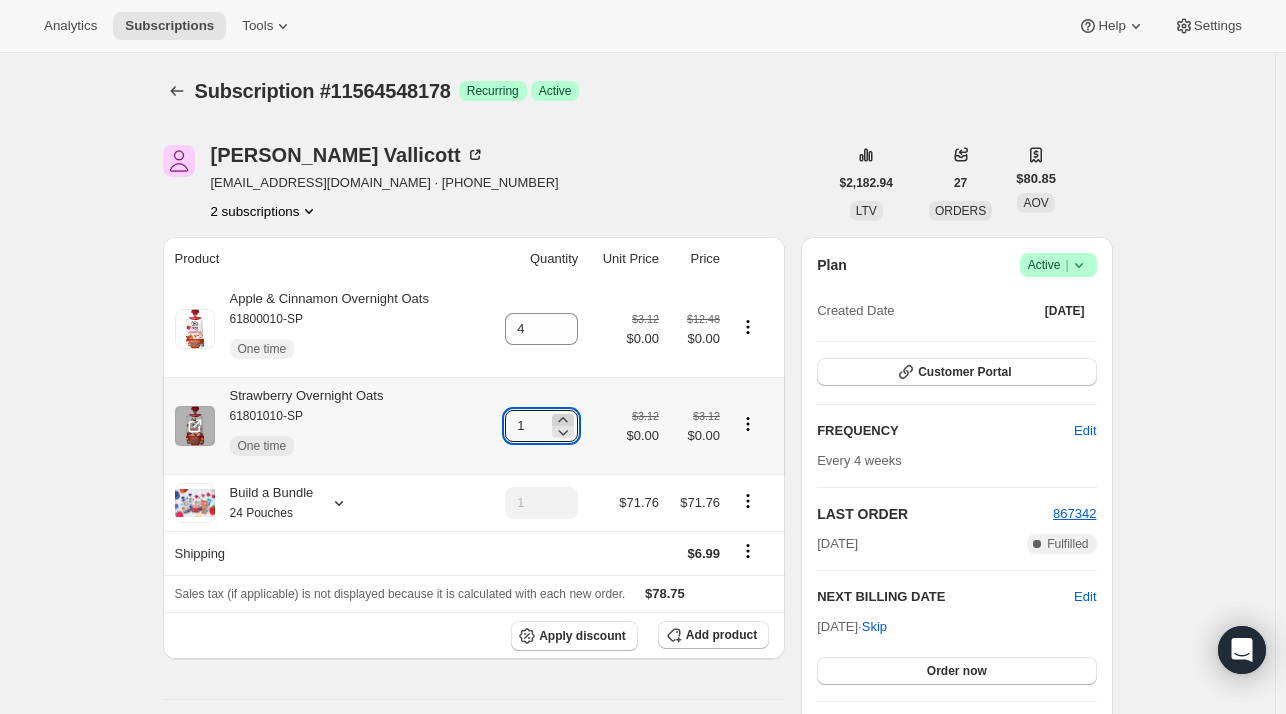 type on "2" 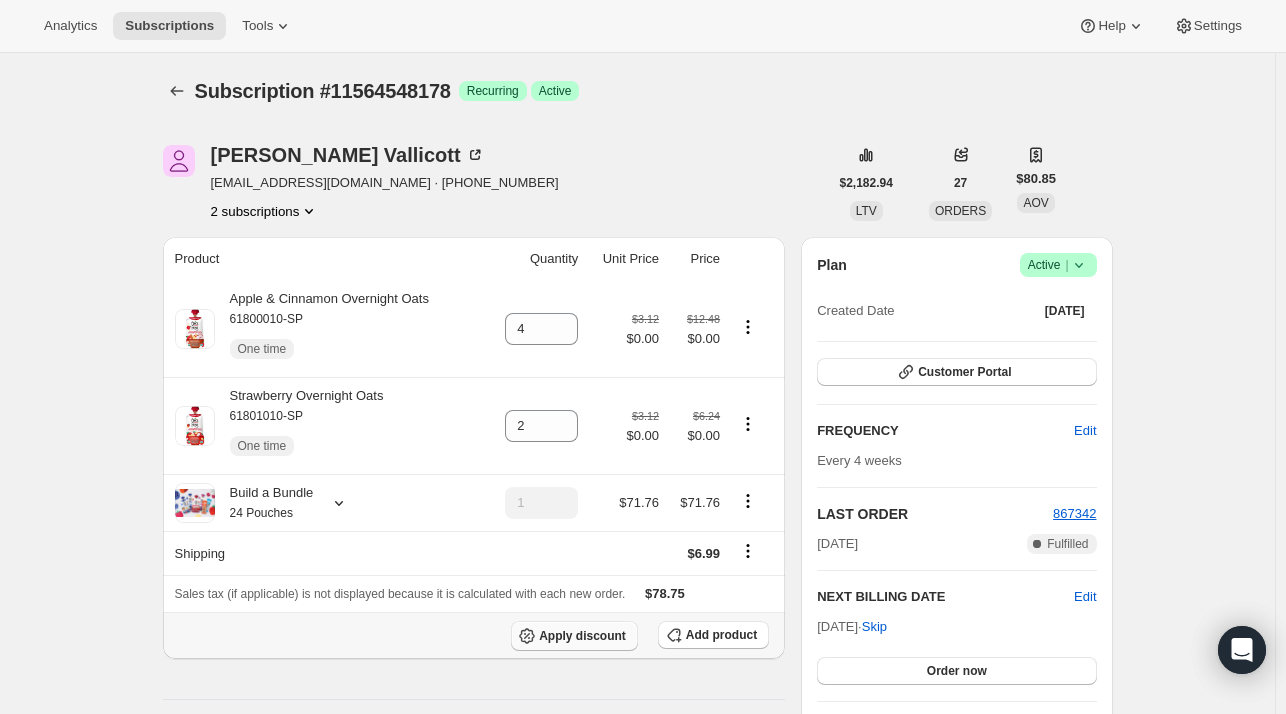 click on "Apply discount" at bounding box center (582, 636) 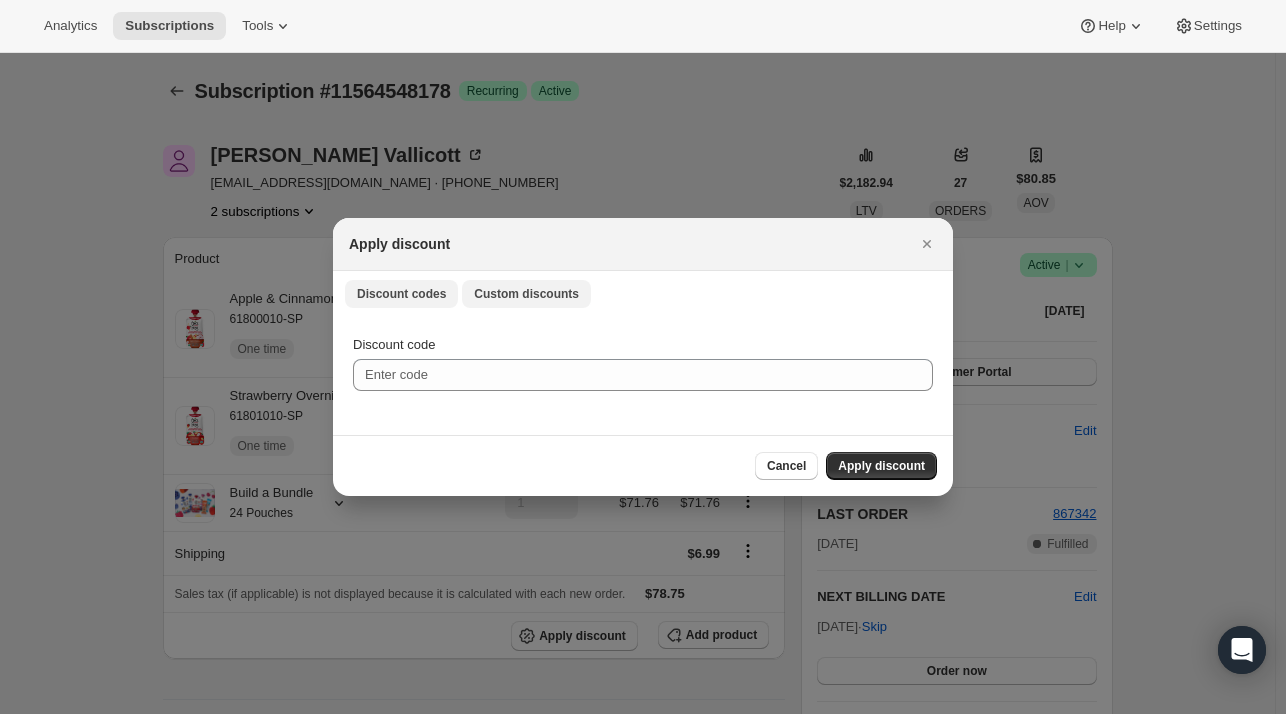 click on "Custom discounts" at bounding box center (526, 294) 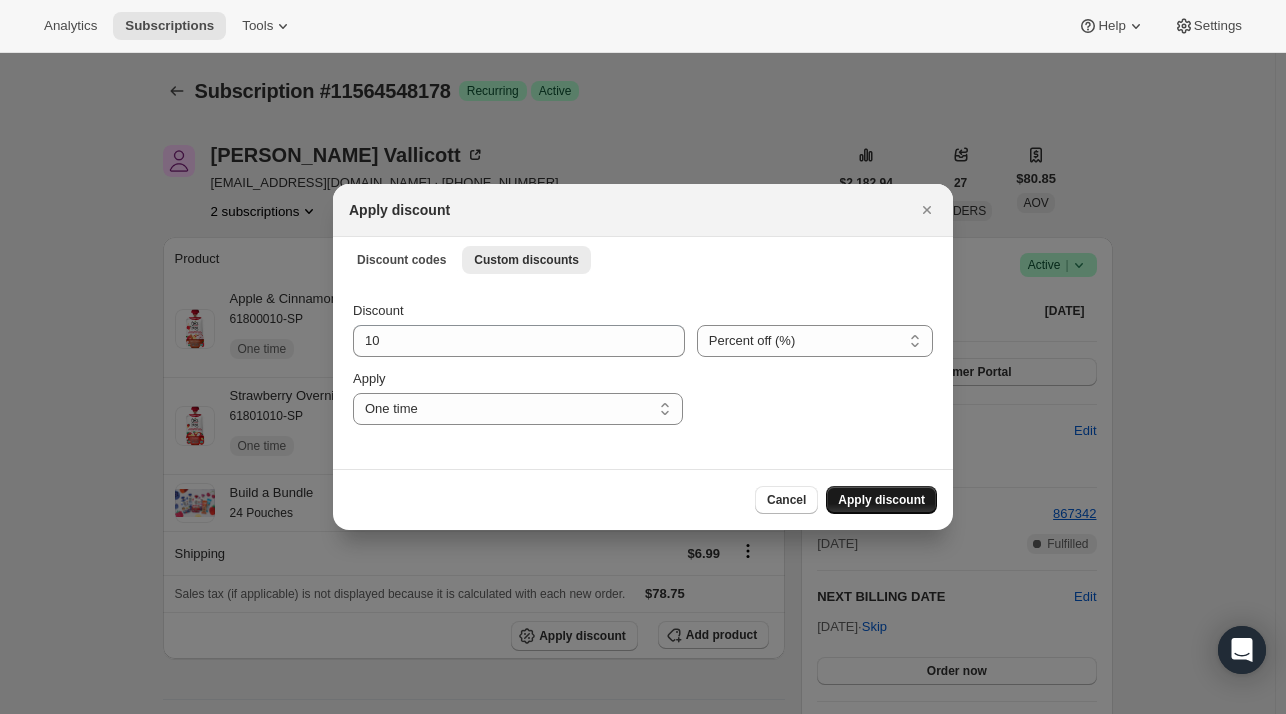 click on "Apply discount" at bounding box center (881, 500) 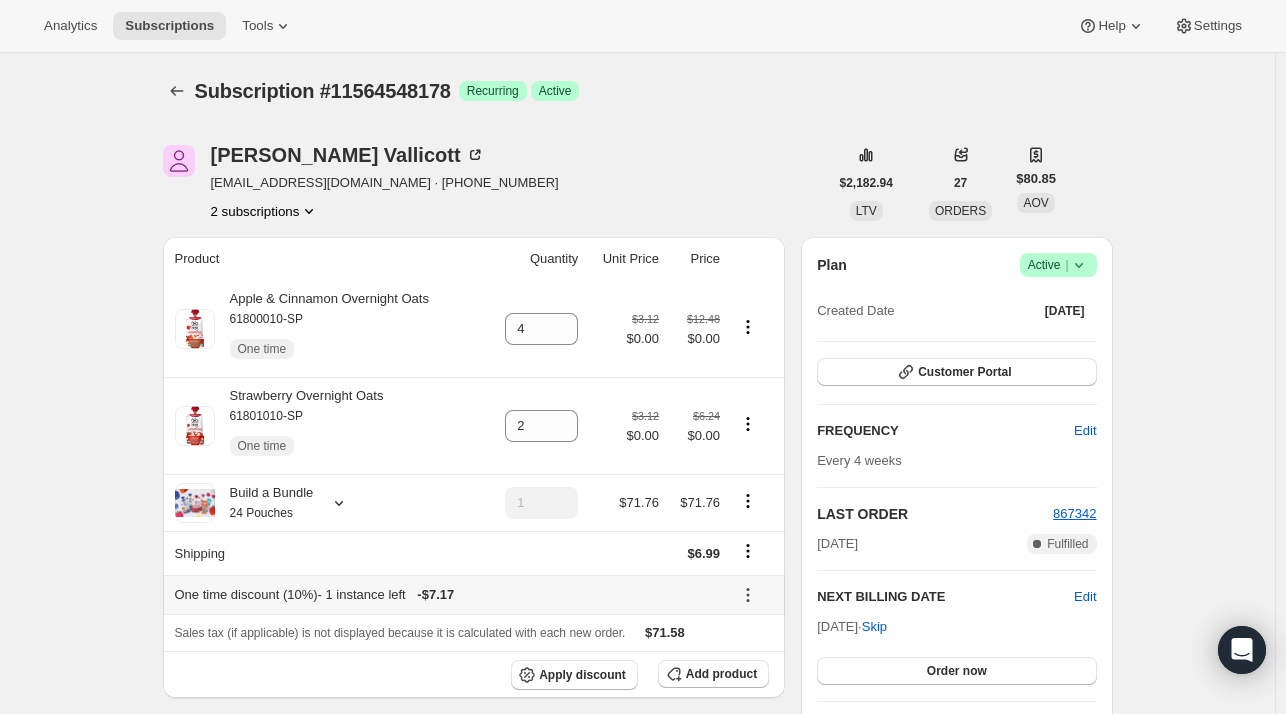 click 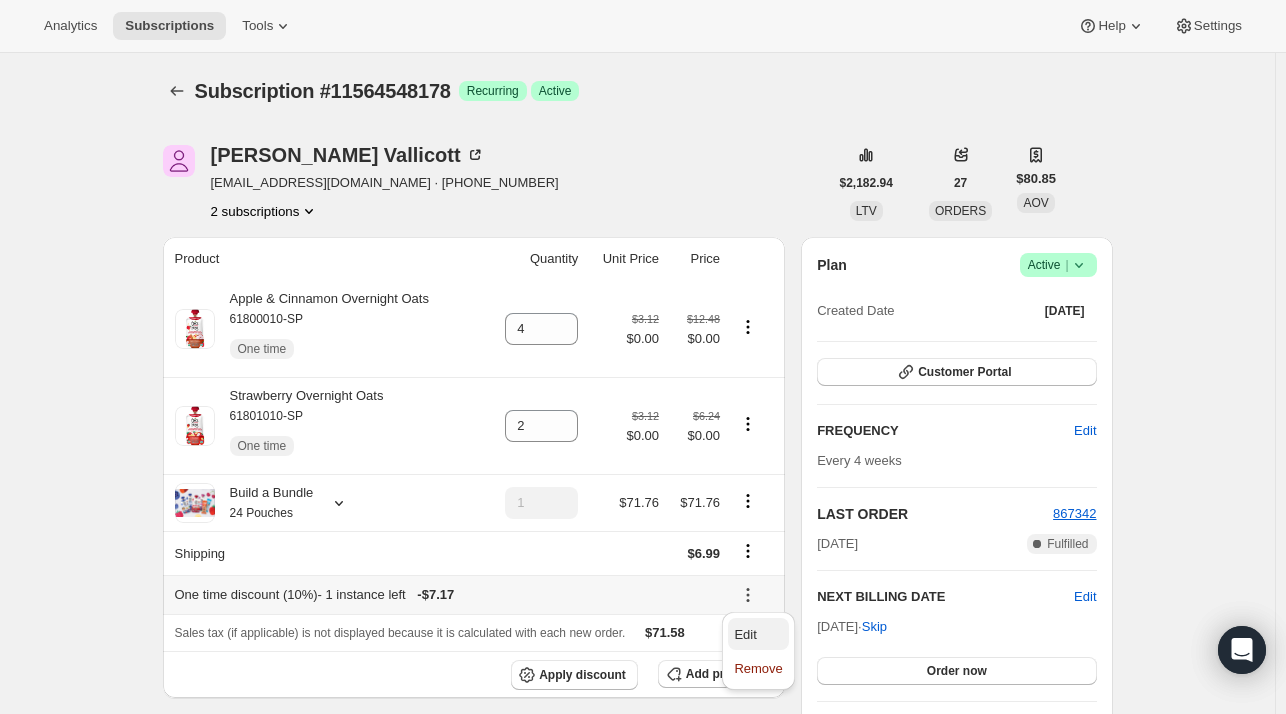 click on "Edit" at bounding box center [758, 635] 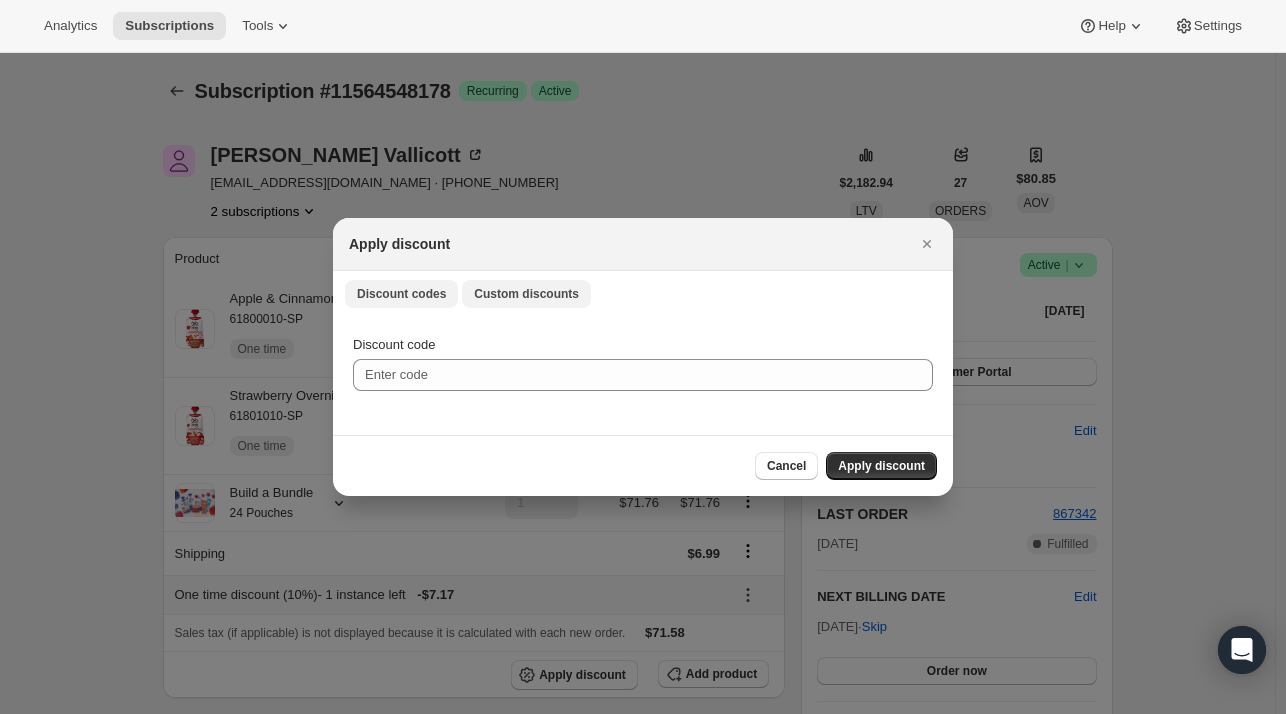 click on "Custom discounts" at bounding box center (526, 294) 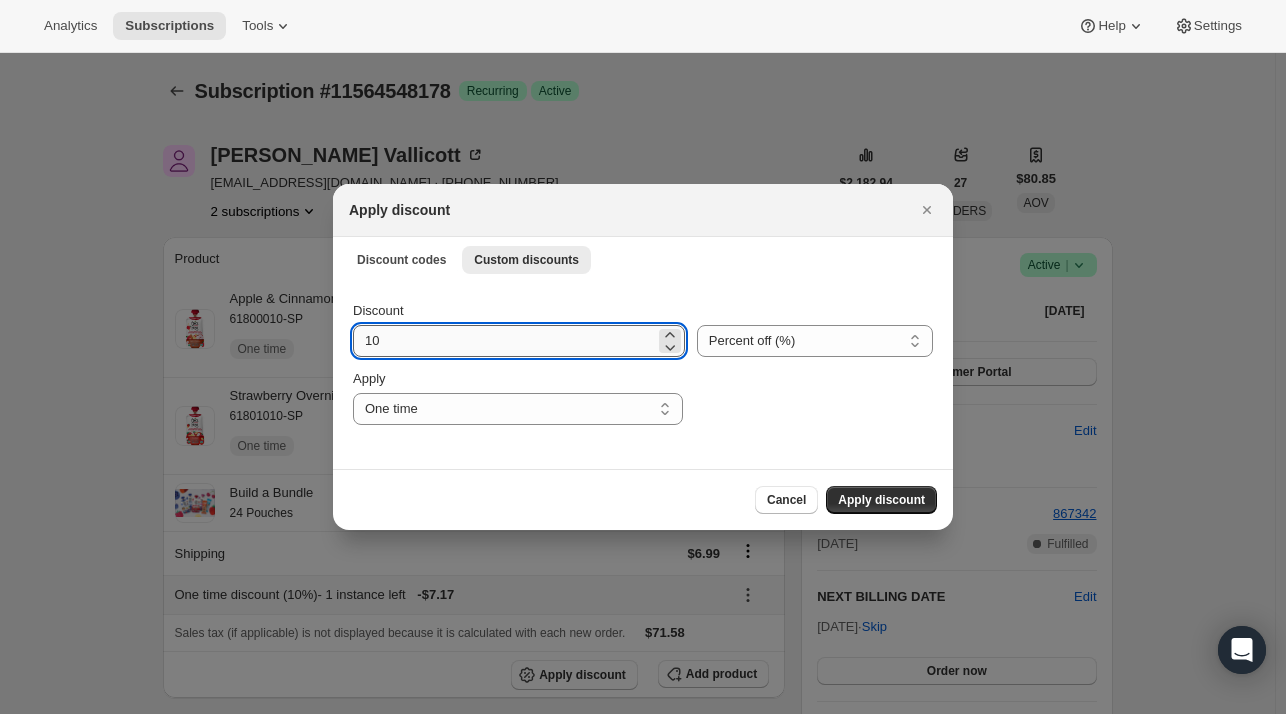 click on "10" at bounding box center [504, 341] 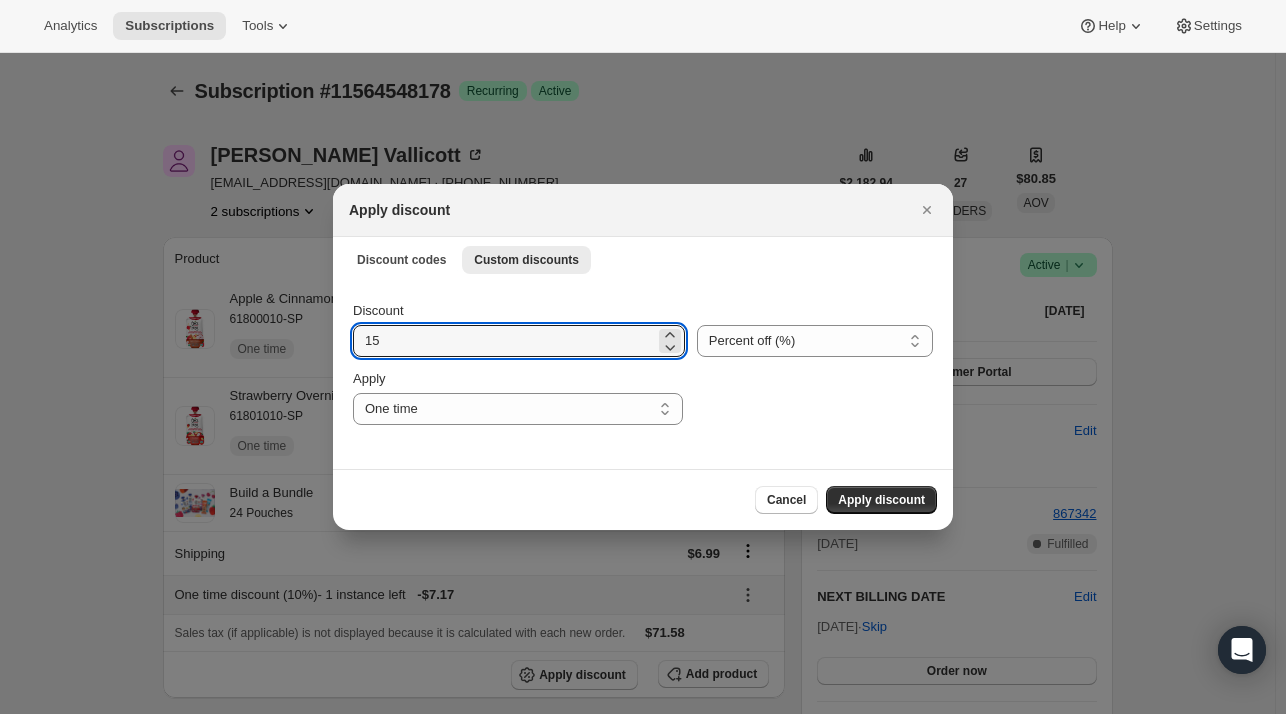 type on "15" 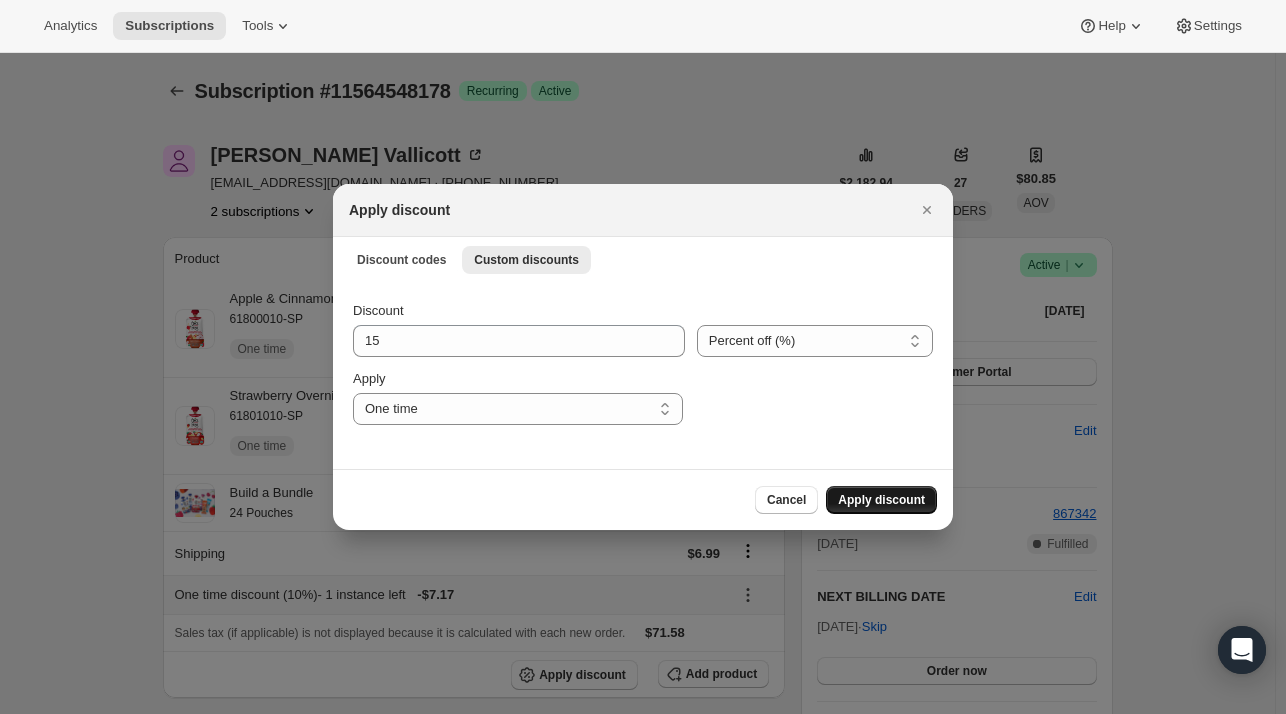 click on "Apply discount" at bounding box center [881, 500] 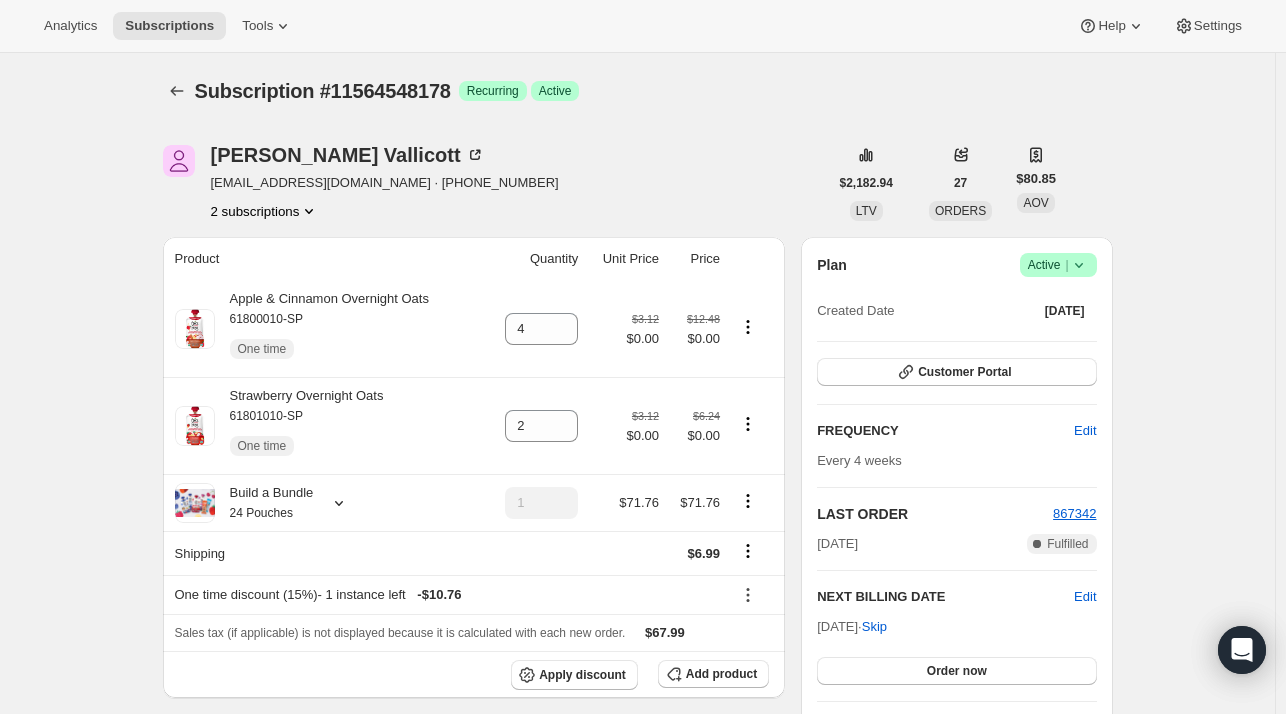 click on "Subscription #11564548178. This page is ready Subscription #11564548178 Success Recurring Success Active [PERSON_NAME] [EMAIL_ADDRESS][DOMAIN_NAME] · [PHONE_NUMBER] 2 subscriptions $2,182.94 LTV 27 ORDERS $80.85 AOV Product Quantity Unit Price Price Apple & Cinnamon Overnight Oats 61800010-SP One time 4 $3.12 $0.00 $12.48 $0.00 Strawberry Overnight Oats 61801010-SP One time 2 $3.12 $0.00 $6.24 $0.00 Build a Bundle 24 Pouches 1 $71.76 $71.76 Shipping $6.99 One time discount (15%)  - 1 instance left   - $10.76 Sales tax (if applicable) is not displayed because it is calculated with each new order.   $67.99 Apply discount Add product Payment attempts Order Billing date Status Fulfillment 867342 [DATE]  ·  12:07 AM  Complete Paid  Complete Fulfilled 850991 [DATE]  ·  12:02 AM  Complete Paid  Complete Fulfilled 834043 [DATE]  ·  01:08 PM  Complete Paid  Complete Fulfilled Timeline [DATE] [PERSON_NAME] added 15% discount via Admin, which will apply to the next order.  09:02 AM 09:01 AM ." at bounding box center (637, 1146) 